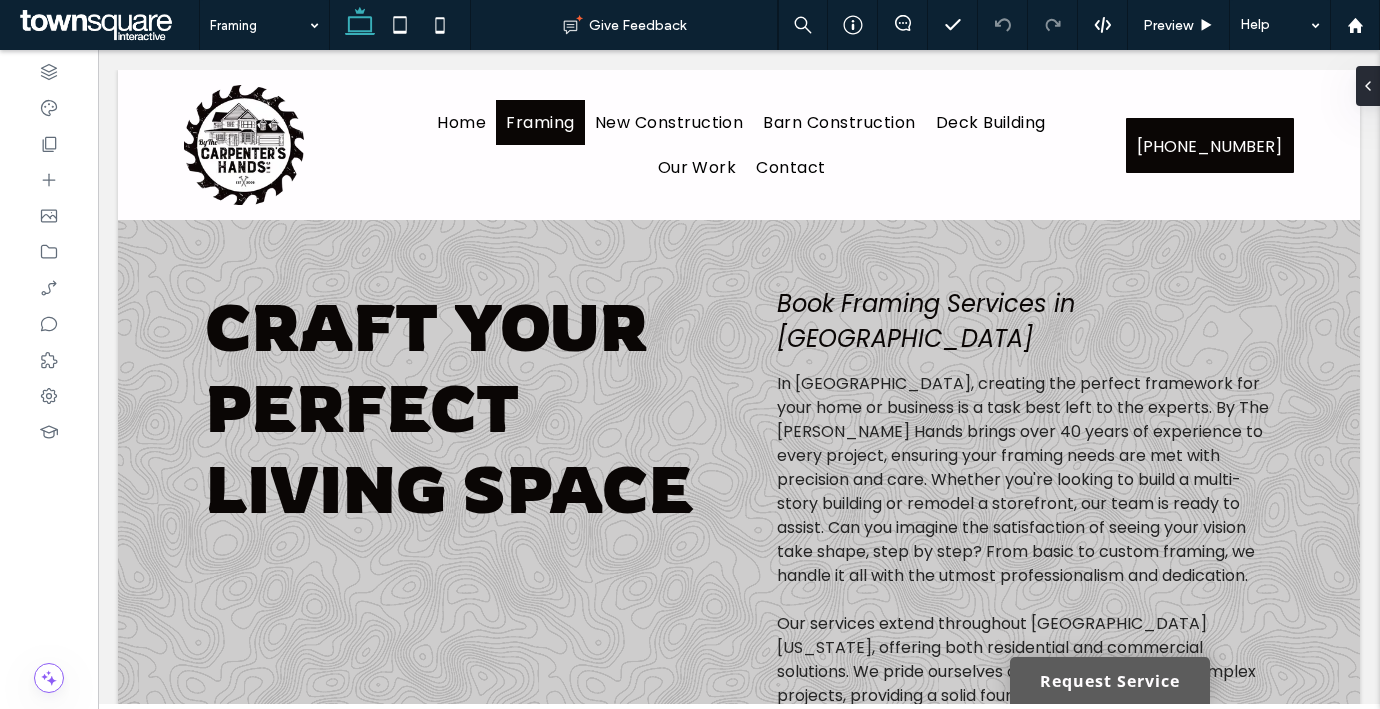 scroll, scrollTop: 0, scrollLeft: 0, axis: both 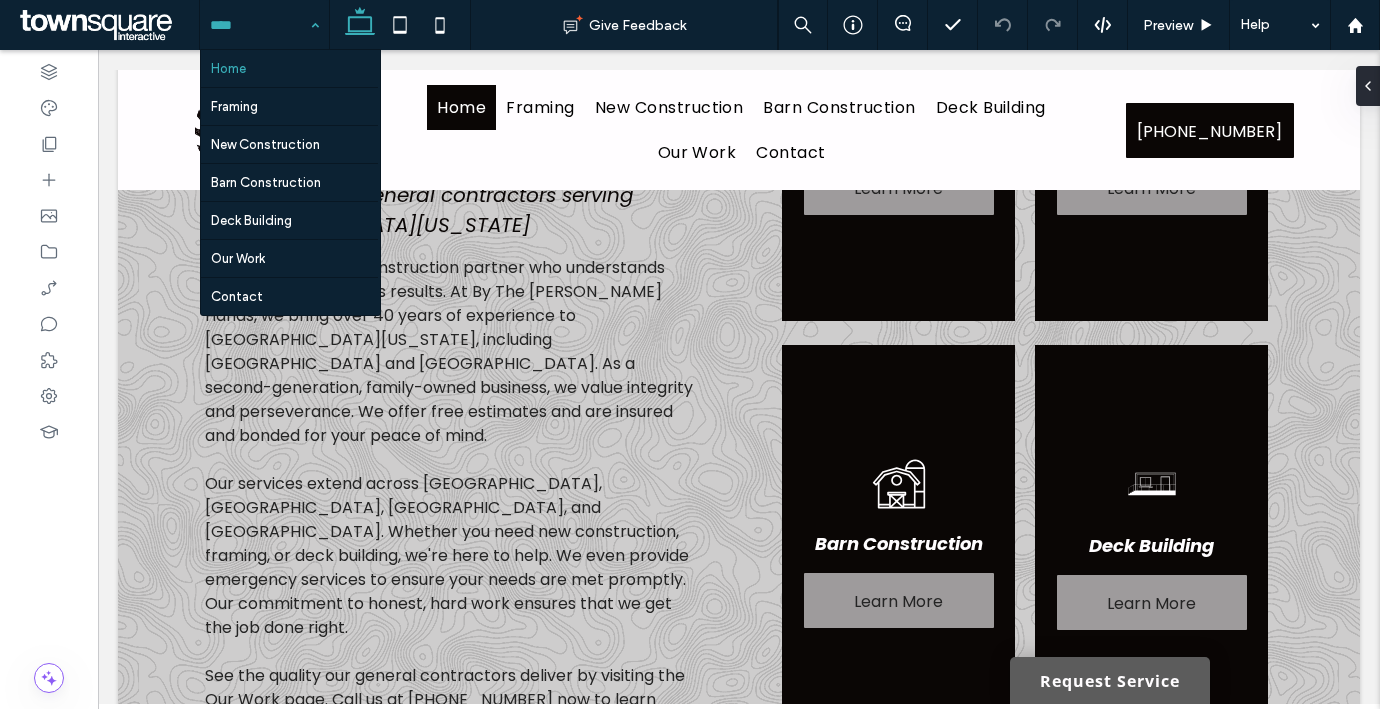 click at bounding box center [259, 25] 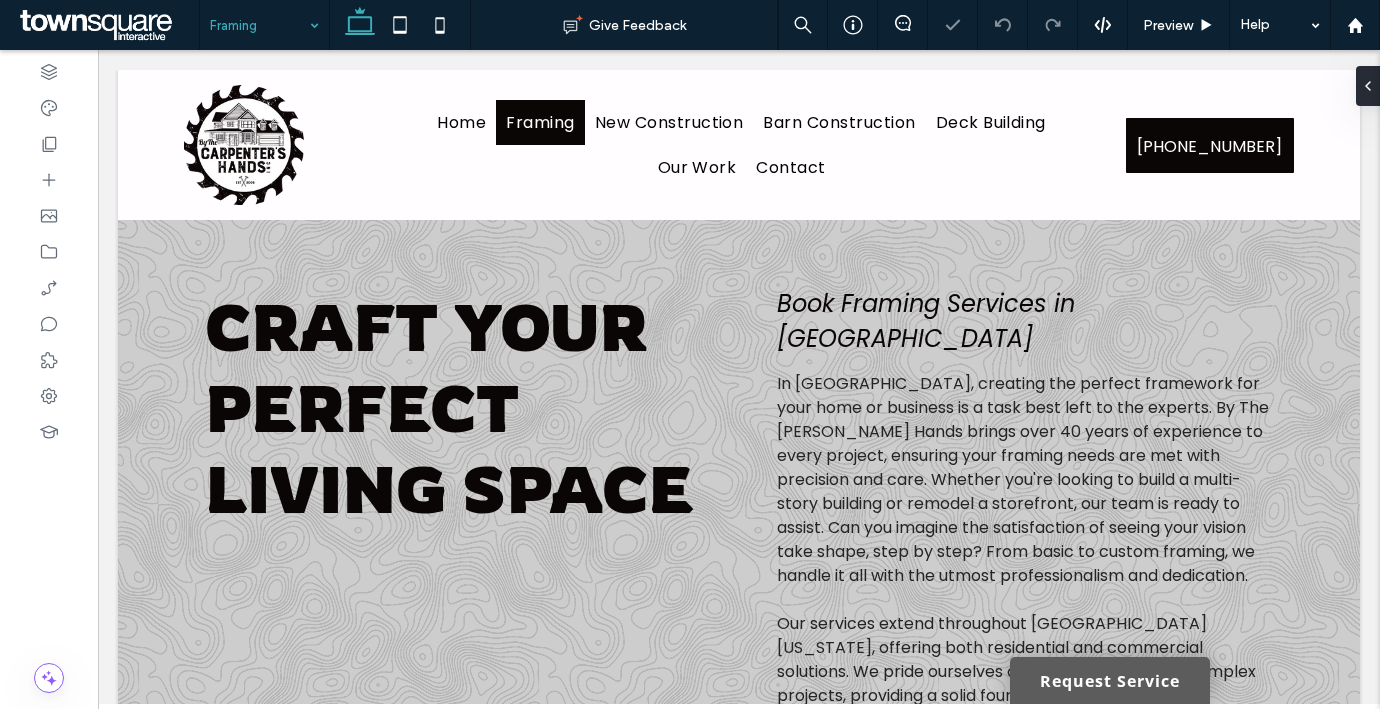 scroll, scrollTop: 0, scrollLeft: 0, axis: both 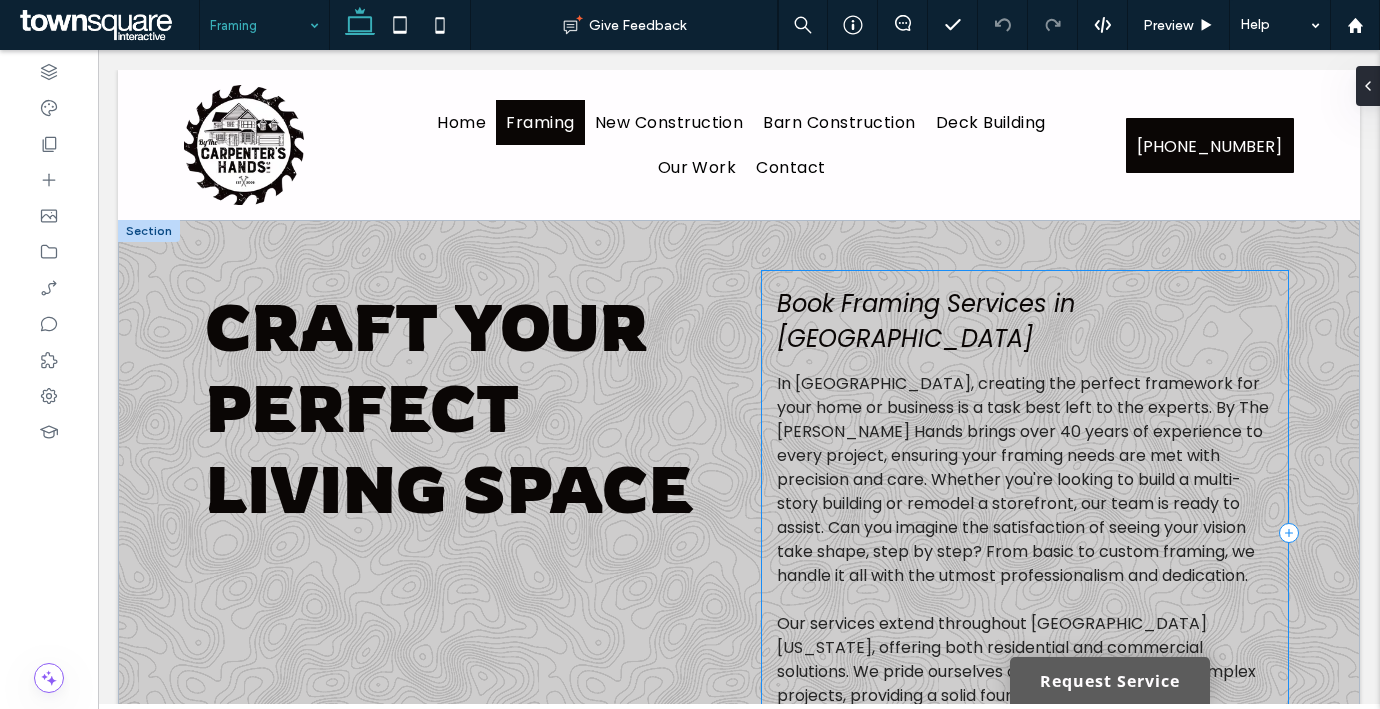 click on "Book Framing Services in Ocala
In Ocala, creating the perfect framework for your home or business is a task best left to the experts. By The Carpenter's Hands brings over 40 years of experience to every project, ensuring your framing needs are met with precision and care. Whether you're looking to build a multi-story building or remodel a storefront, our team is ready to assist. Can you imagine the satisfaction of seeing your vision take shape, step by step? From basic to custom framing, we handle it all with the utmost professionalism and dedication. ﻿ Our services extend throughout North Central Florida, offering both residential and commercial solutions. We pride ourselves on our ability to tackle complex projects, providing a solid foundation for your future endeavors. Contact us today to start your framing project!" at bounding box center [1025, 533] 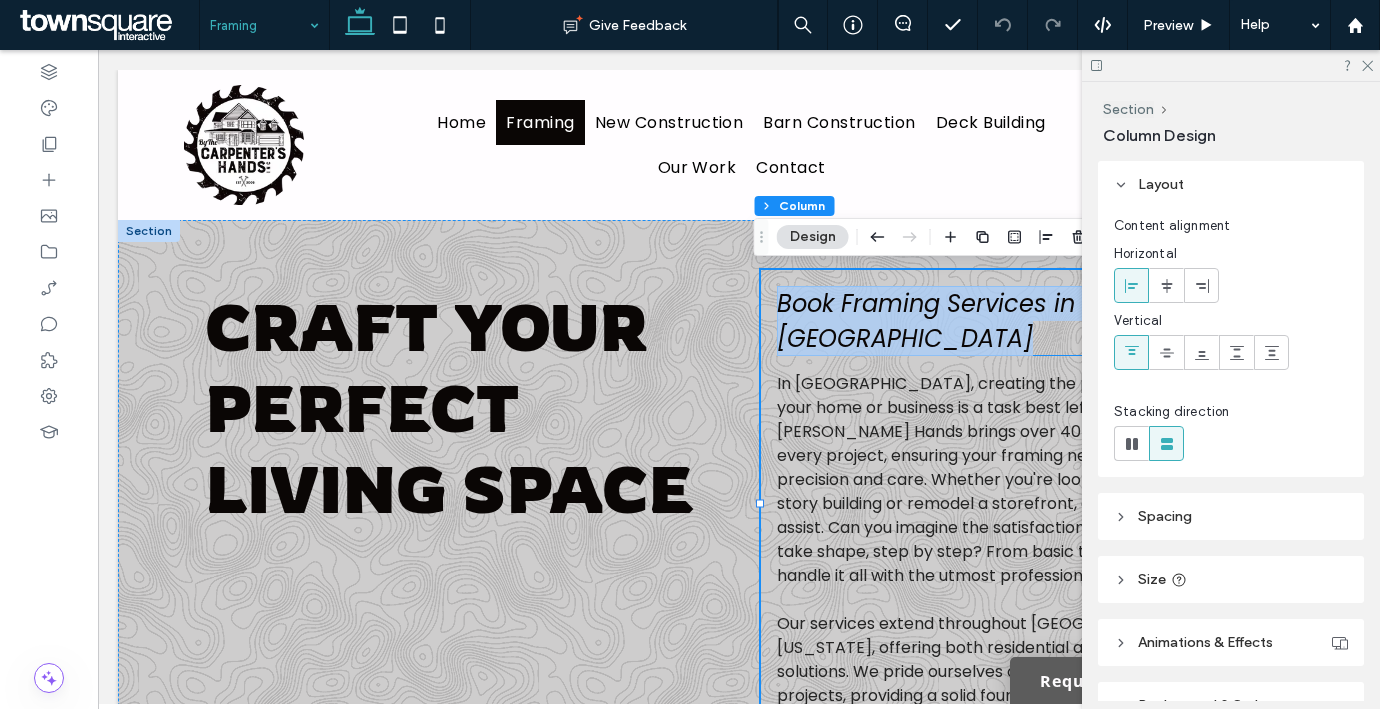 click on "Book Framing Services in Ocala" at bounding box center [926, 321] 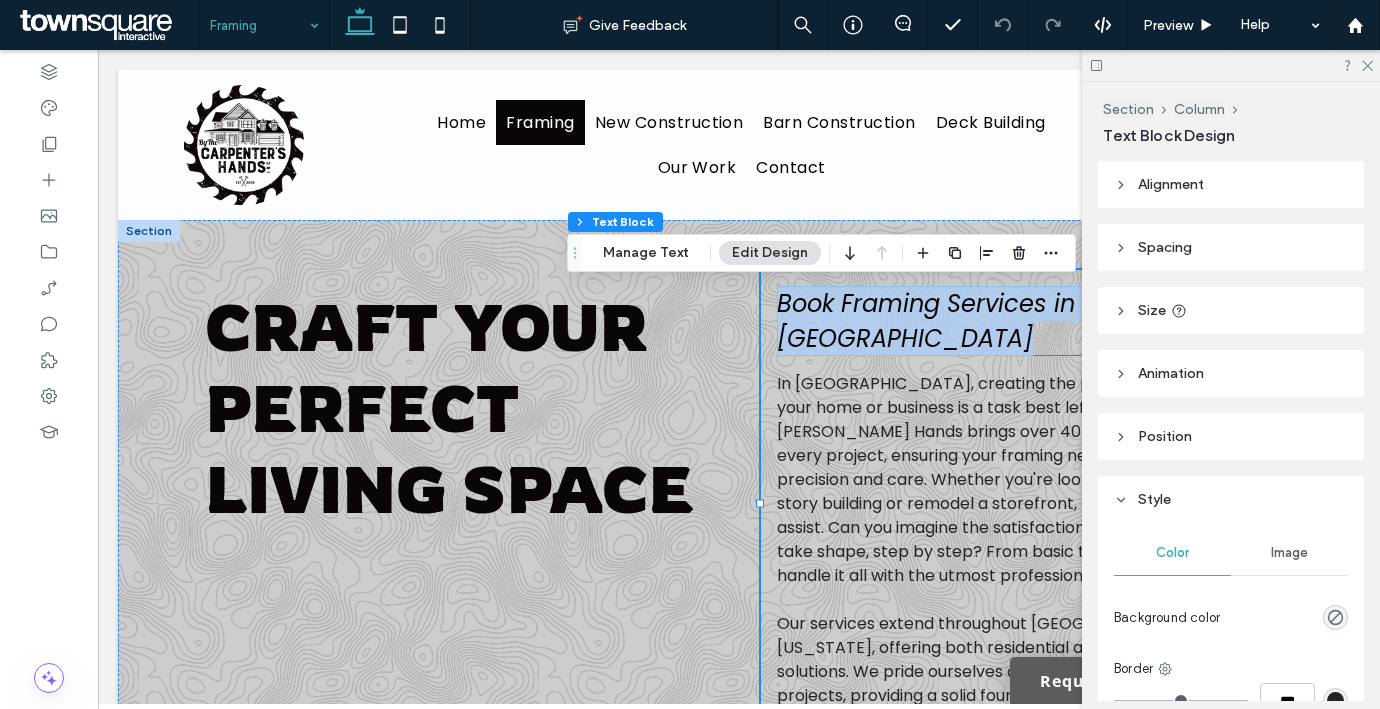 click on "Book Framing Services in Ocala" at bounding box center (1025, 321) 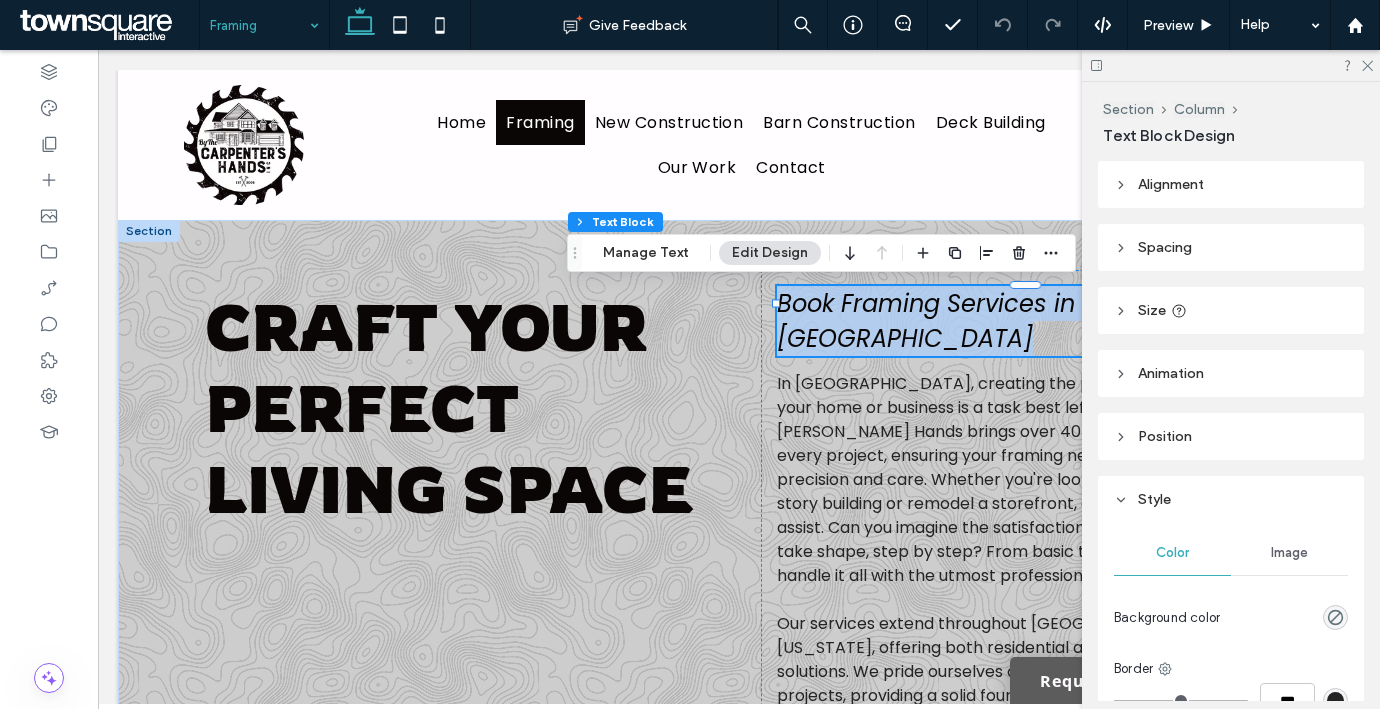 click on "Book Framing Services in Ocala" at bounding box center [926, 321] 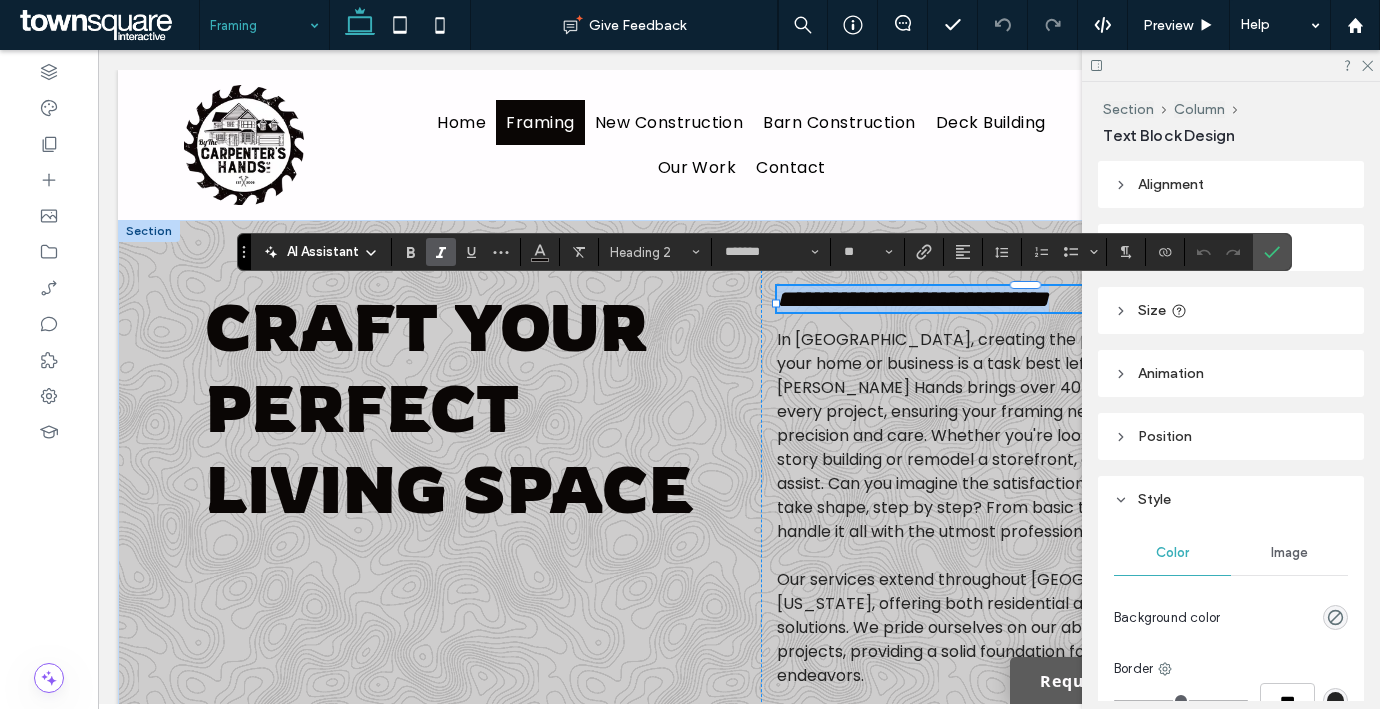 click on "**********" at bounding box center (913, 299) 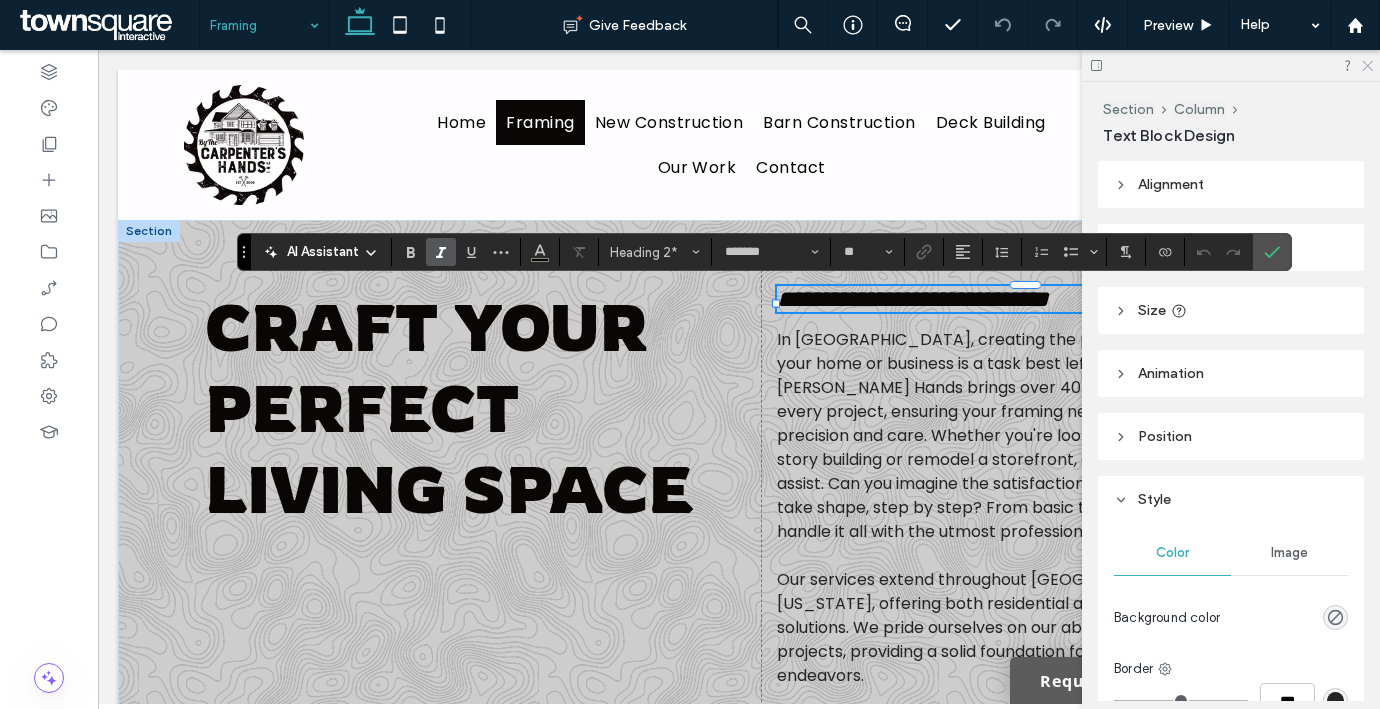 click 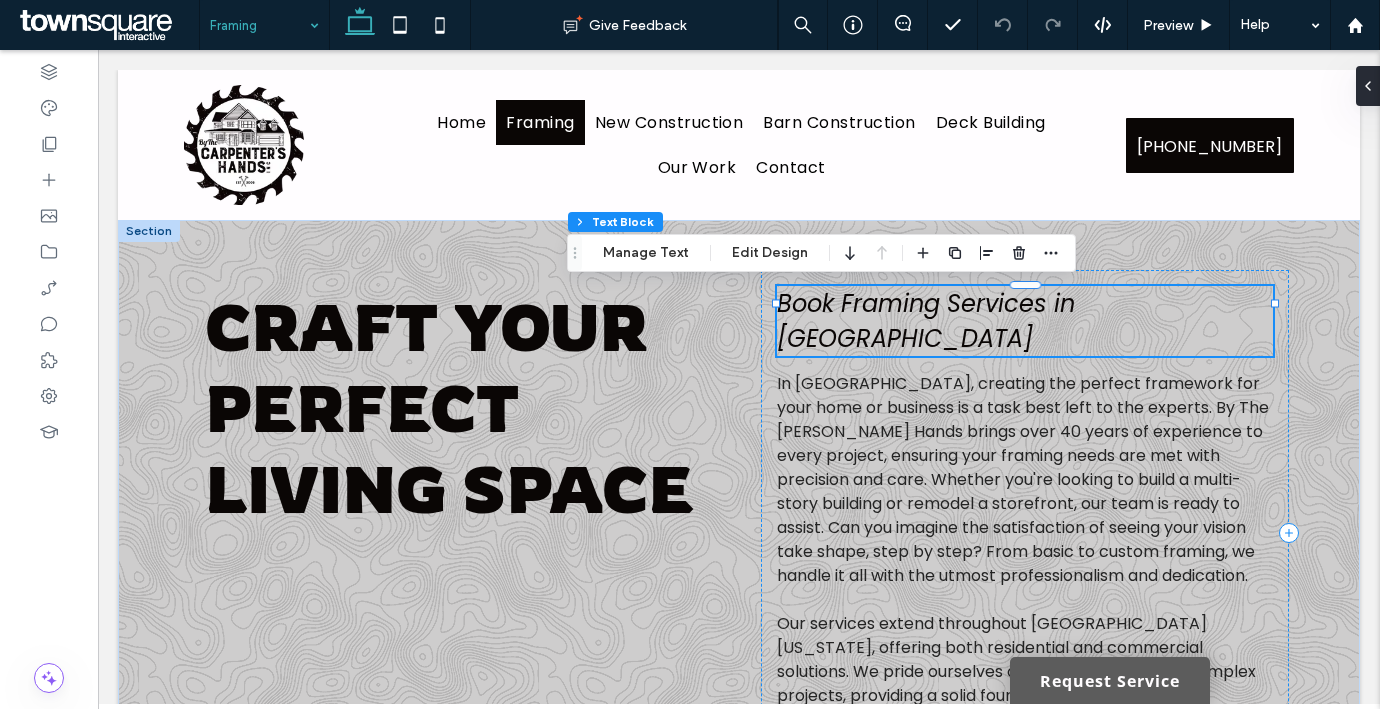 click on "Book Framing Services in Ocala" at bounding box center [926, 321] 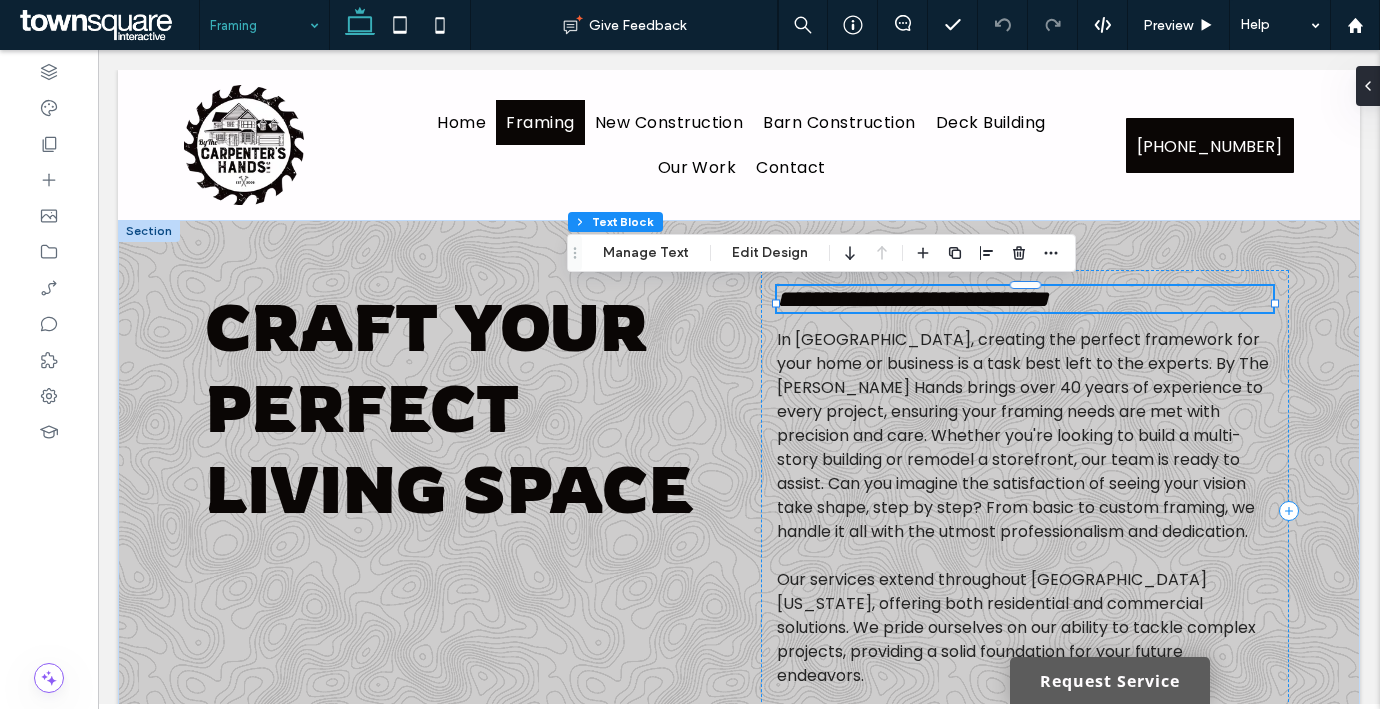 click on "**********" at bounding box center (913, 299) 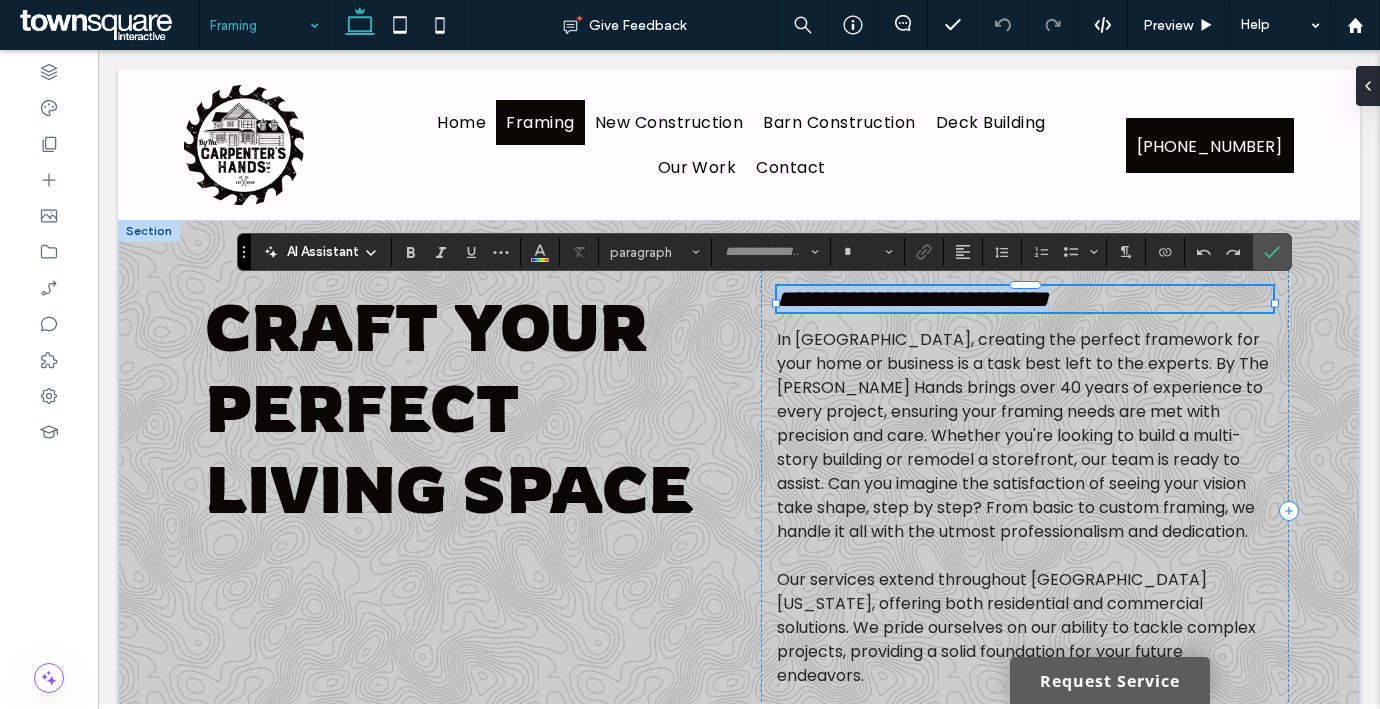 type on "*******" 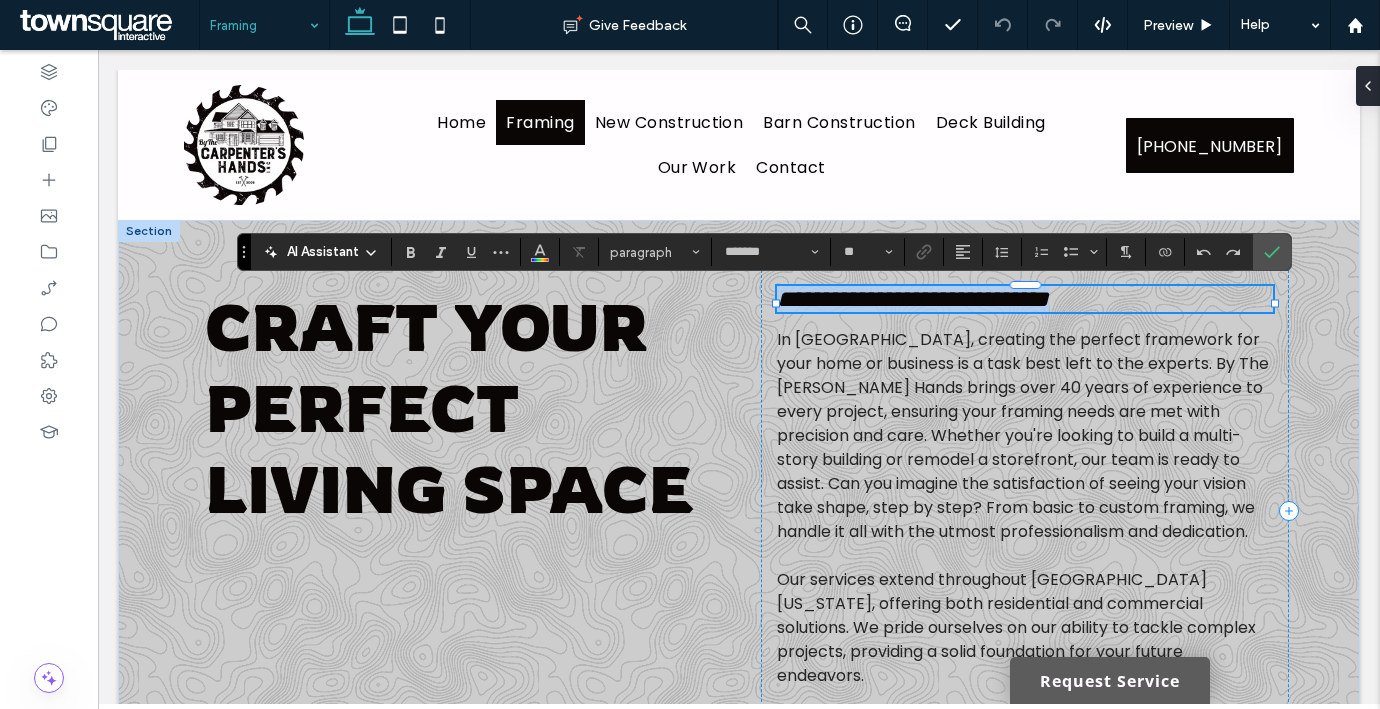 click on "**********" at bounding box center [913, 299] 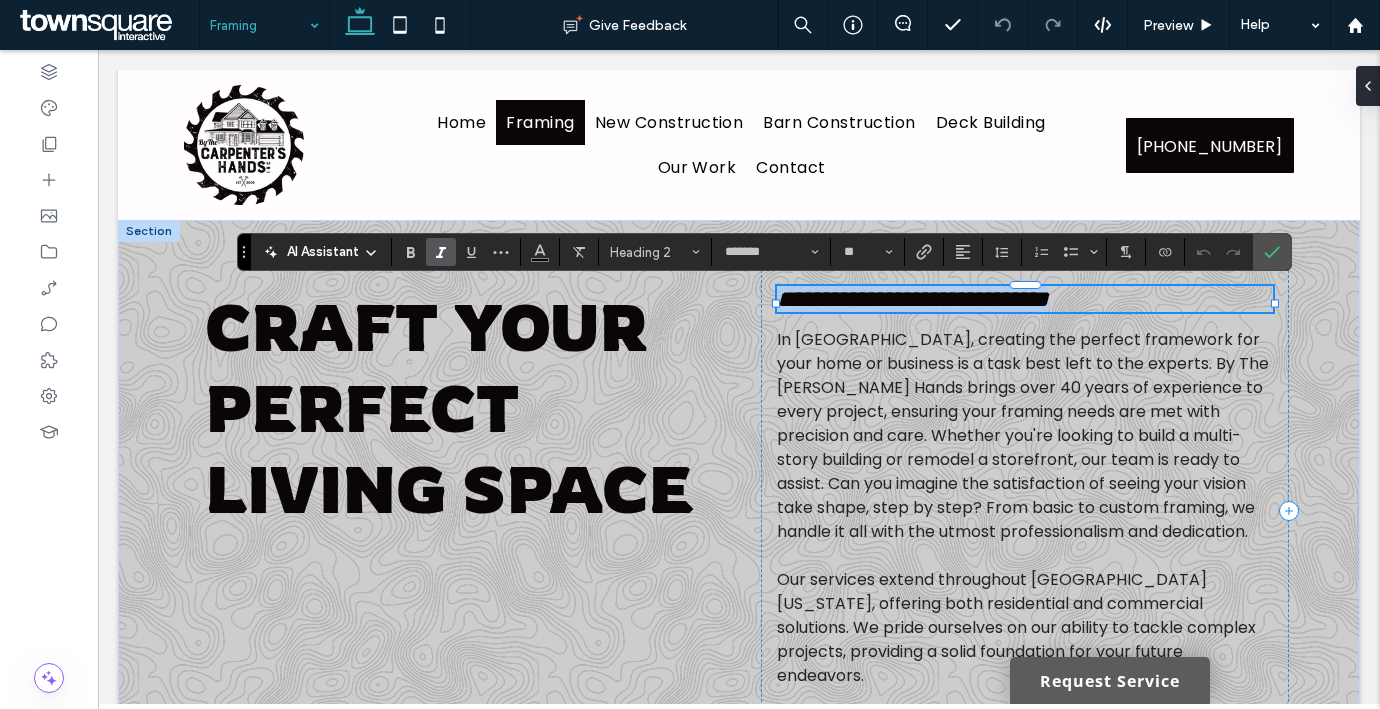 type 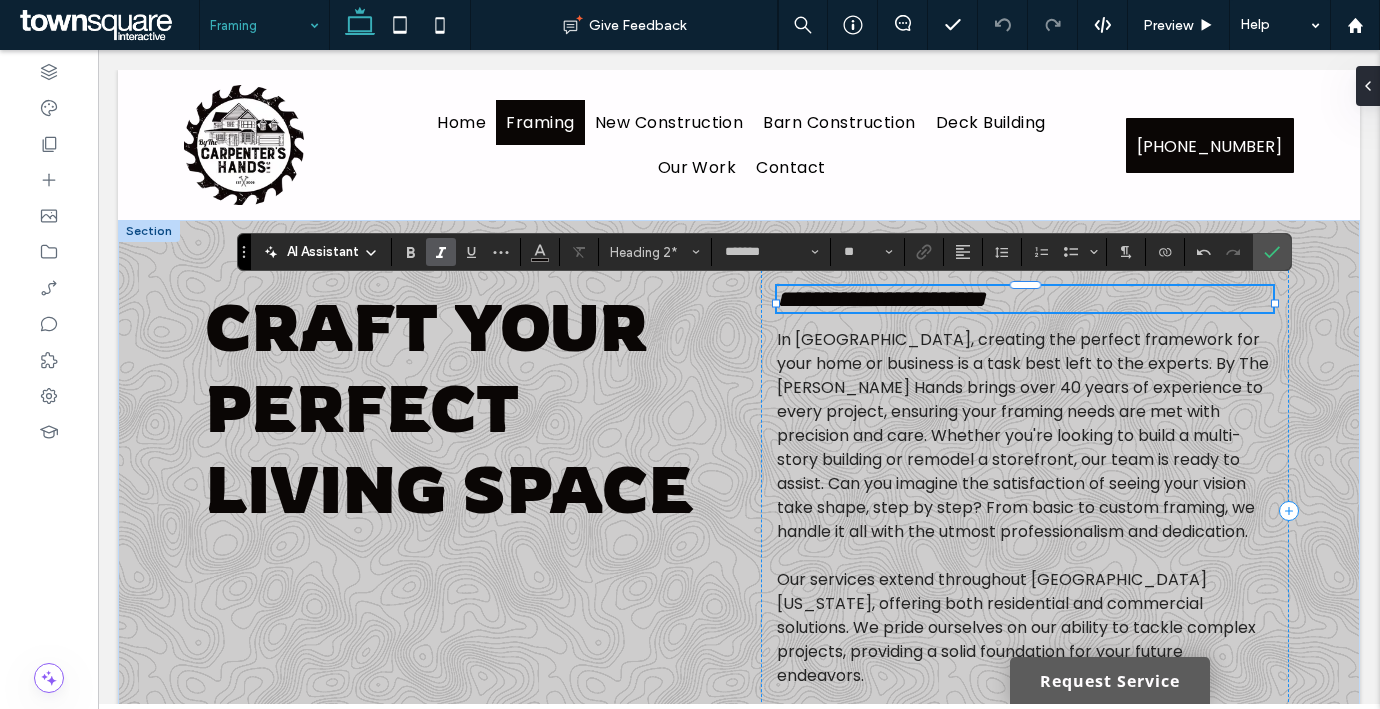 click on "**********" at bounding box center [1025, 299] 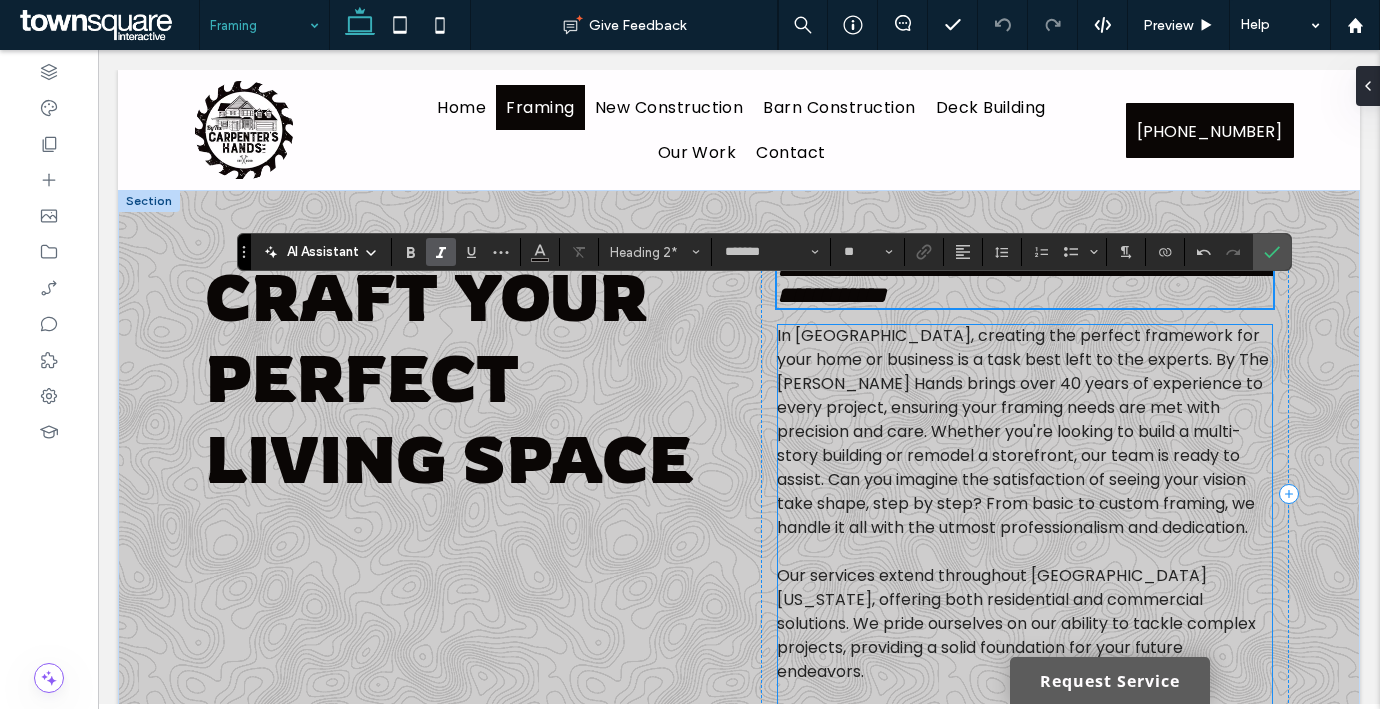scroll, scrollTop: 4, scrollLeft: 0, axis: vertical 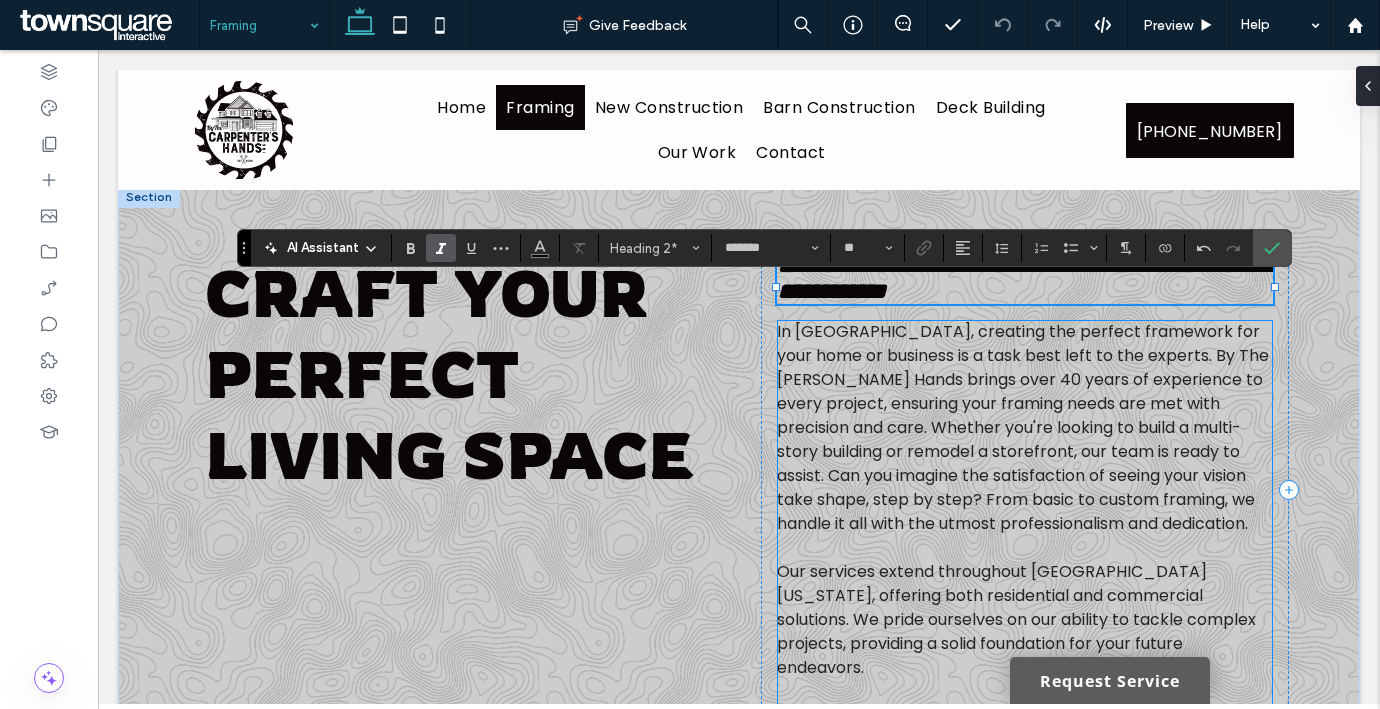 click on "In Ocala, creating the perfect framework for your home or business is a task best left to the experts. By The Carpenter's Hands brings over 40 years of experience to every project, ensuring your framing needs are met with precision and care. Whether you're looking to build a multi-story building or remodel a storefront, our team is ready to assist. Can you imagine the satisfaction of seeing your vision take shape, step by step? From basic to custom framing, we handle it all with the utmost professionalism and dedication." at bounding box center [1023, 427] 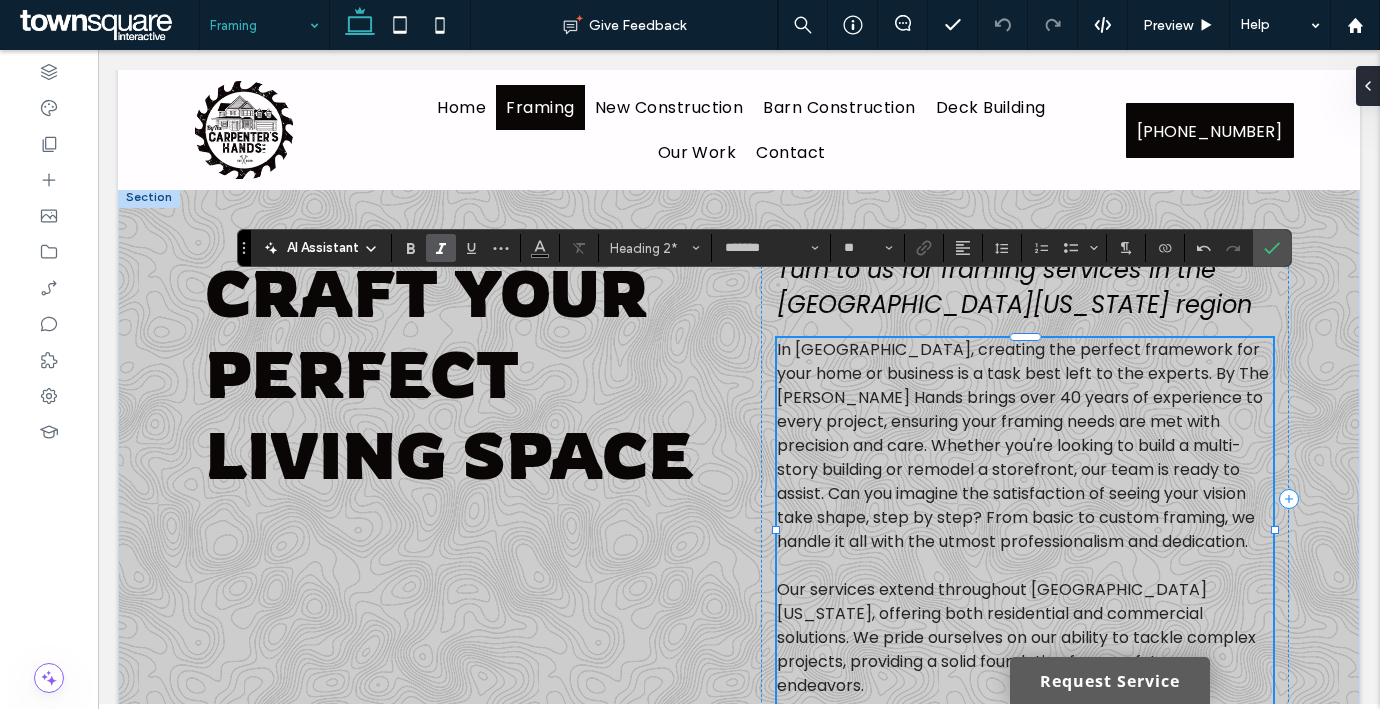 click on "In Ocala, creating the perfect framework for your home or business is a task best left to the experts. By The Carpenter's Hands brings over 40 years of experience to every project, ensuring your framing needs are met with precision and care. Whether you're looking to build a multi-story building or remodel a storefront, our team is ready to assist. Can you imagine the satisfaction of seeing your vision take shape, step by step? From basic to custom framing, we handle it all with the utmost professionalism and dedication. ﻿ Our services extend throughout North Central Florida, offering both residential and commercial solutions. We pride ourselves on our ability to tackle complex projects, providing a solid foundation for your future endeavors. Contact us today to start your framing project!" at bounding box center (1025, 542) 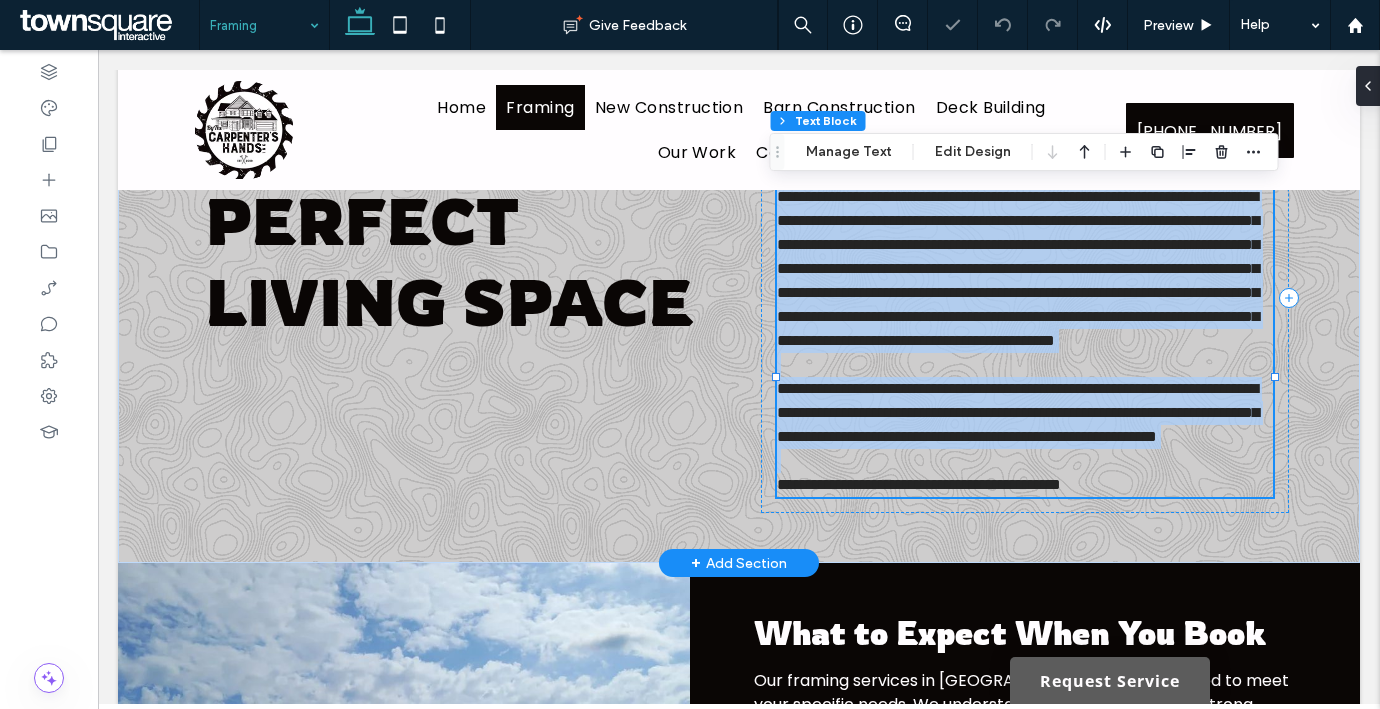 type on "*******" 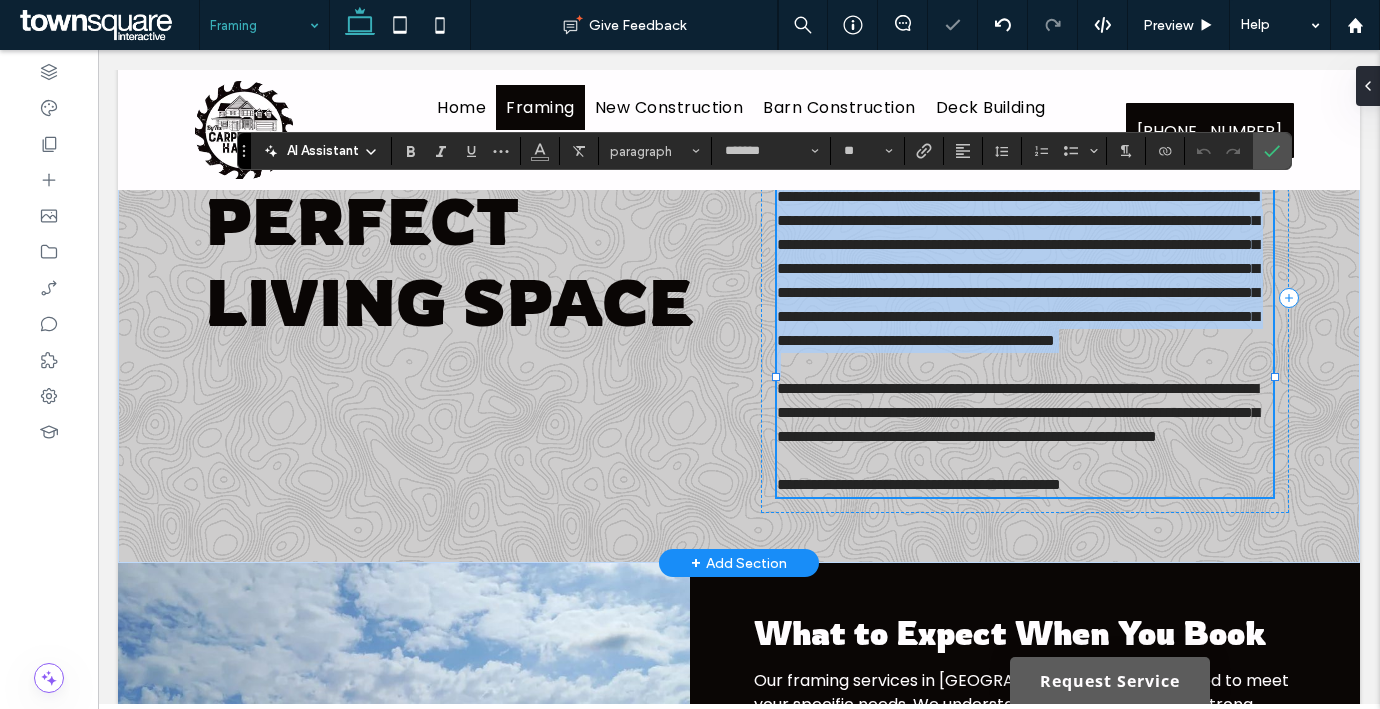 click on "**********" at bounding box center (1018, 268) 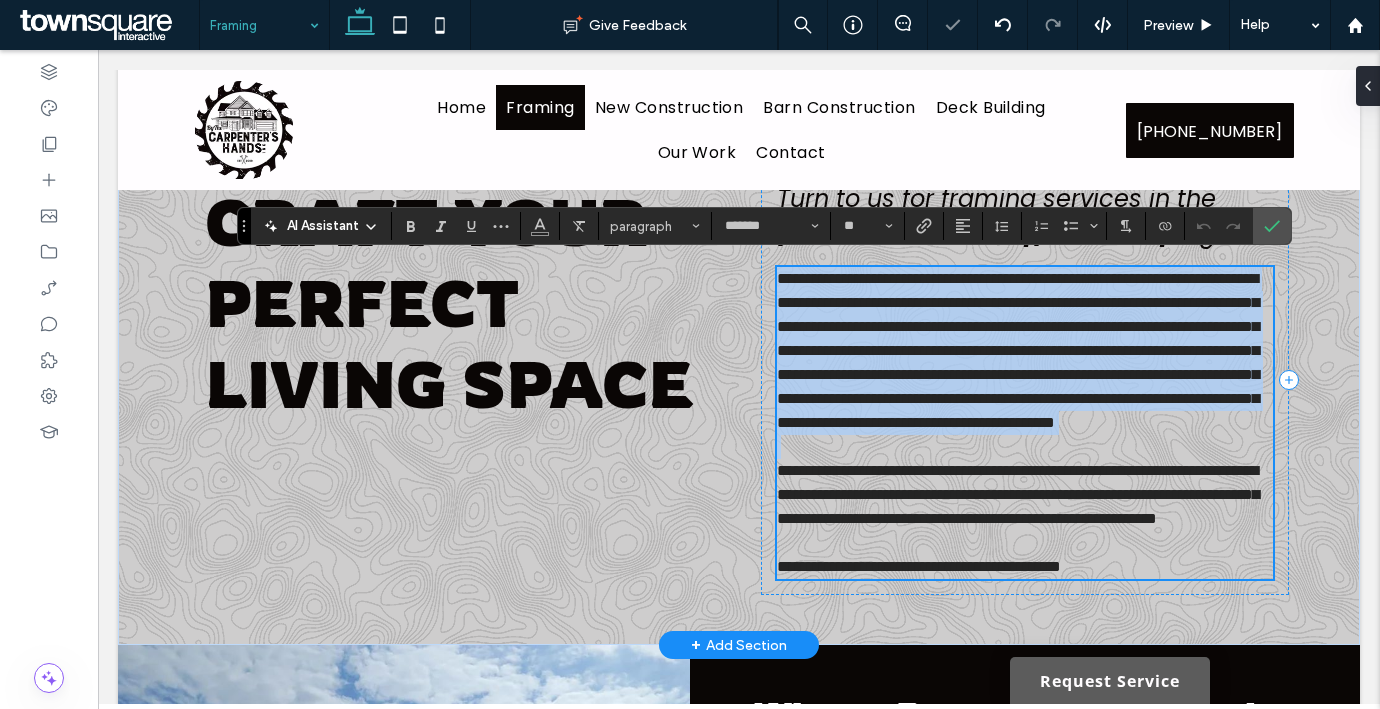 scroll, scrollTop: 74, scrollLeft: 0, axis: vertical 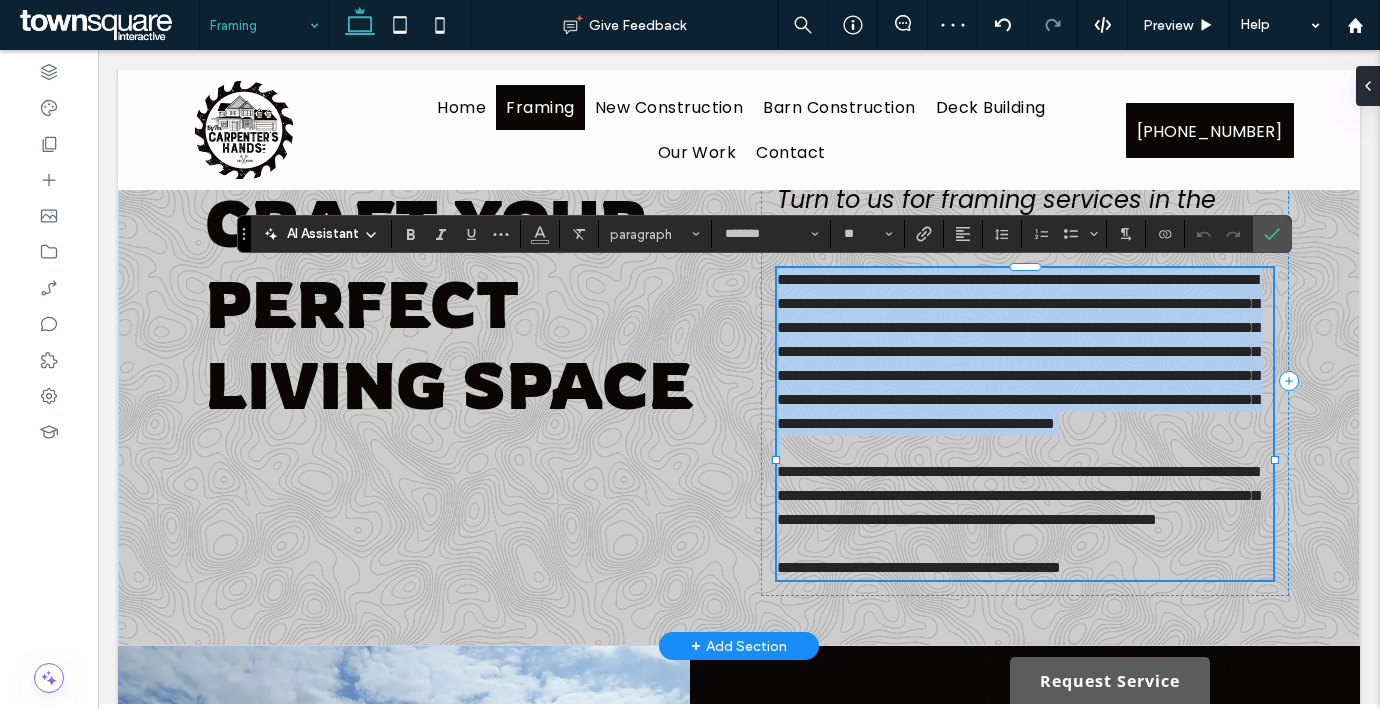 click on "**********" at bounding box center (1018, 351) 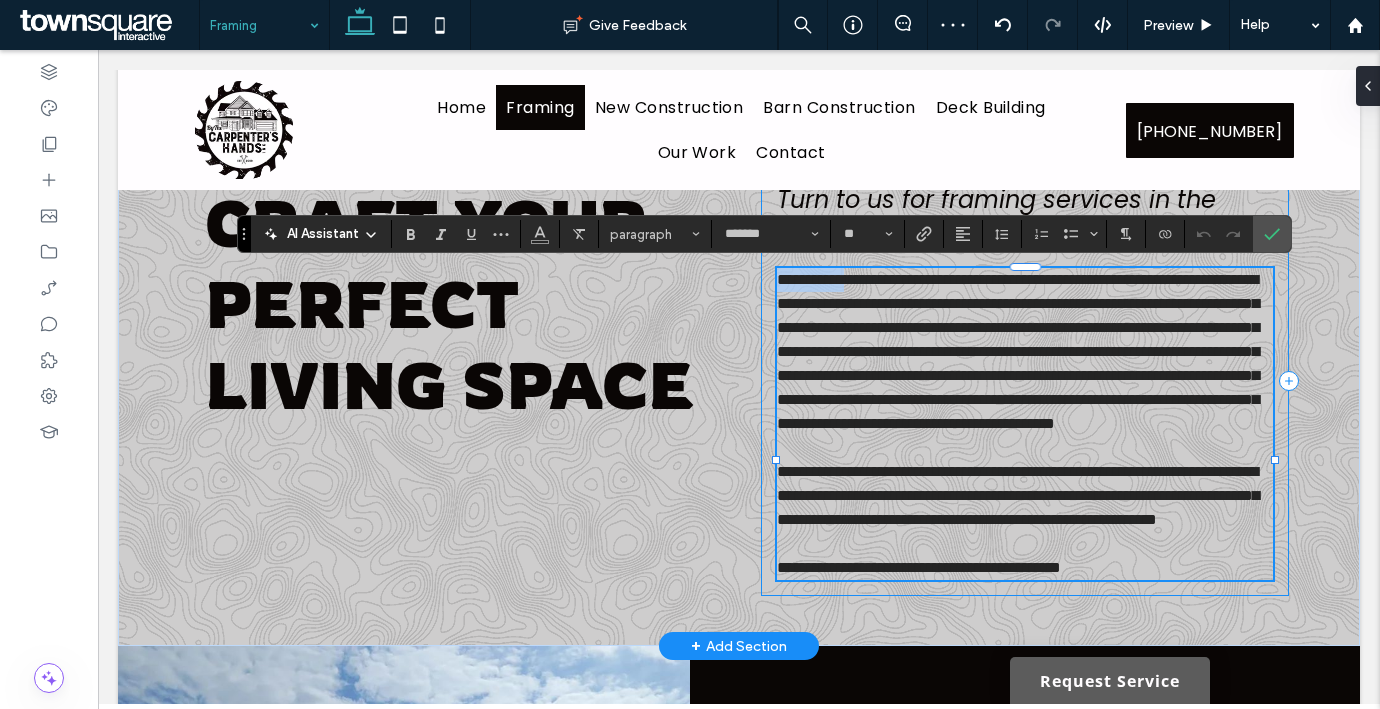drag, startPoint x: 853, startPoint y: 278, endPoint x: 754, endPoint y: 281, distance: 99.04544 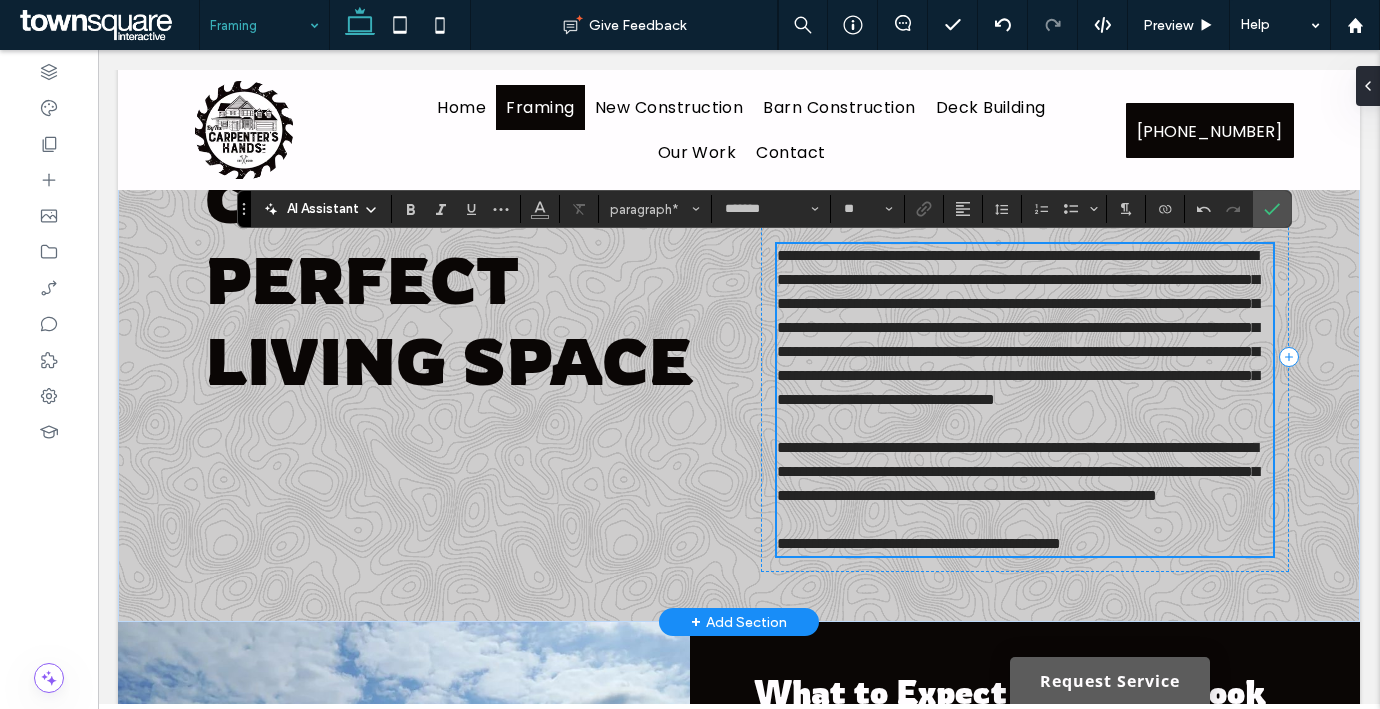 scroll, scrollTop: 99, scrollLeft: 0, axis: vertical 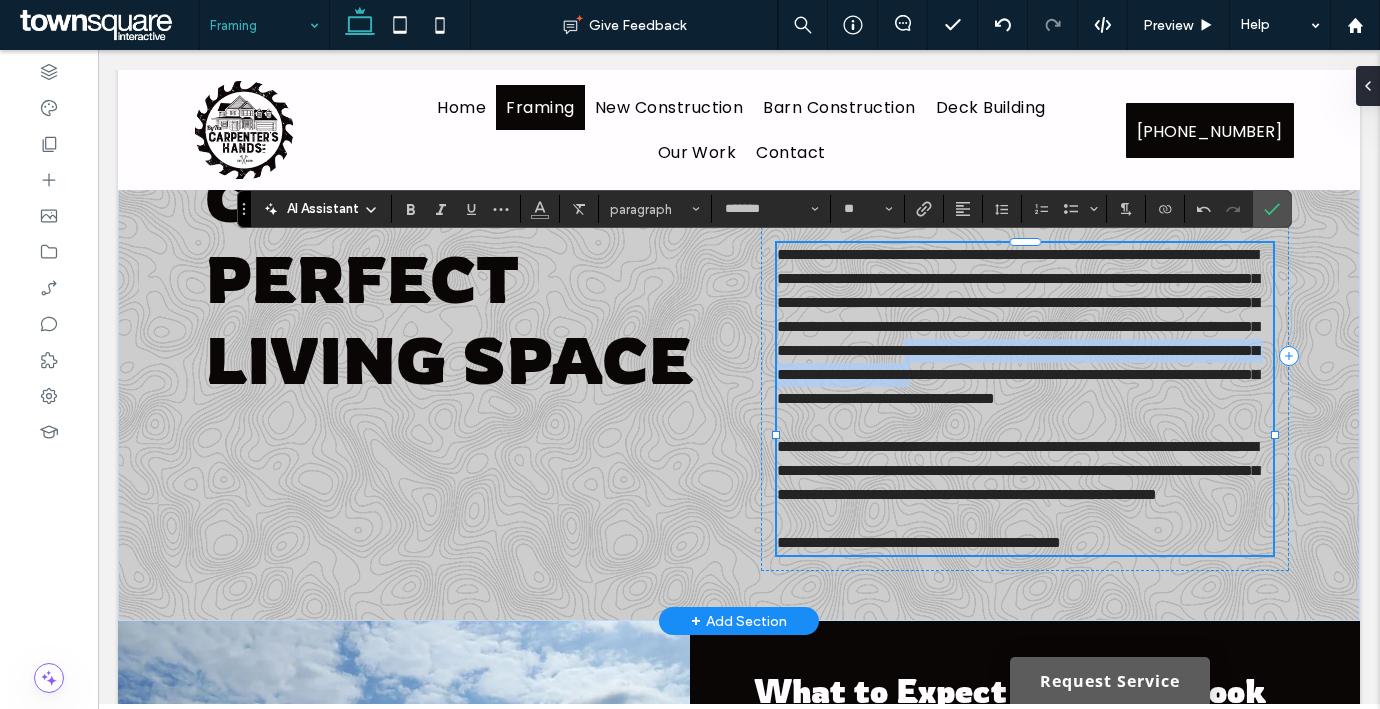drag, startPoint x: 1241, startPoint y: 402, endPoint x: 1075, endPoint y: 364, distance: 170.29387 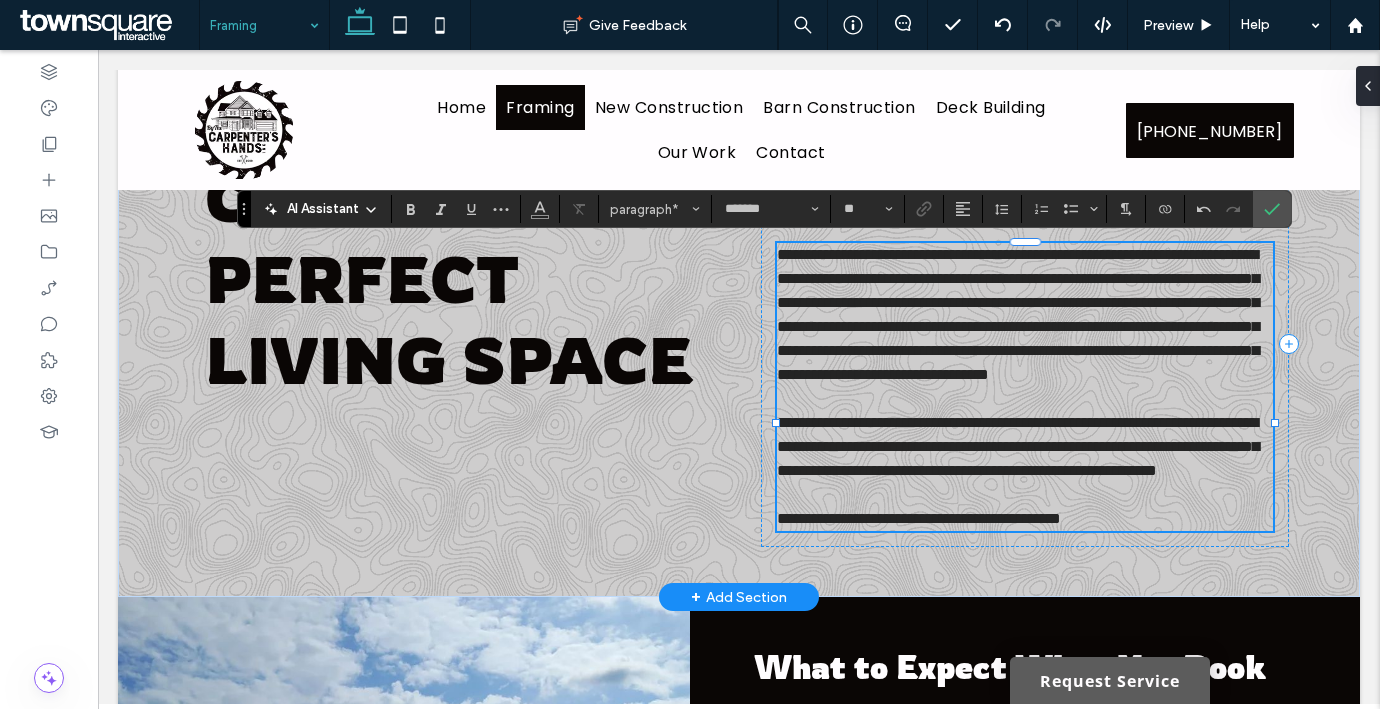 click on "**********" at bounding box center (1018, 446) 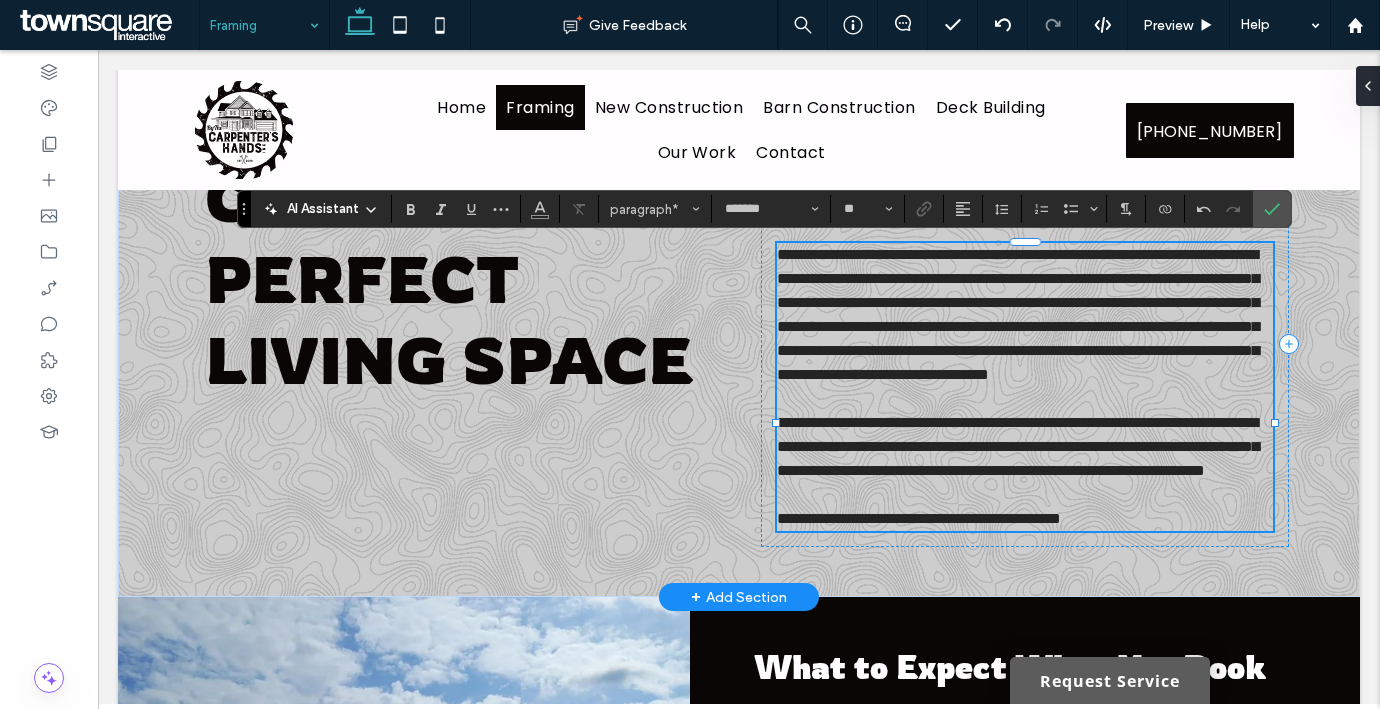 click on "**********" at bounding box center (1018, 446) 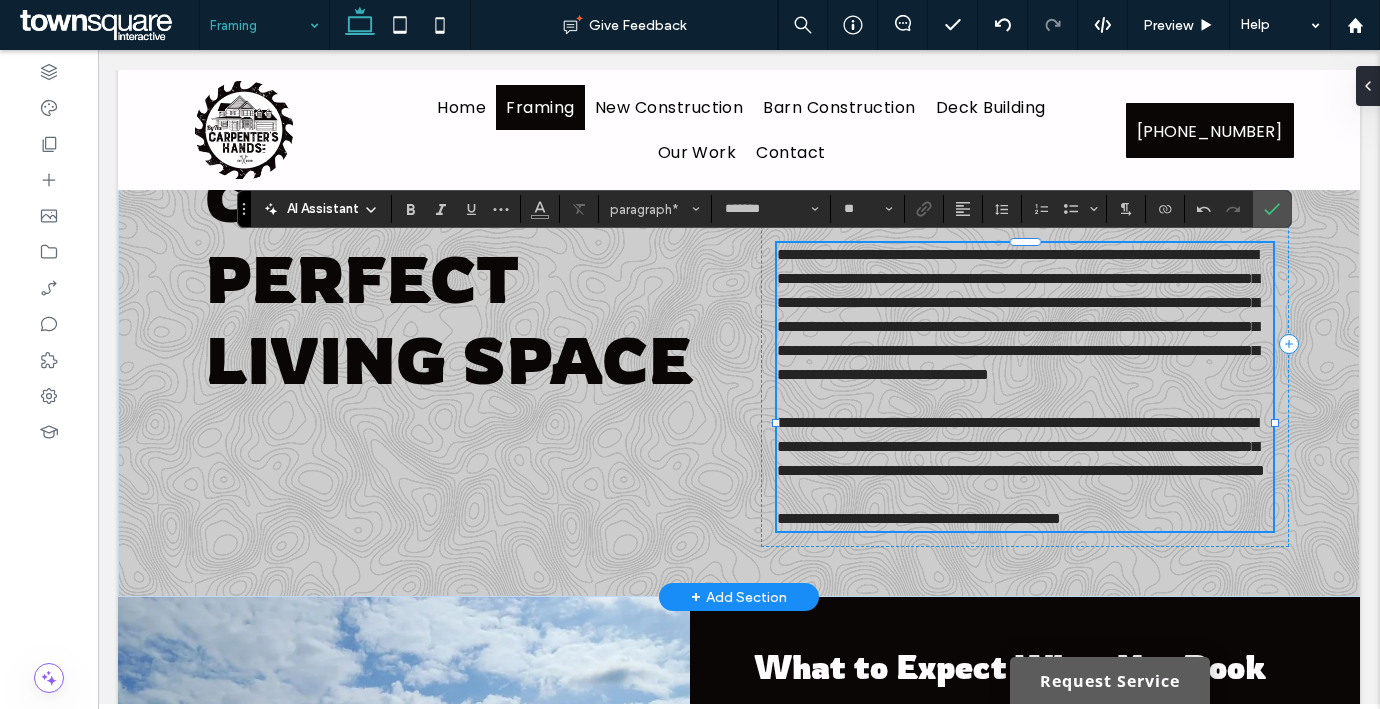 click on "**********" at bounding box center [1021, 446] 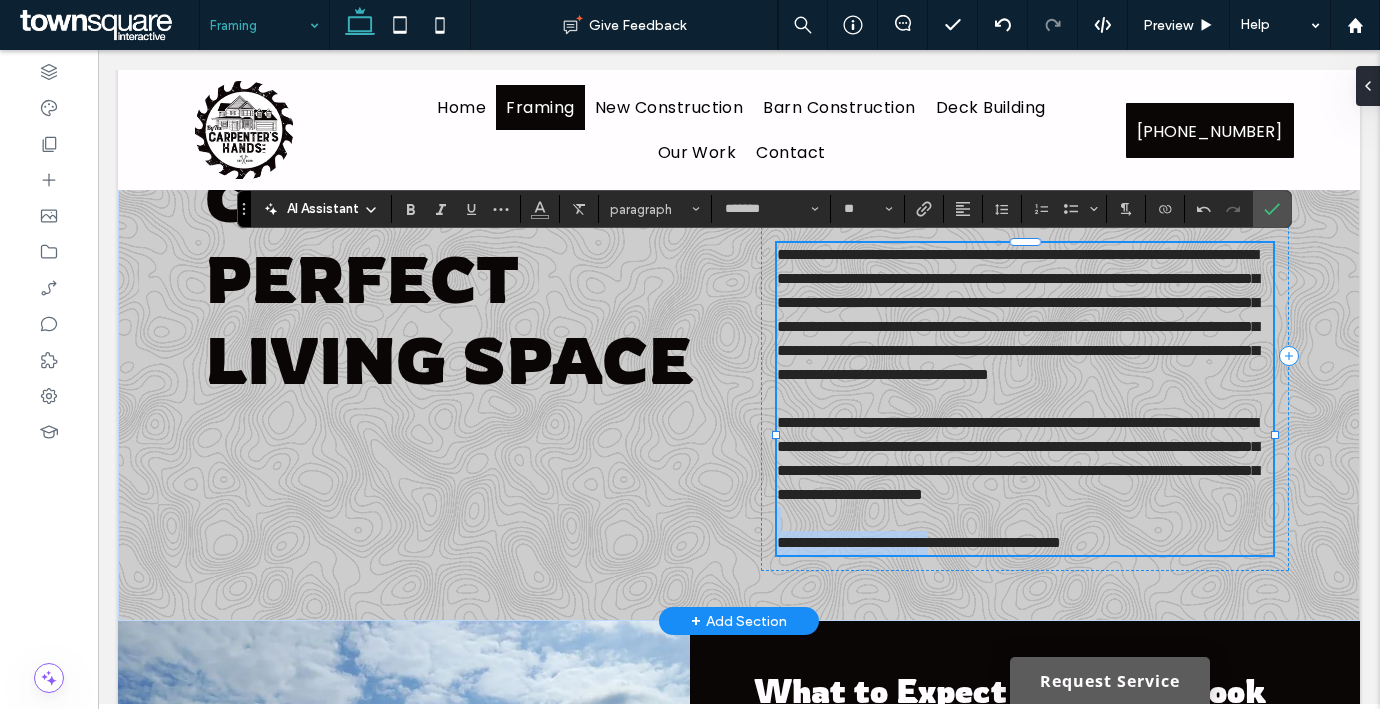 drag, startPoint x: 1150, startPoint y: 615, endPoint x: 986, endPoint y: 615, distance: 164 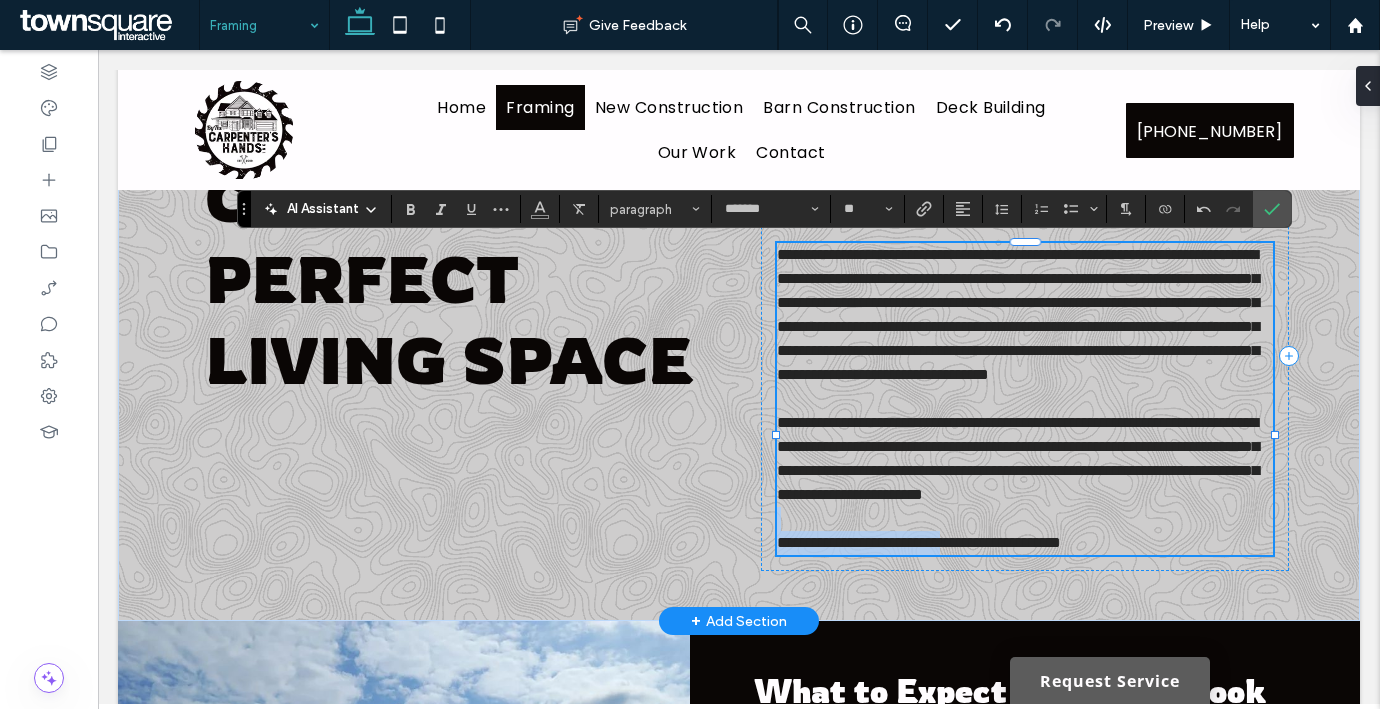 click on "**********" at bounding box center (919, 542) 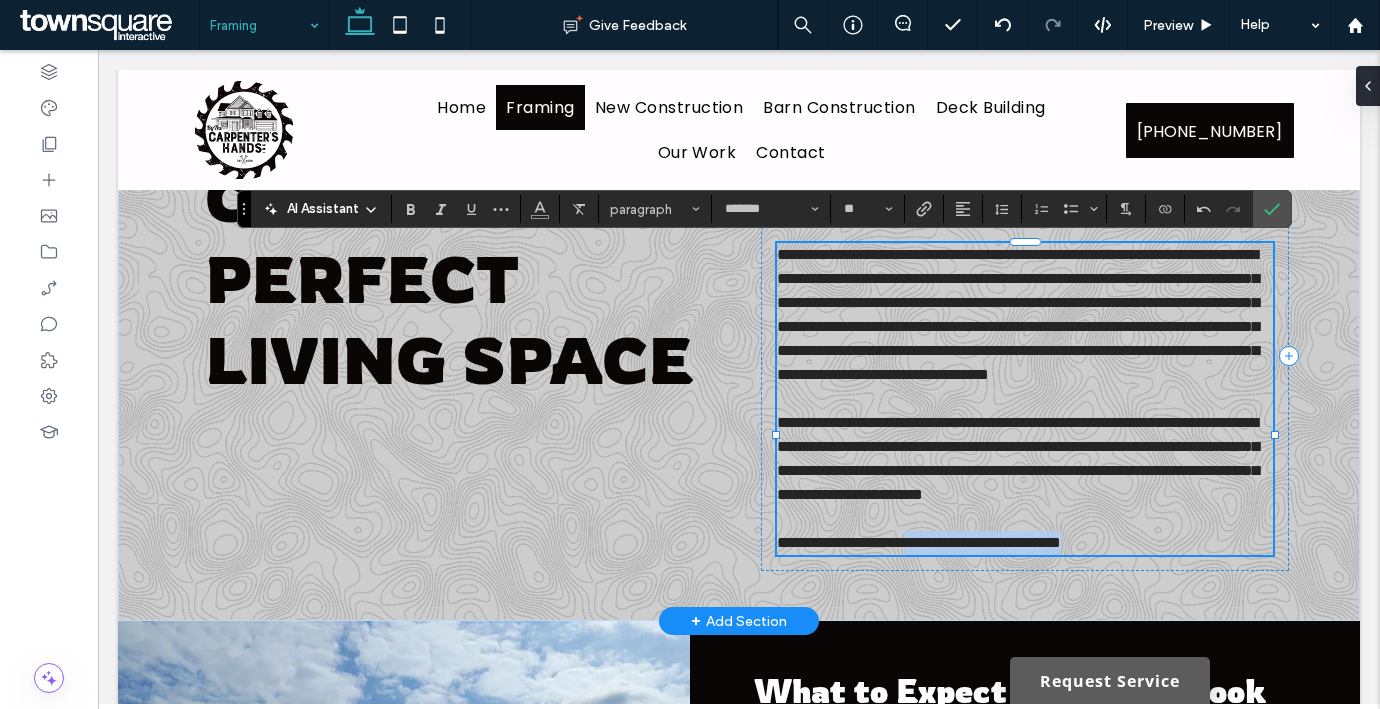 drag, startPoint x: 1153, startPoint y: 608, endPoint x: 940, endPoint y: 619, distance: 213.28384 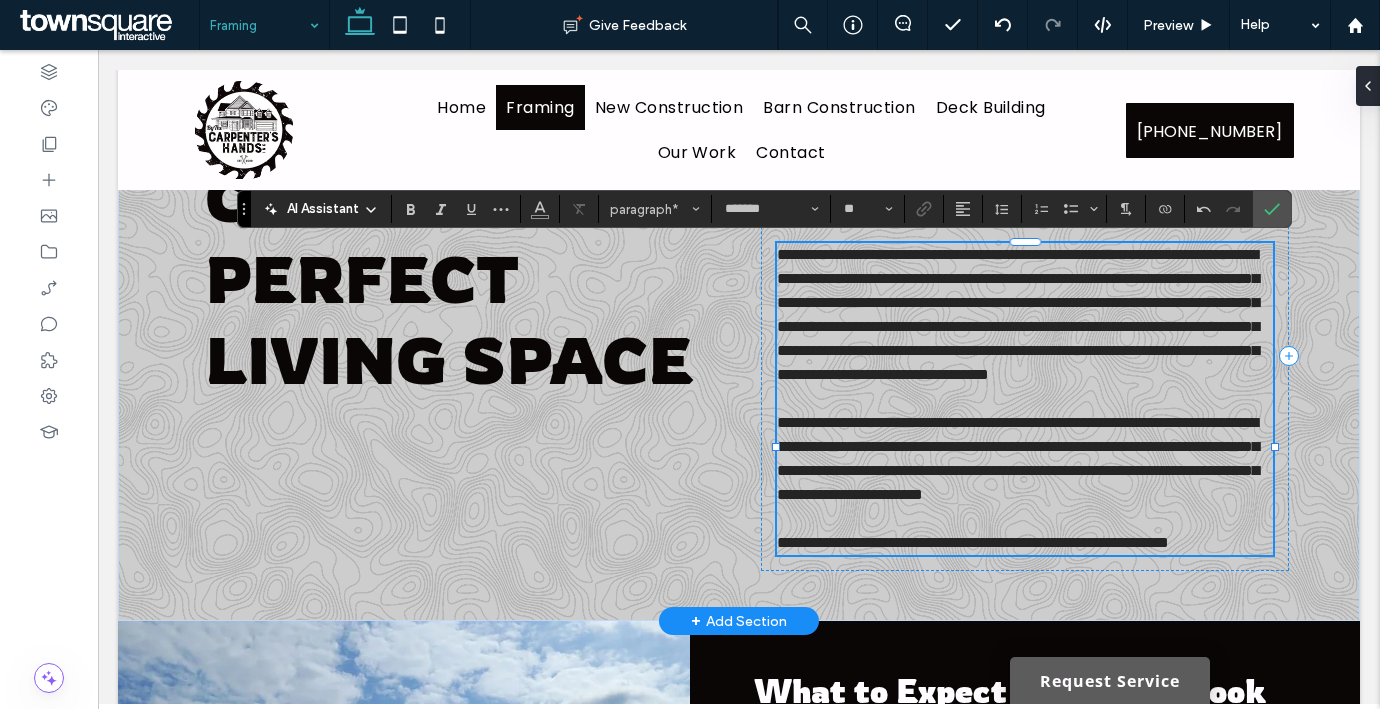 click at bounding box center (1025, 399) 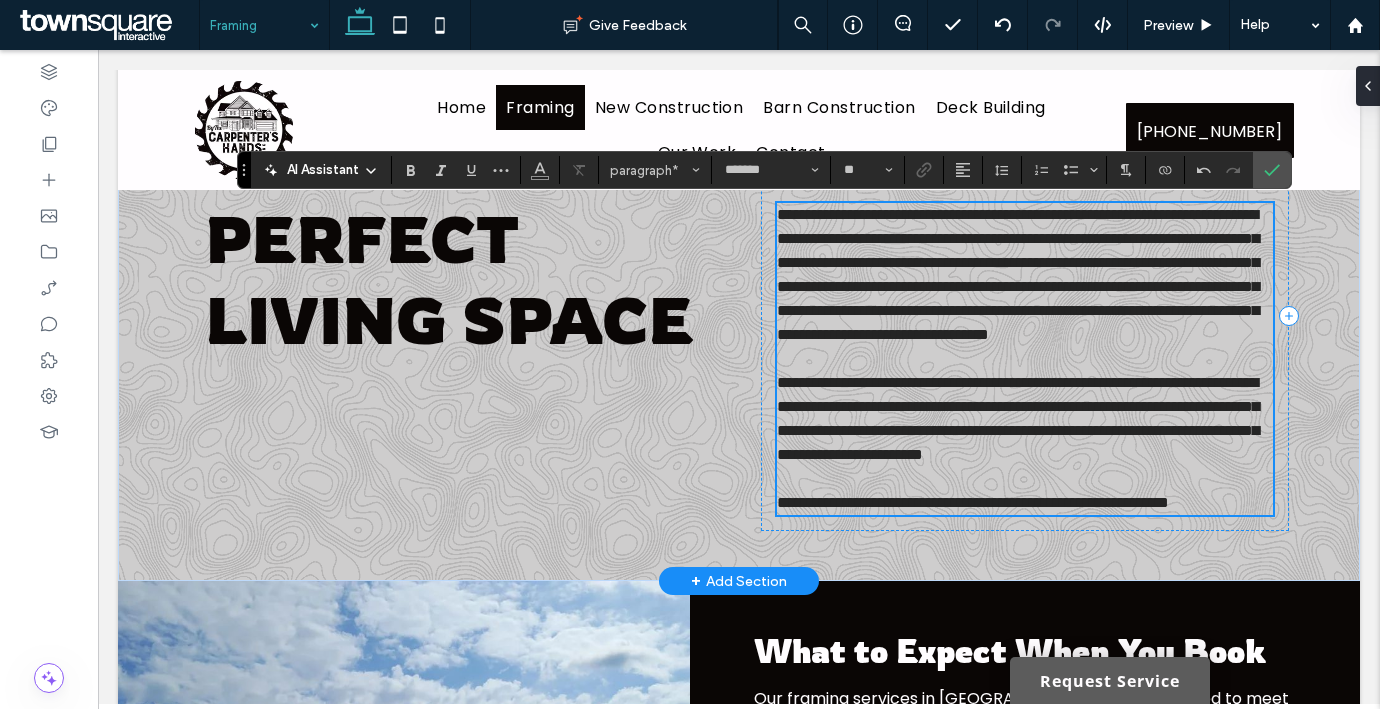 scroll, scrollTop: 140, scrollLeft: 0, axis: vertical 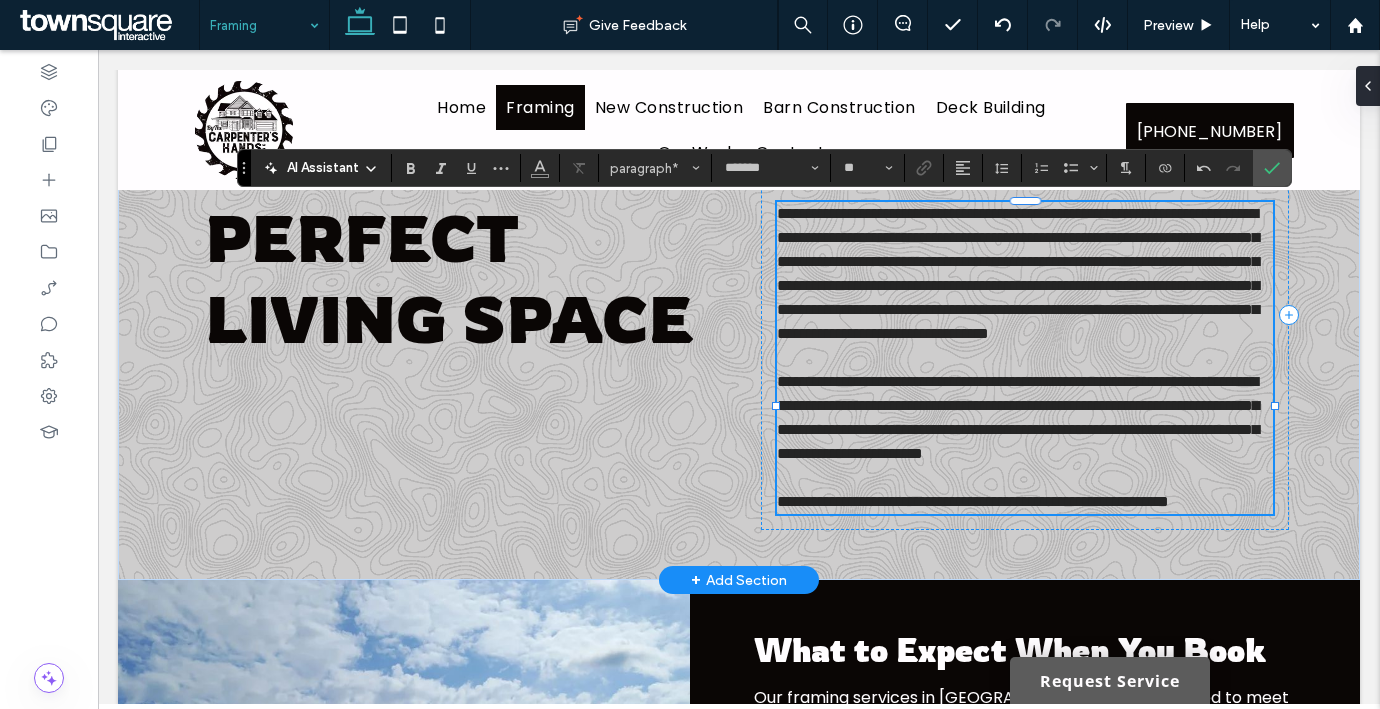 click on "**********" at bounding box center (973, 501) 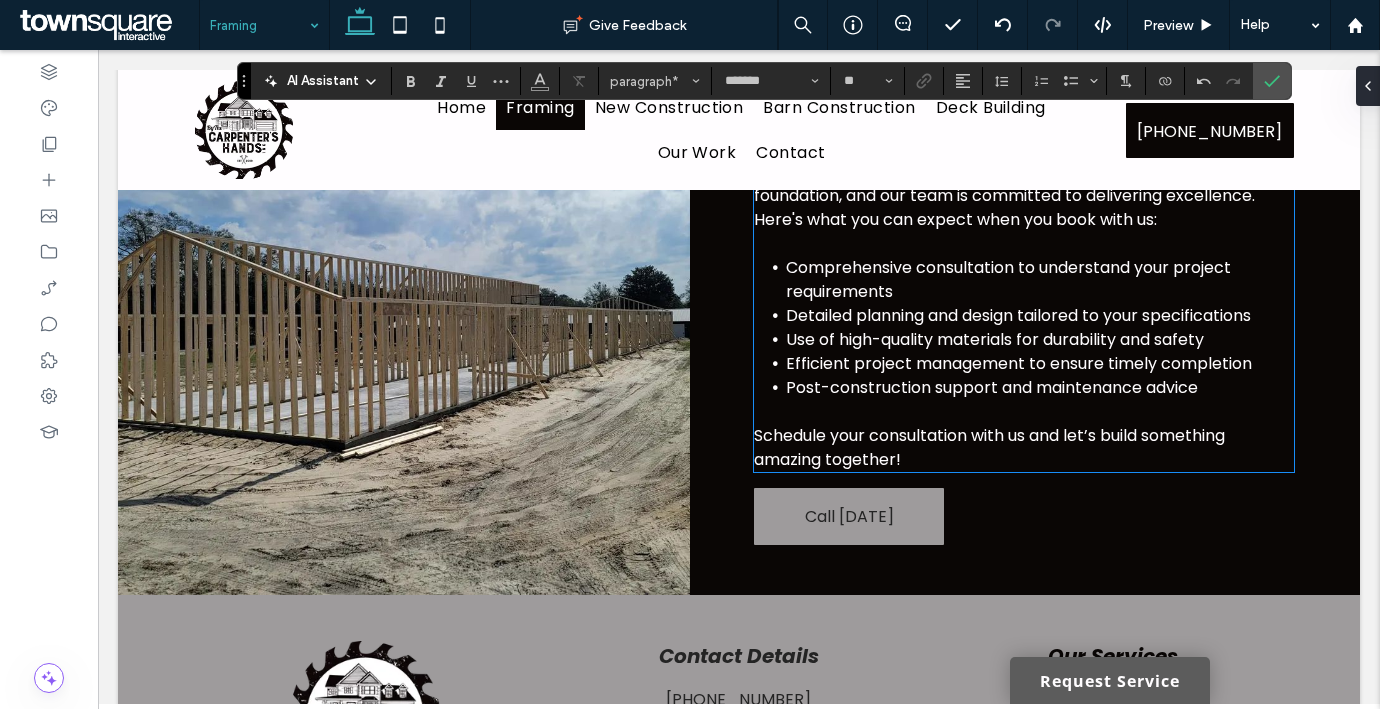 scroll, scrollTop: 697, scrollLeft: 0, axis: vertical 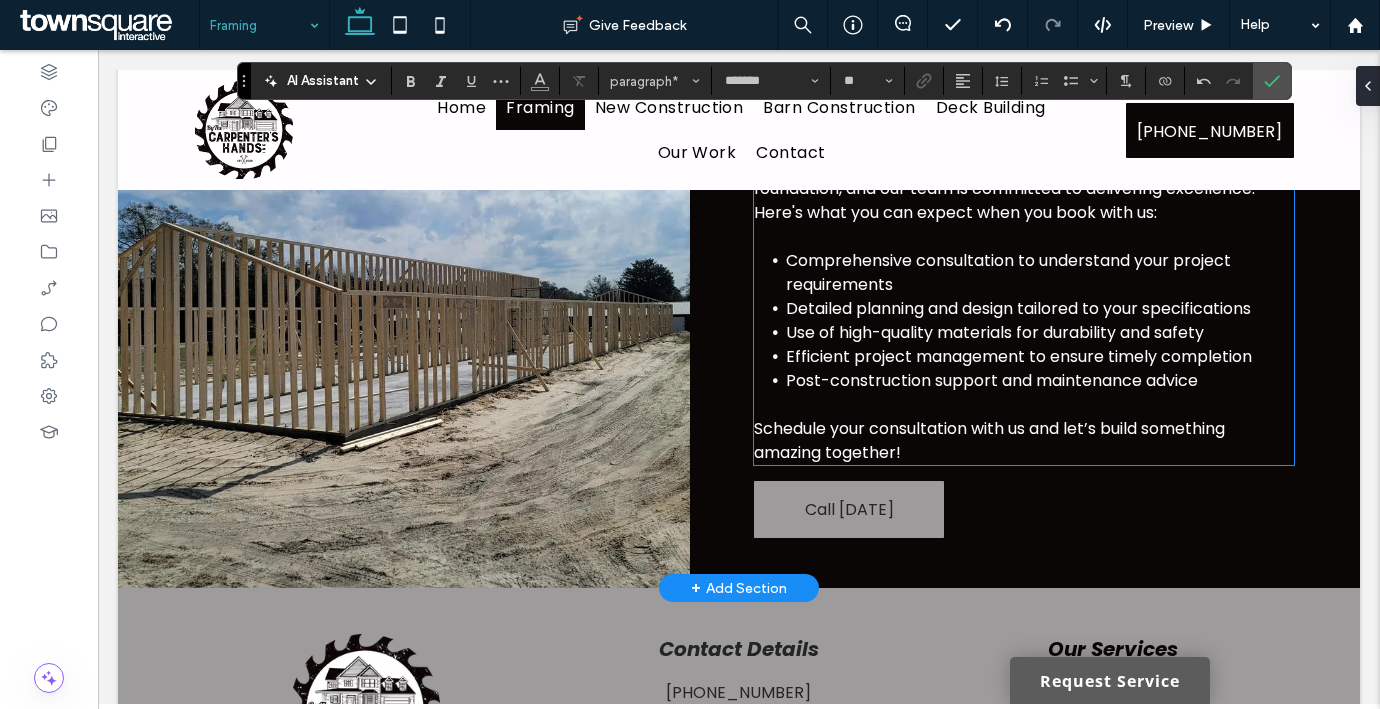 click on "Our framing services in Ocala are designed to meet your specific needs. We understand the importance of a strong foundation, and our team is committed to delivering excellence. Here's what you can expect when you book with us:" at bounding box center (1021, 176) 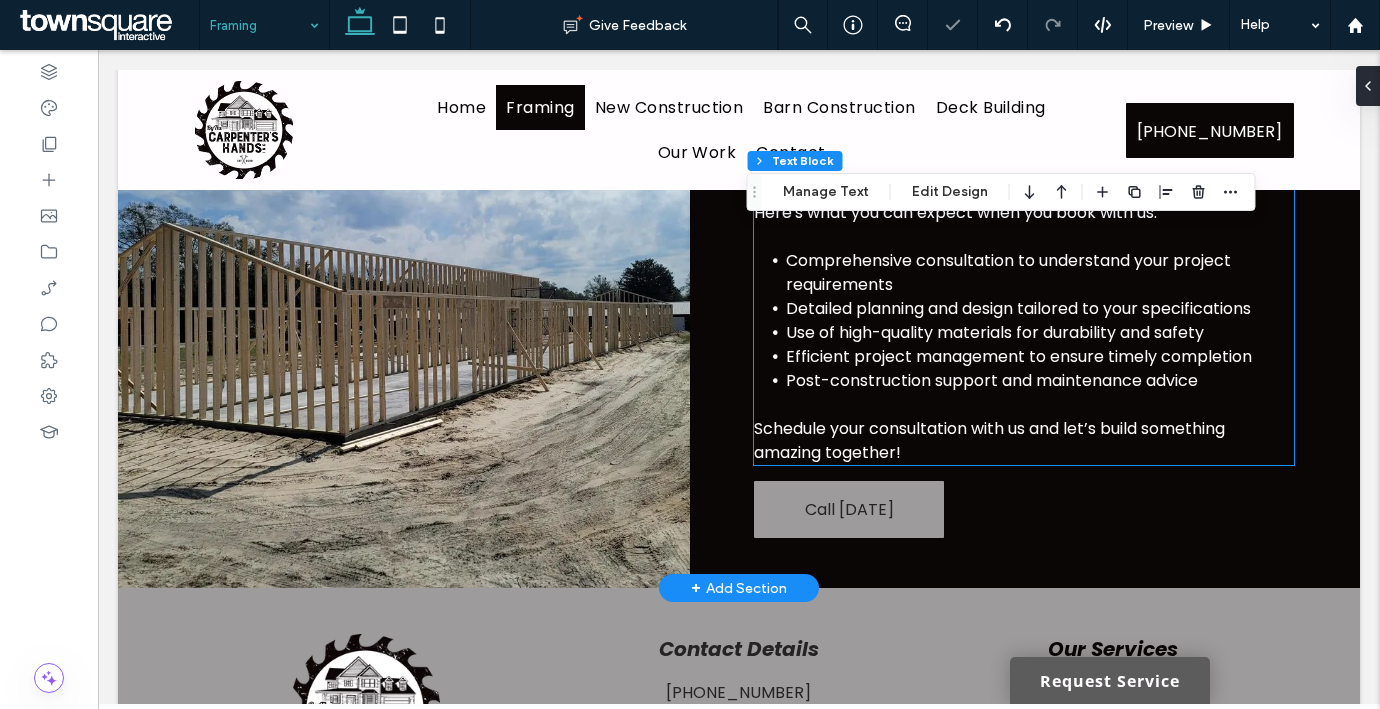 click on "Our framing services in Ocala are designed to meet your specific needs. We understand the importance of a strong foundation, and our team is committed to delivering excellence. Here's what you can expect when you book with us:" at bounding box center (1021, 176) 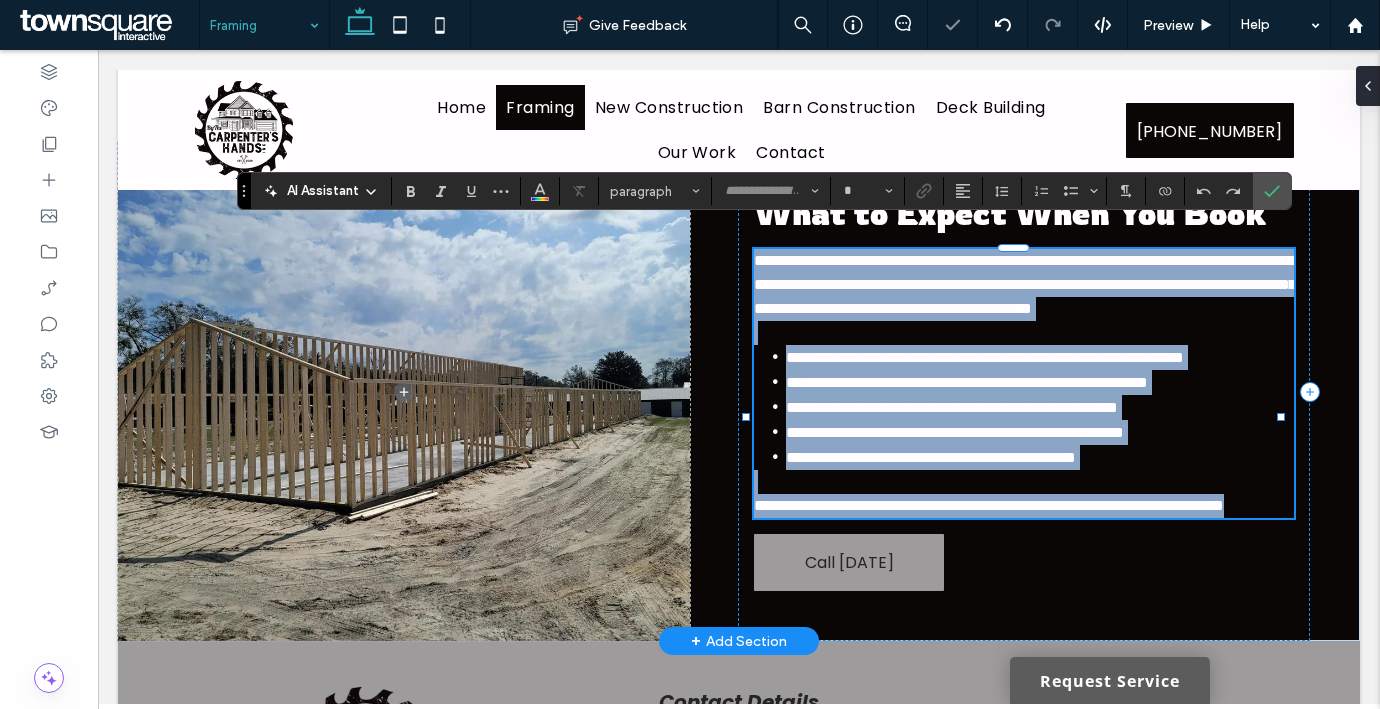 type on "*******" 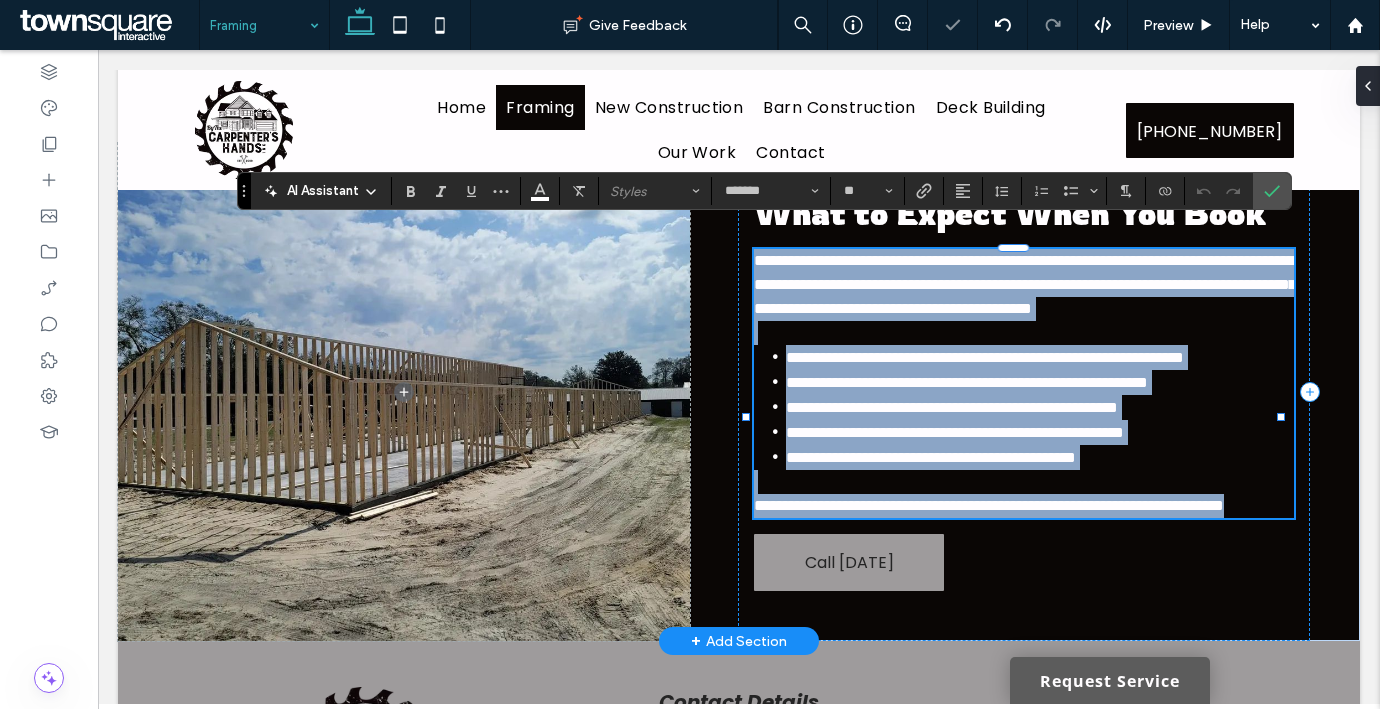 click on "**********" at bounding box center [1025, 284] 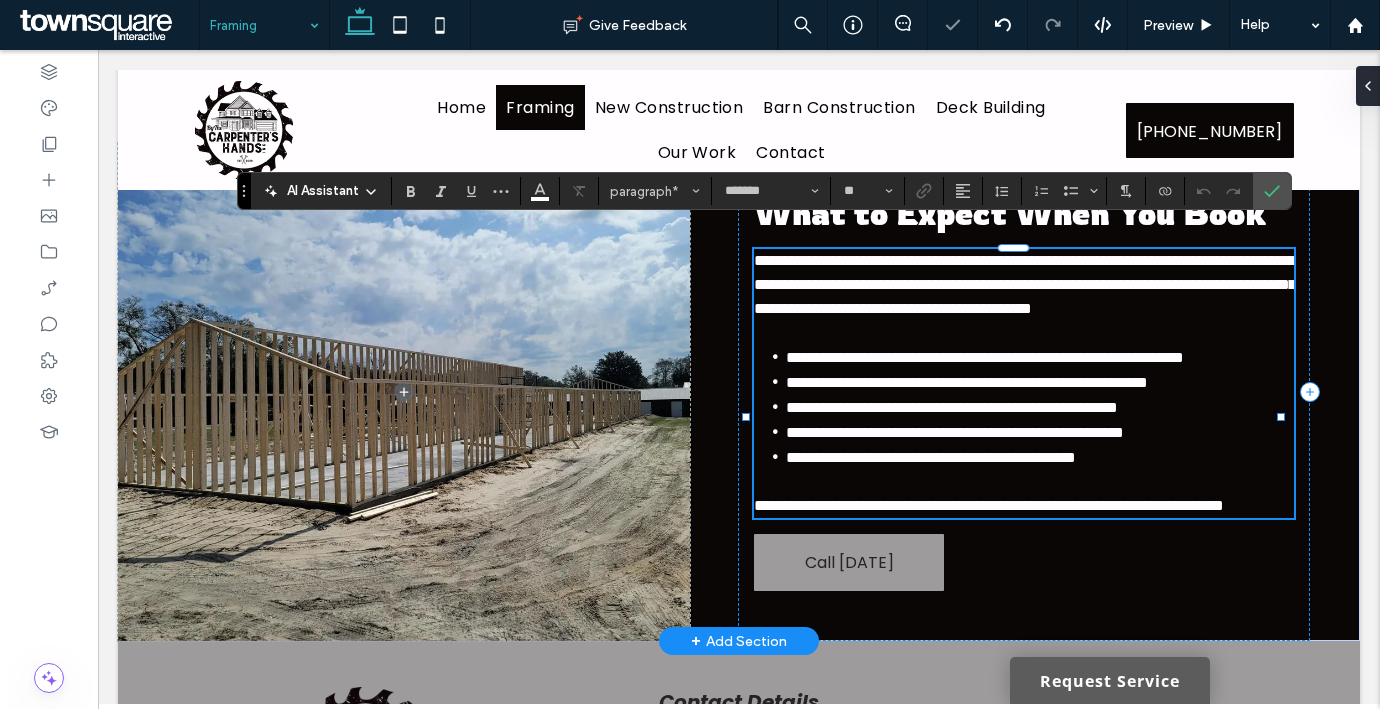 type 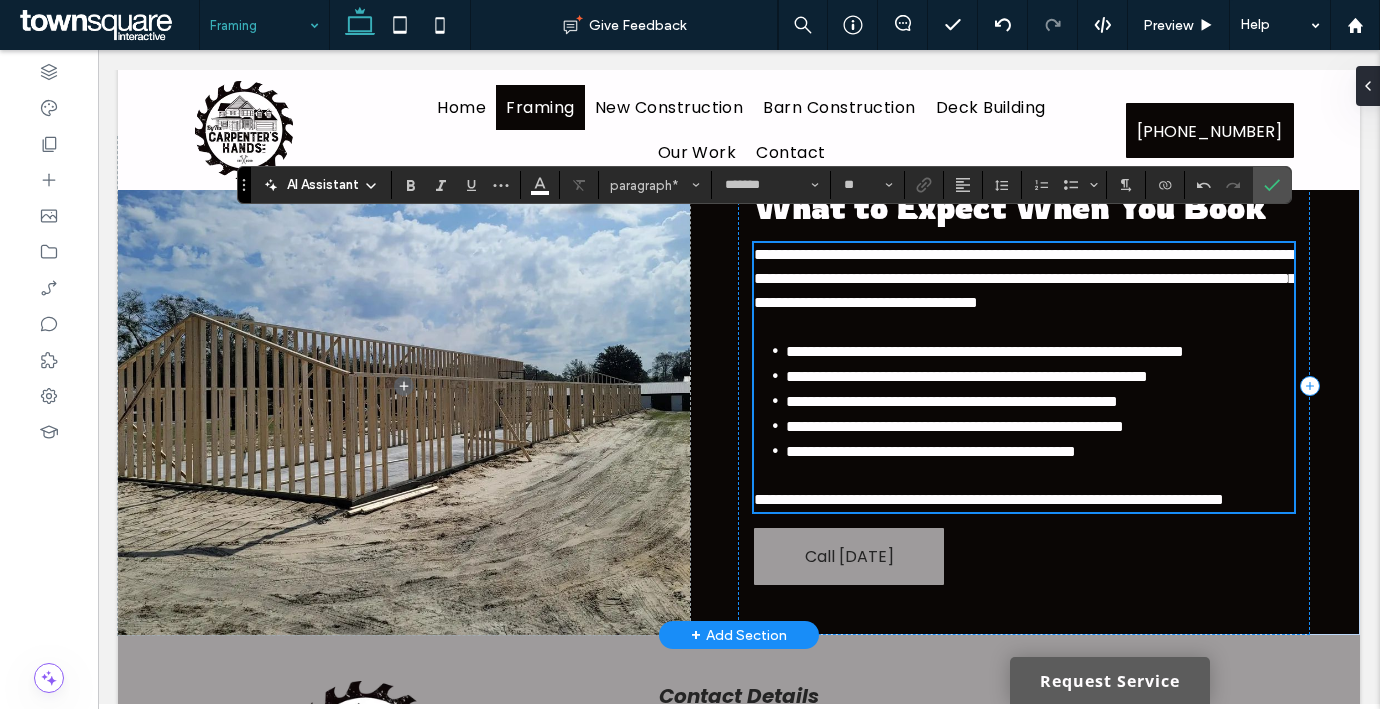 scroll, scrollTop: 709, scrollLeft: 0, axis: vertical 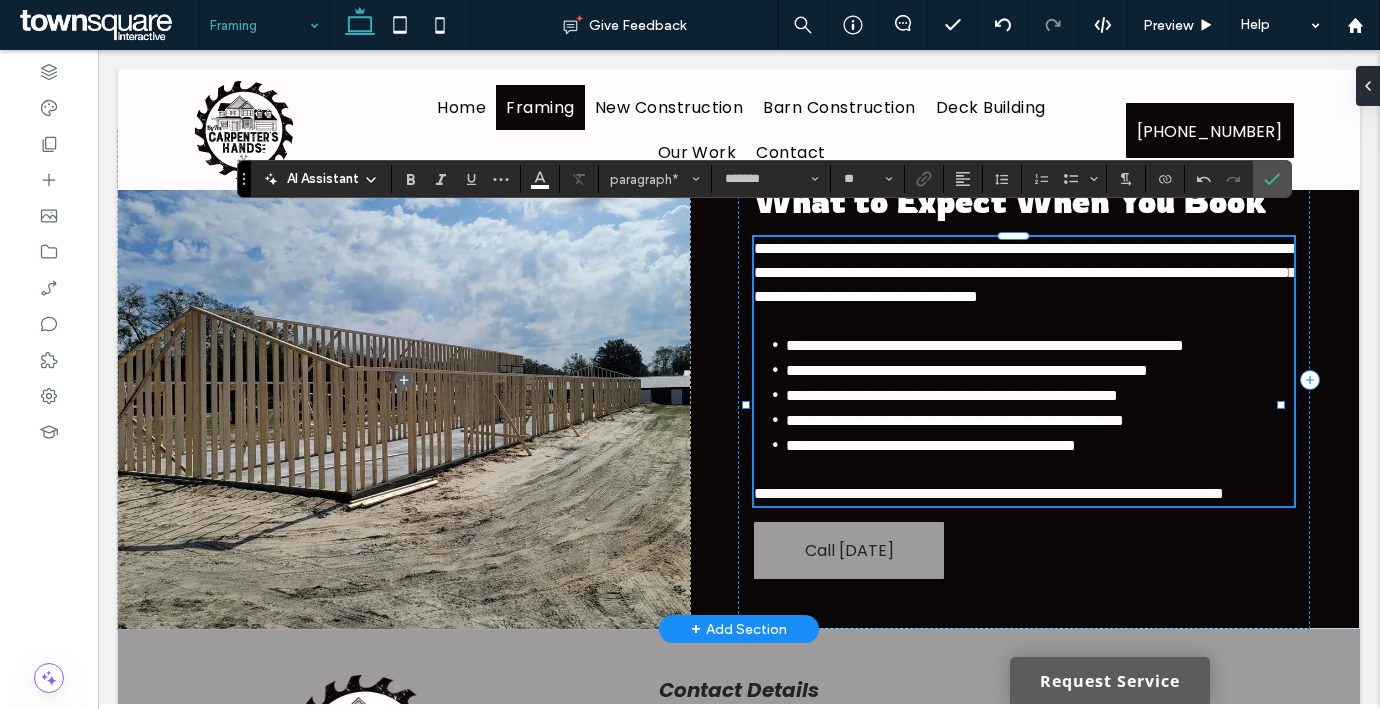 click on "**********" at bounding box center (985, 345) 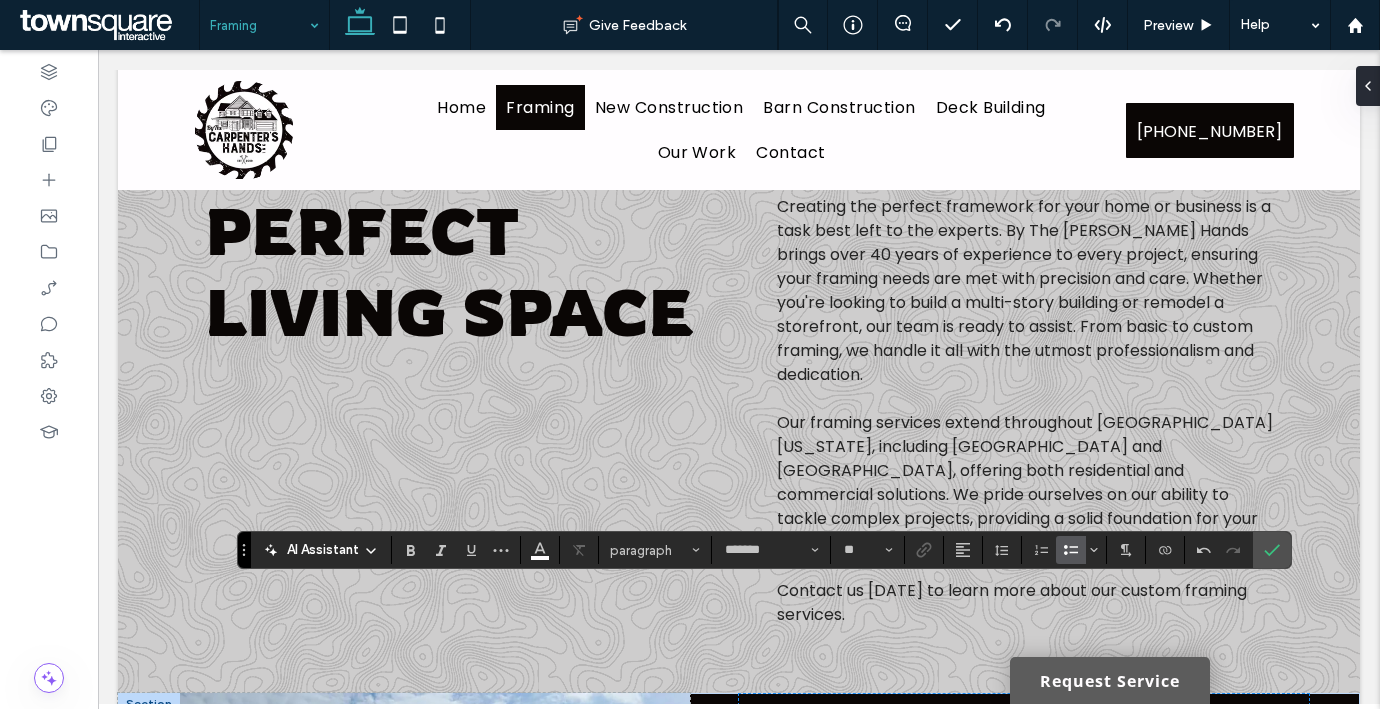 scroll, scrollTop: 0, scrollLeft: 0, axis: both 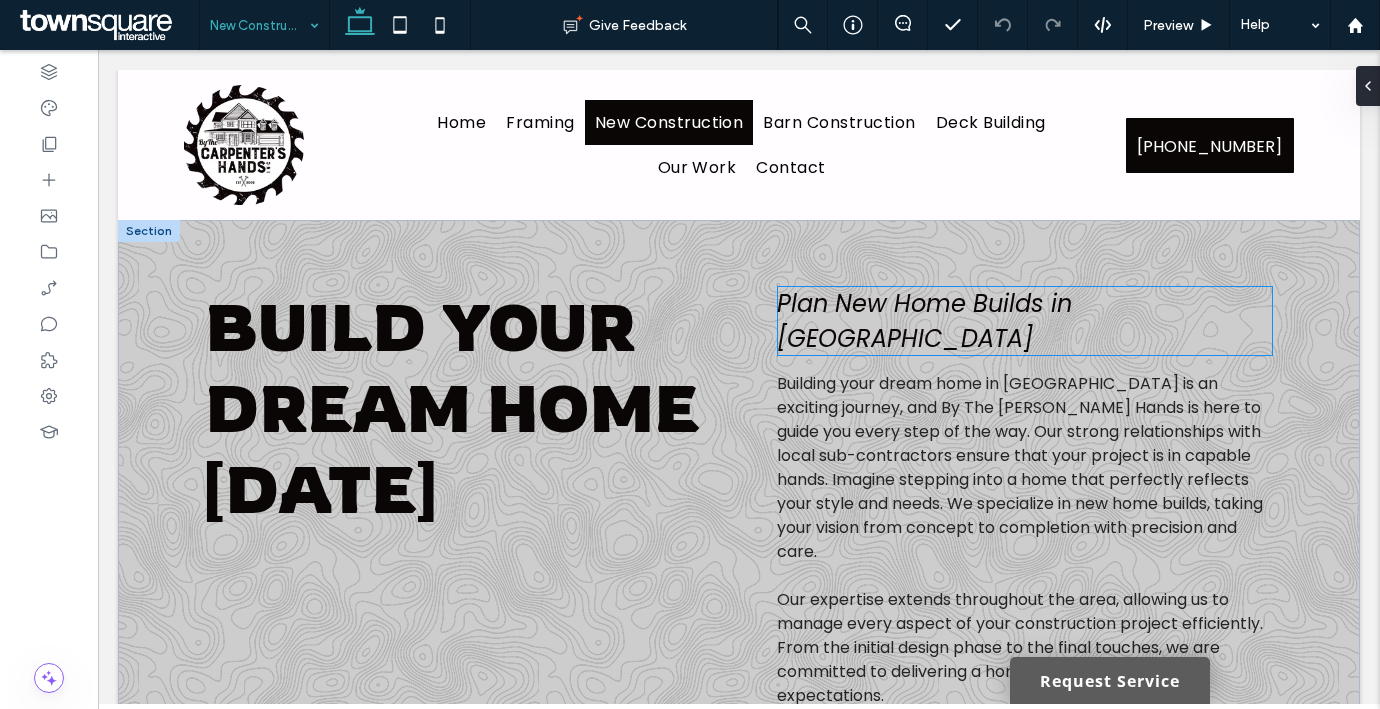 click on "Plan New Home Builds in Ocala" at bounding box center [924, 321] 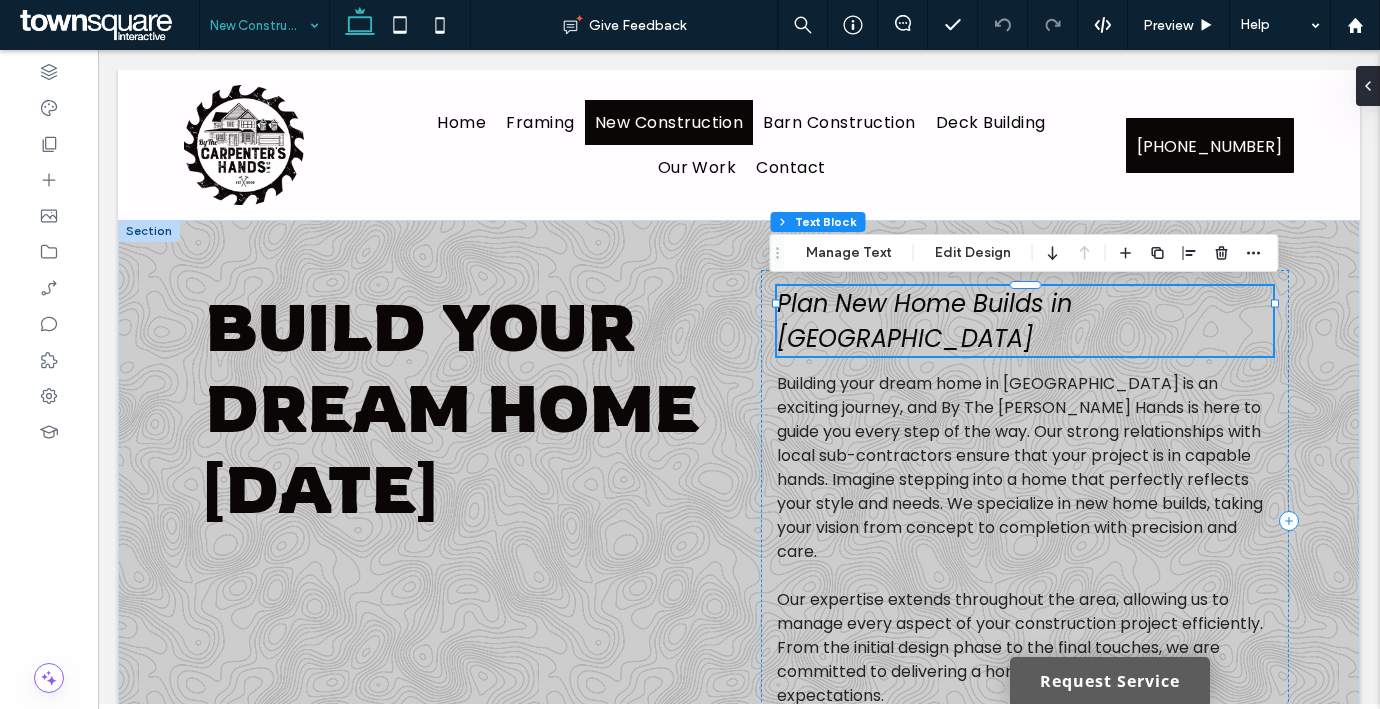 click on "Plan New Home Builds in Ocala" at bounding box center (924, 321) 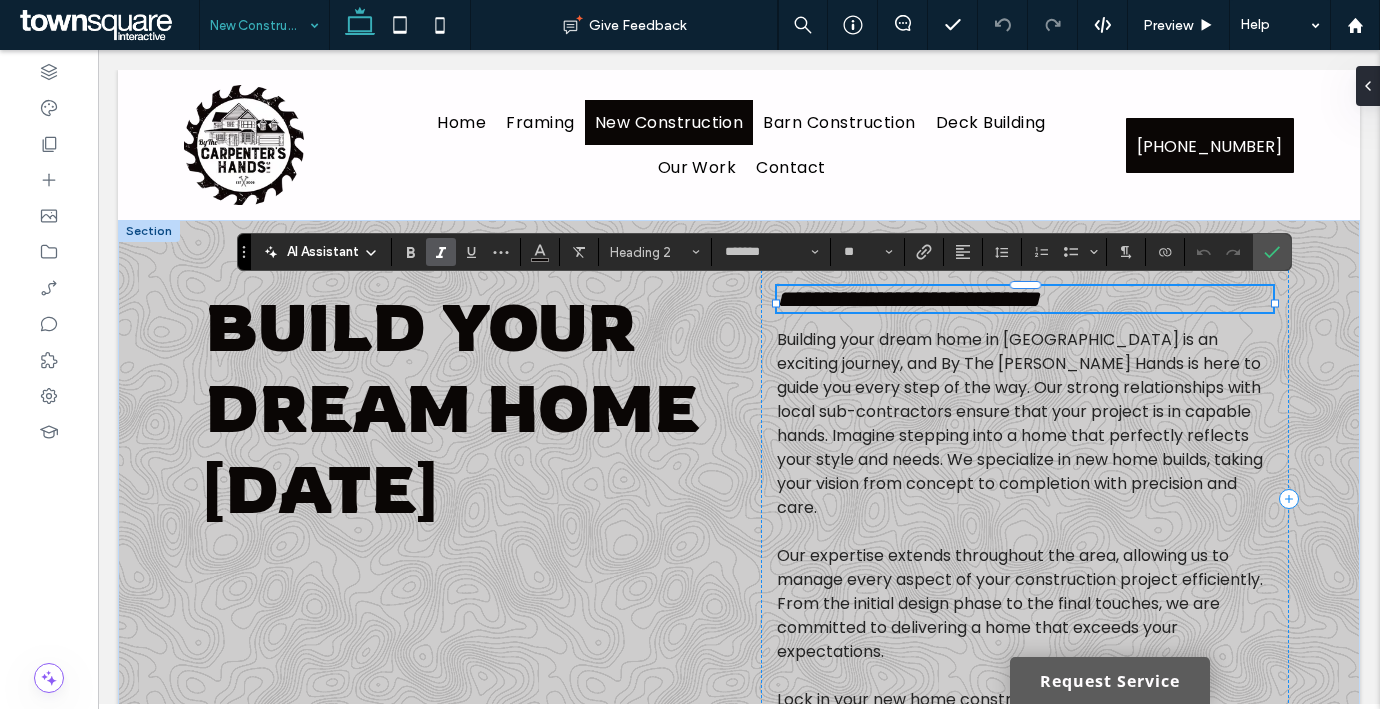 type 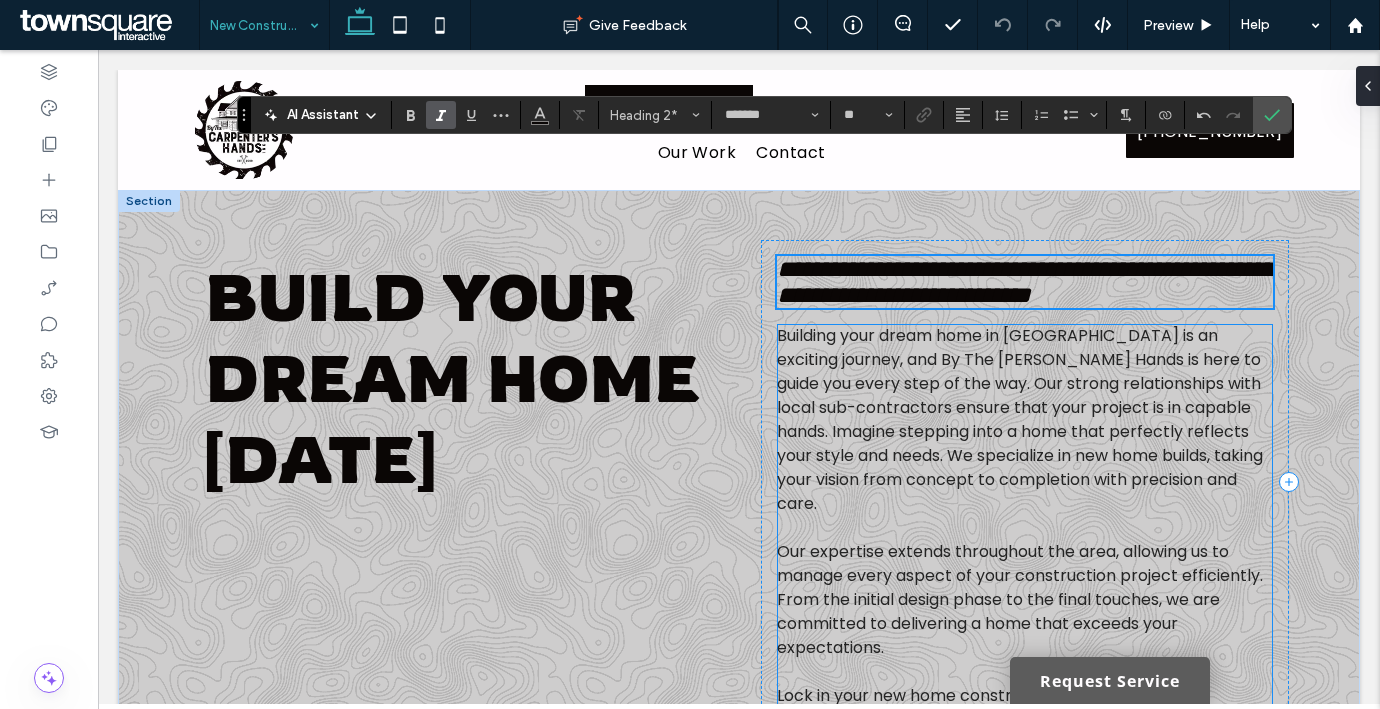 scroll, scrollTop: 141, scrollLeft: 0, axis: vertical 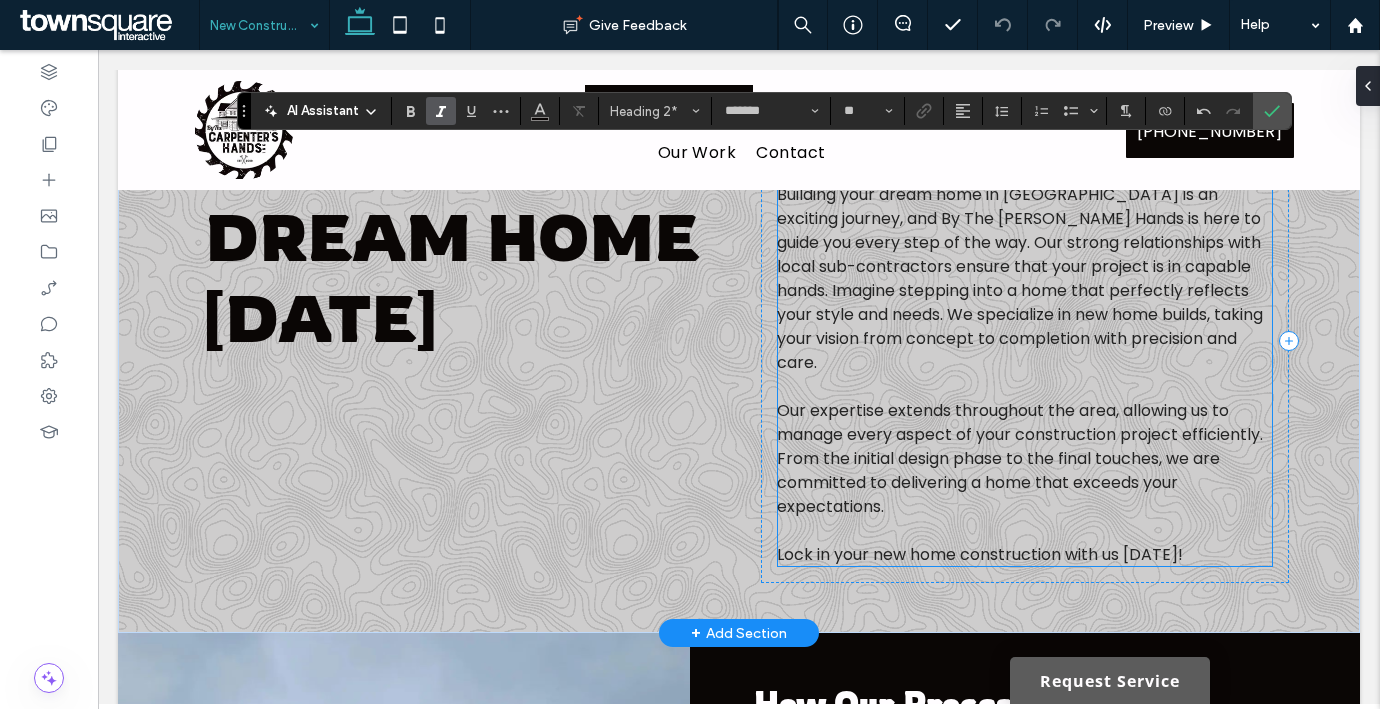 click on "Our expertise extends throughout the area, allowing us to manage every aspect of your construction project efficiently. From the initial design phase to the final touches, we are committed to delivering a home that exceeds your expectations." at bounding box center (1025, 447) 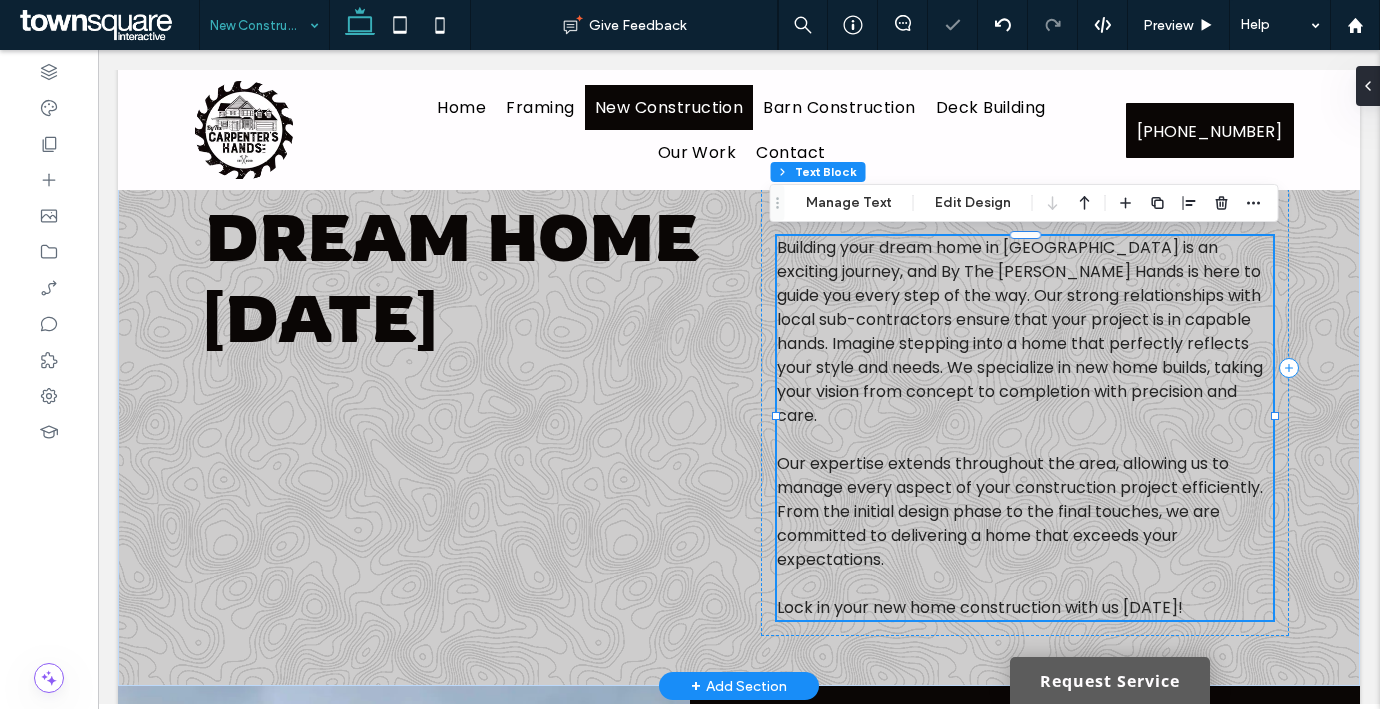 click on "Building your dream home in Ocala is an exciting journey, and By The Carpenter's Hands is here to guide you every step of the way. Our strong relationships with local sub-contractors ensure that your project is in capable hands. Imagine stepping into a home that perfectly reflects your style and needs. We specialize in new home builds, taking your vision from concept to completion with precision and care." at bounding box center [1020, 331] 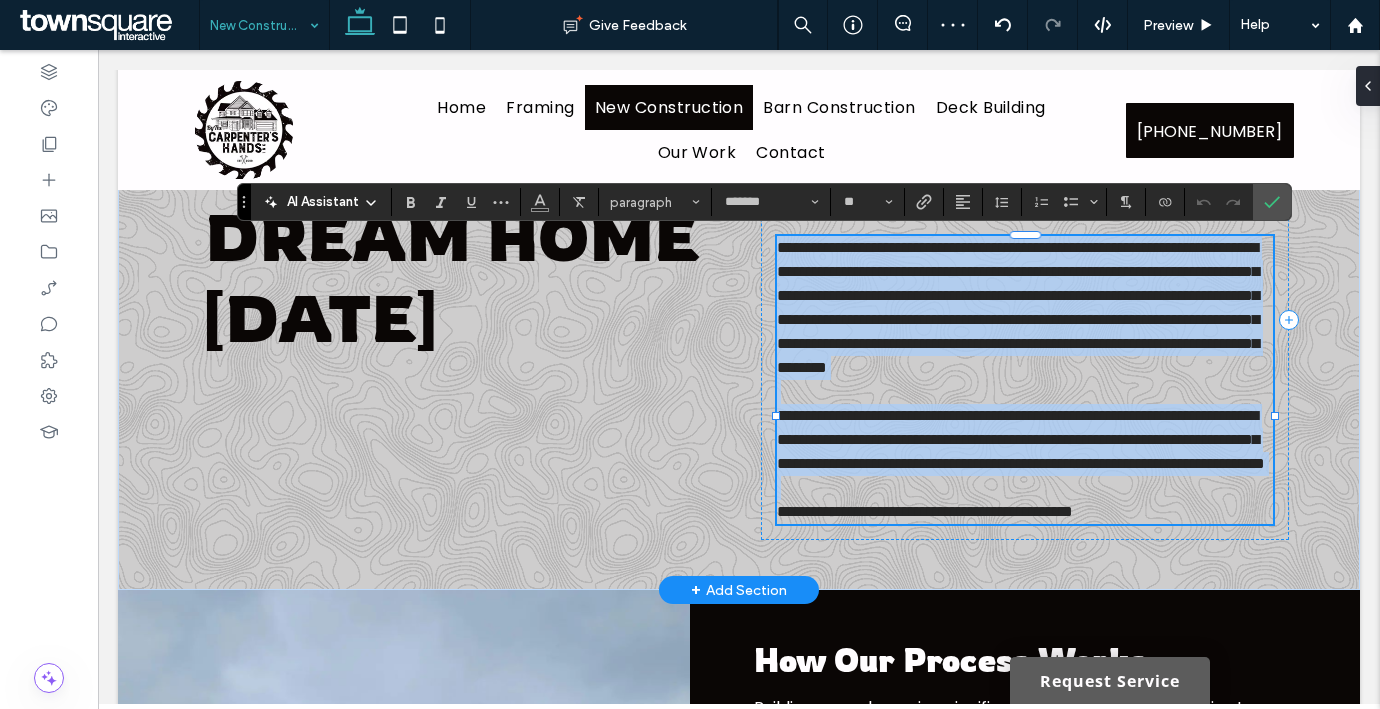 click on "**********" at bounding box center (1018, 307) 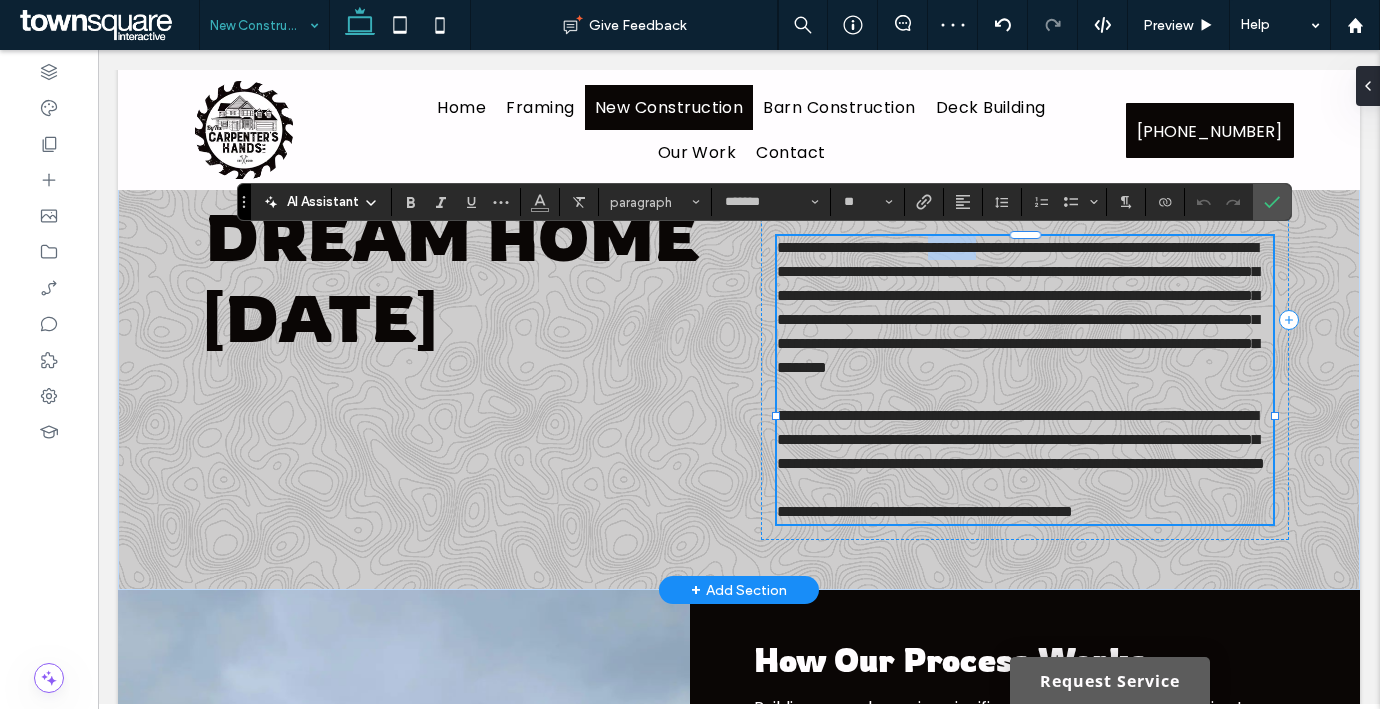 drag, startPoint x: 1052, startPoint y: 251, endPoint x: 987, endPoint y: 255, distance: 65.12296 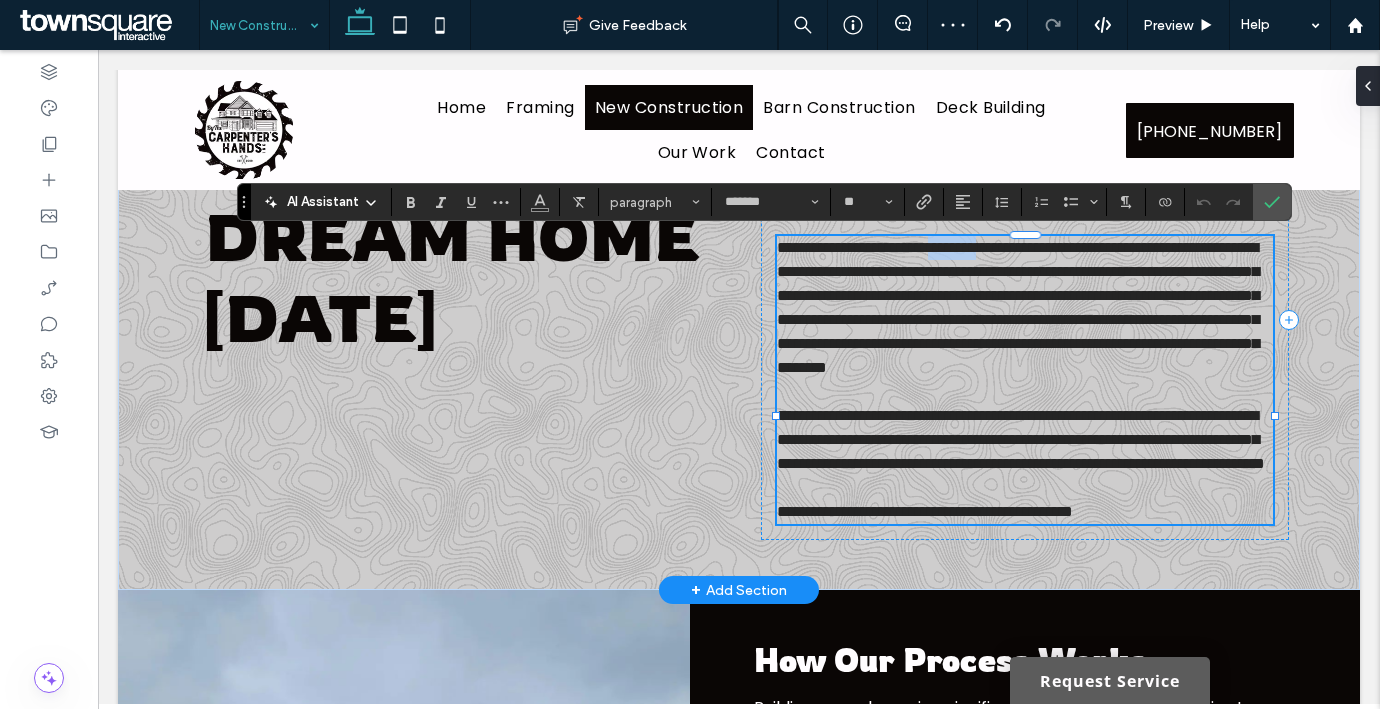 click on "**********" at bounding box center [1018, 307] 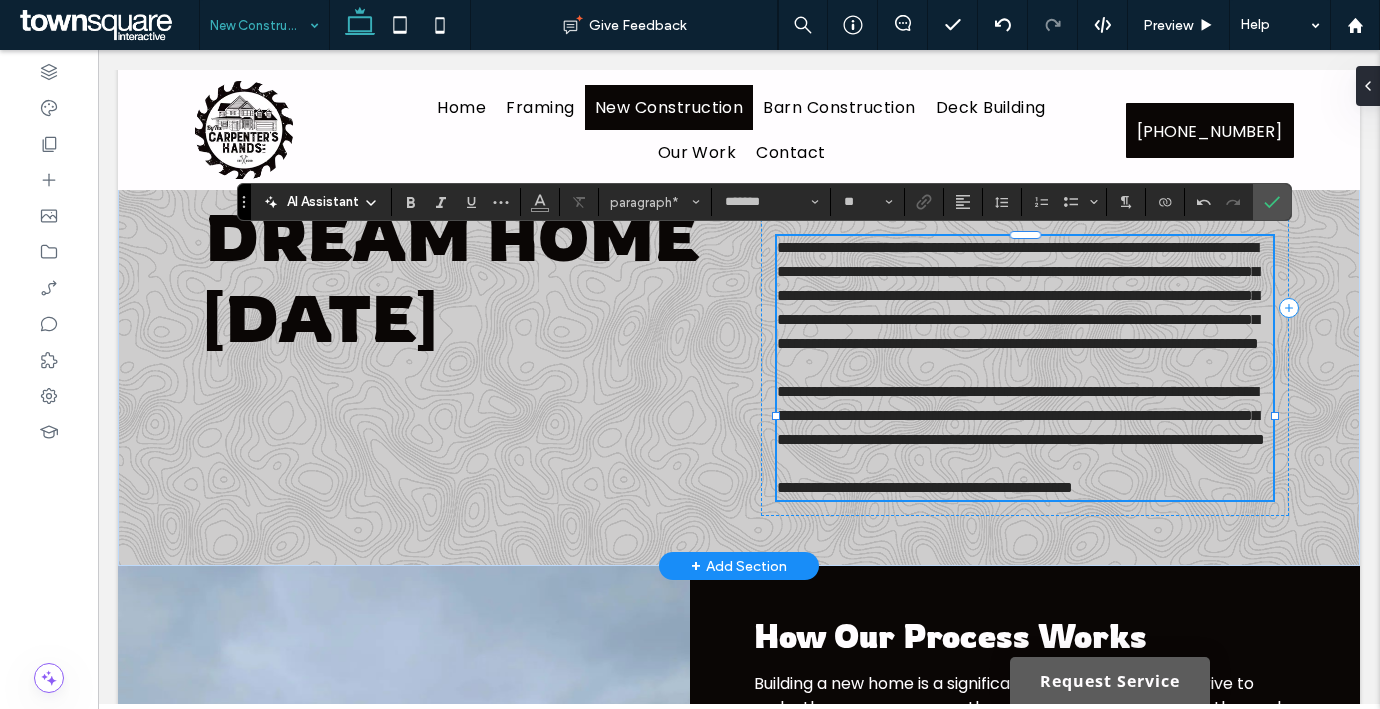 type 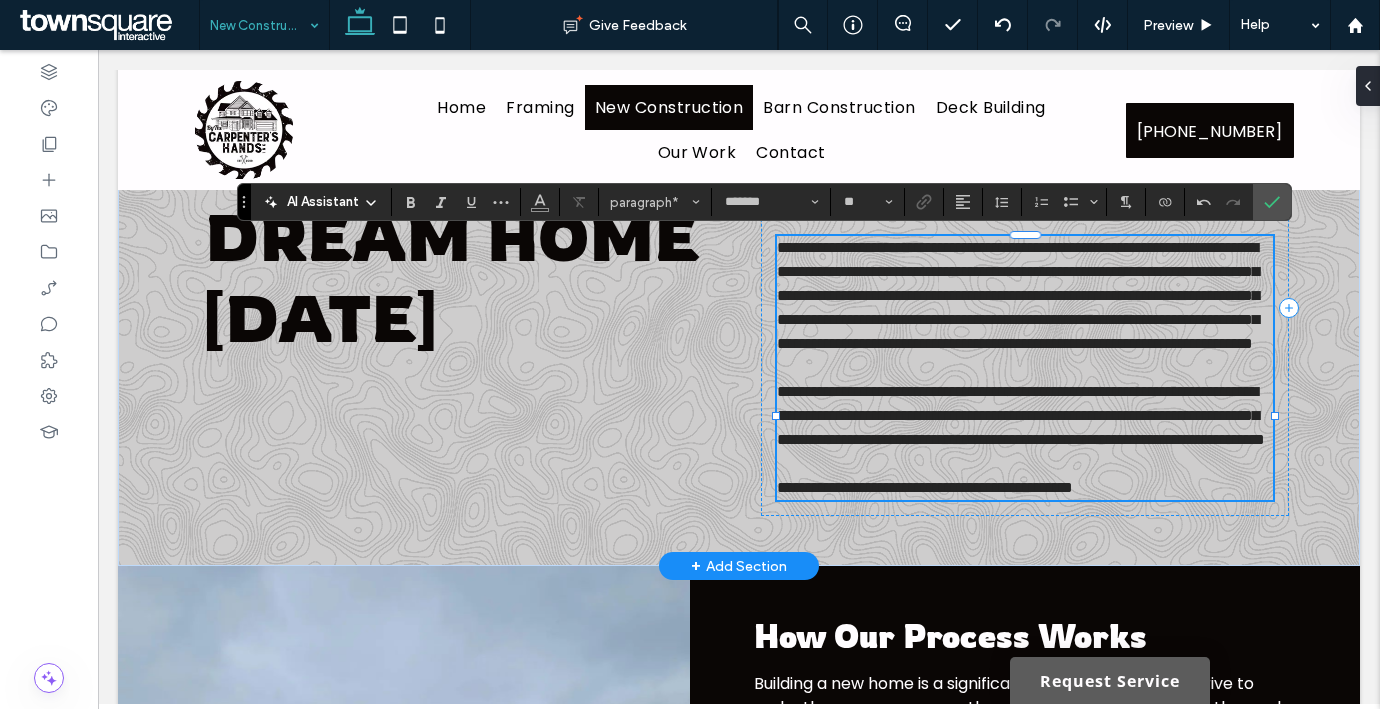 click on "**********" at bounding box center [1018, 295] 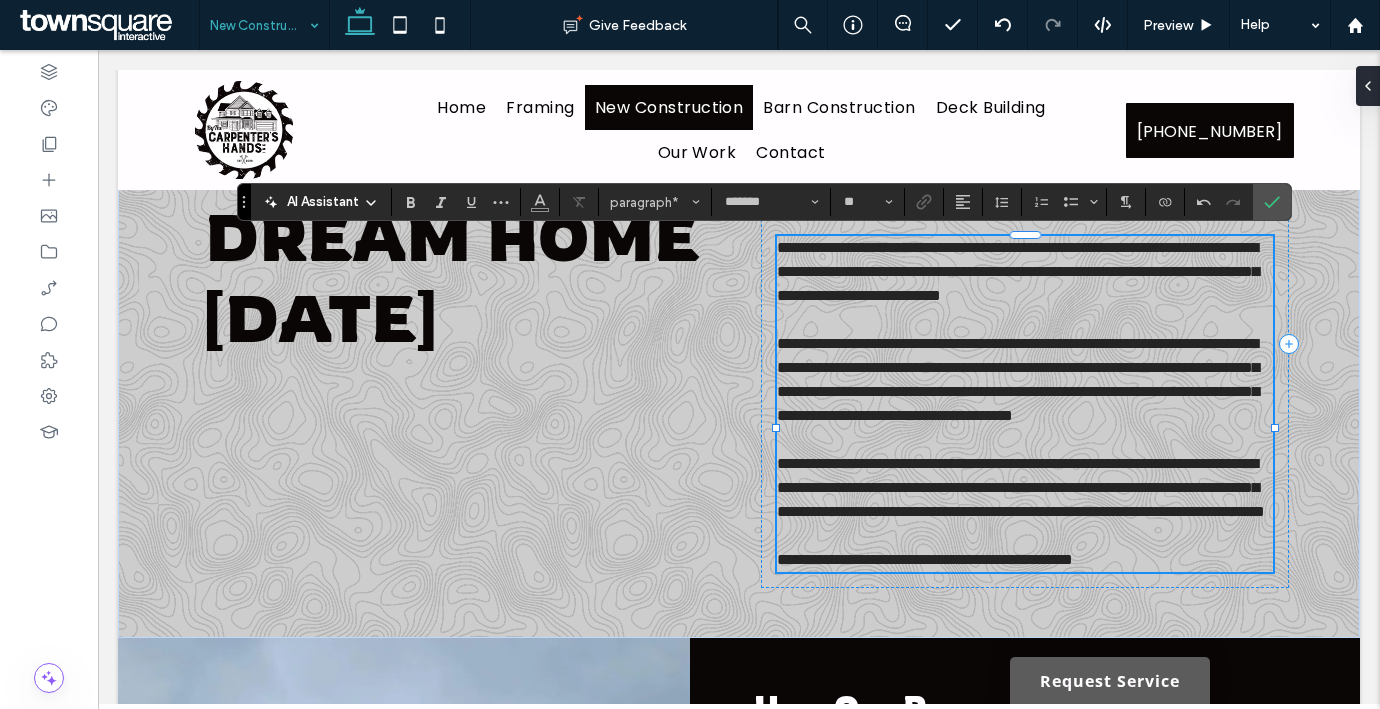scroll, scrollTop: 0, scrollLeft: 0, axis: both 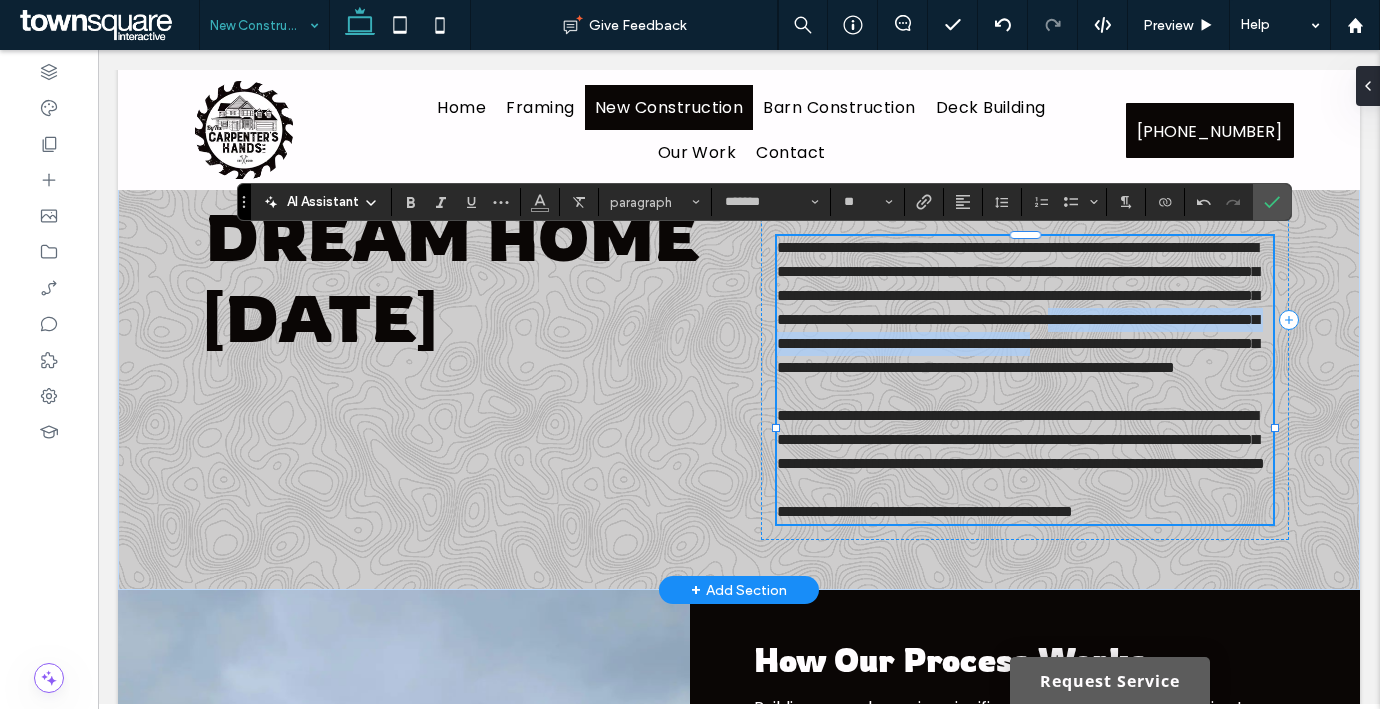 drag, startPoint x: 827, startPoint y: 399, endPoint x: 1124, endPoint y: 345, distance: 301.86917 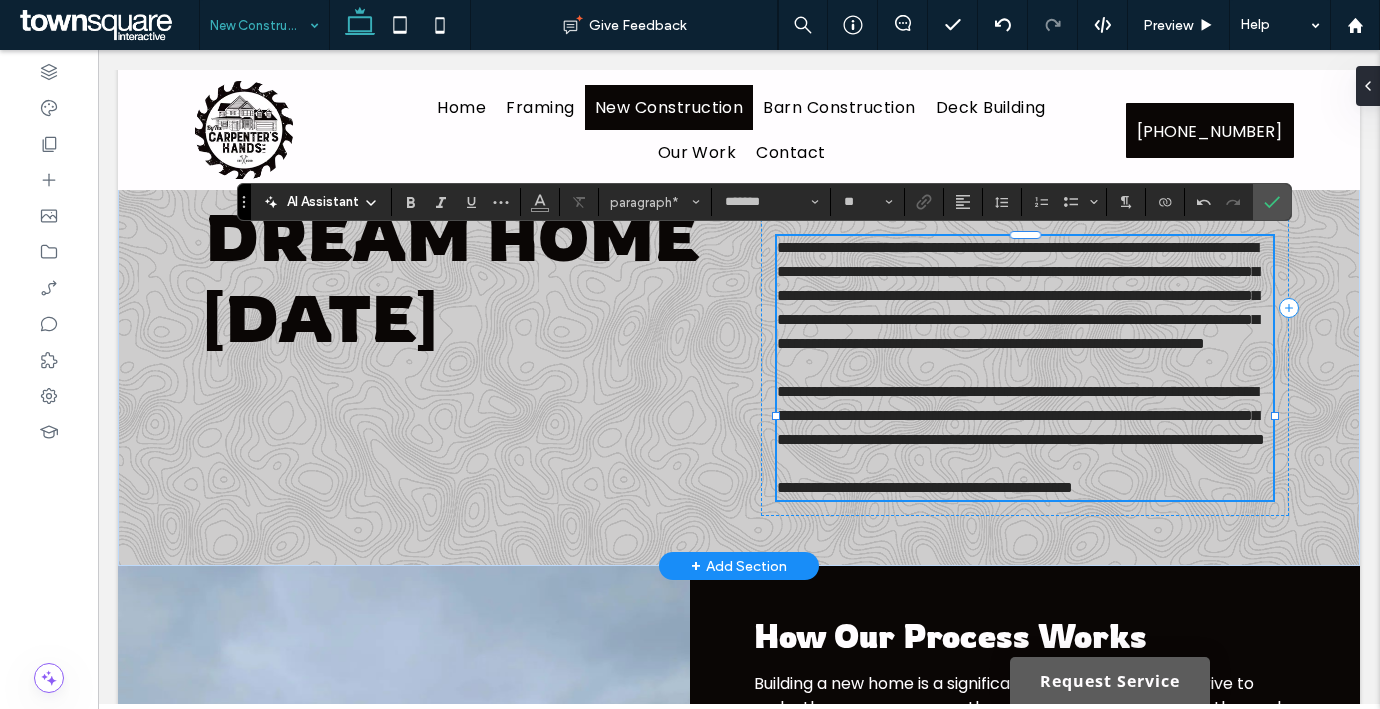 click on "**********" at bounding box center [1018, 295] 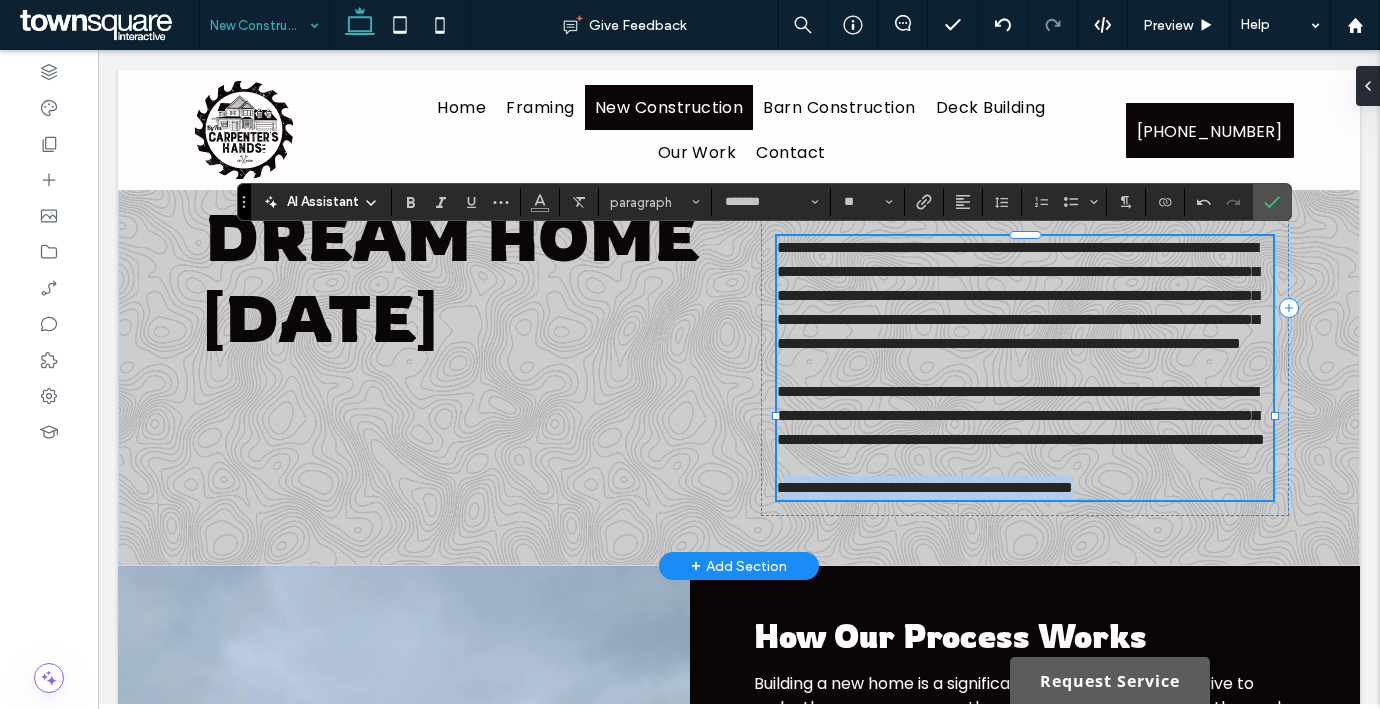 drag, startPoint x: 1186, startPoint y: 584, endPoint x: 775, endPoint y: 576, distance: 411.07785 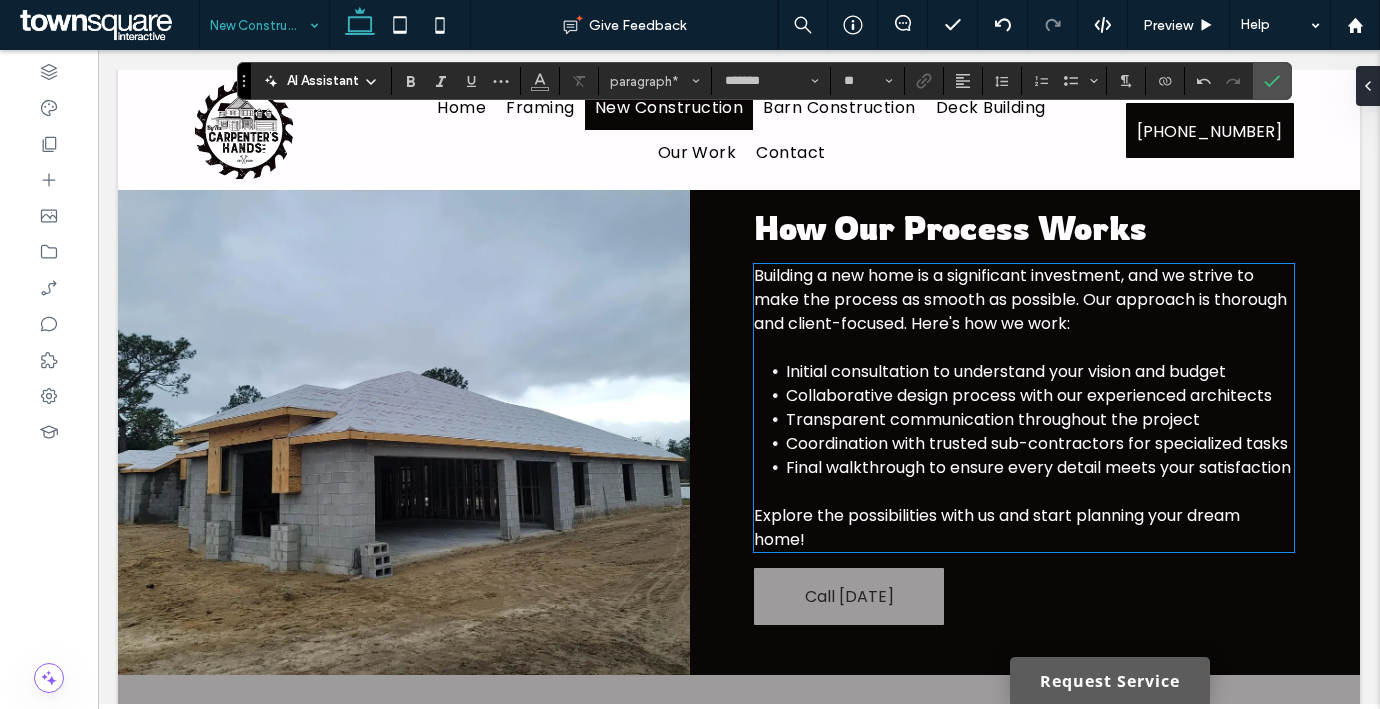 scroll, scrollTop: 550, scrollLeft: 0, axis: vertical 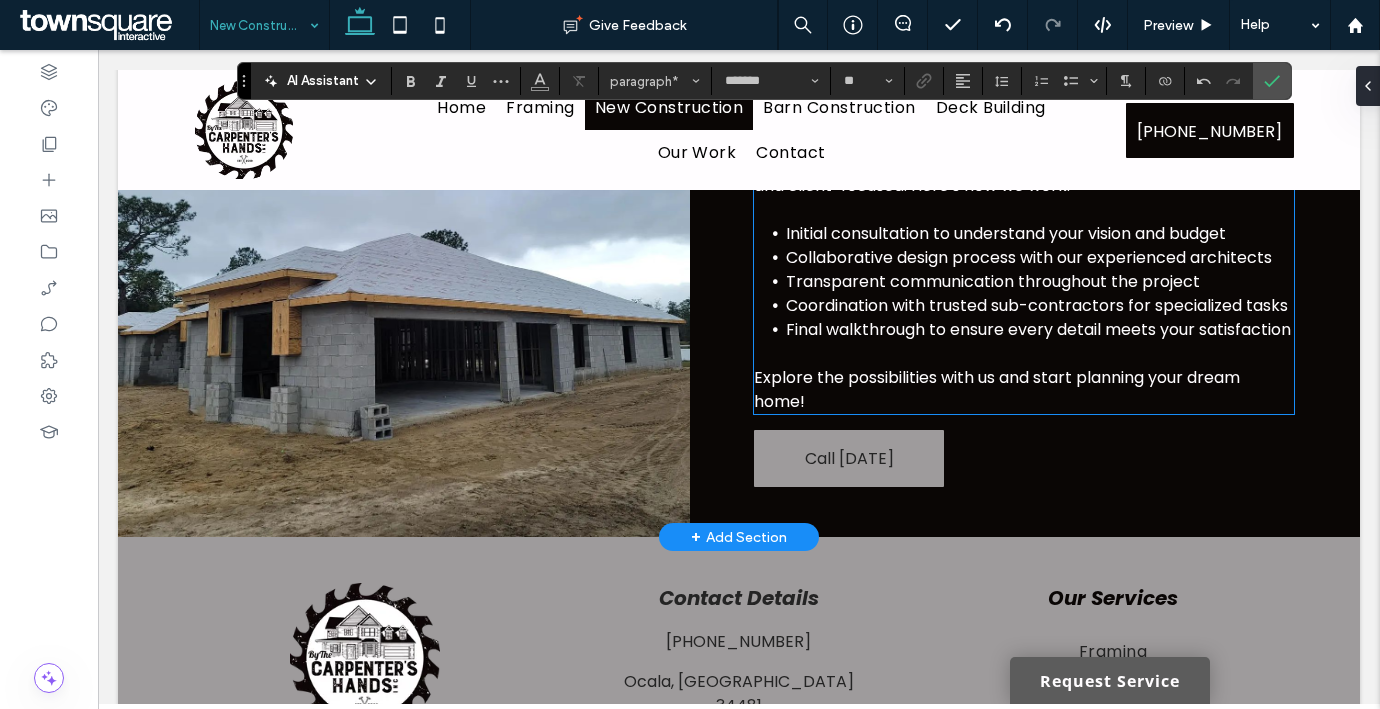 click on "Building a new home is a significant investment, and we strive to make the process as smooth as possible. Our approach is thorough and client-focused. Here's how we work:" at bounding box center [1020, 161] 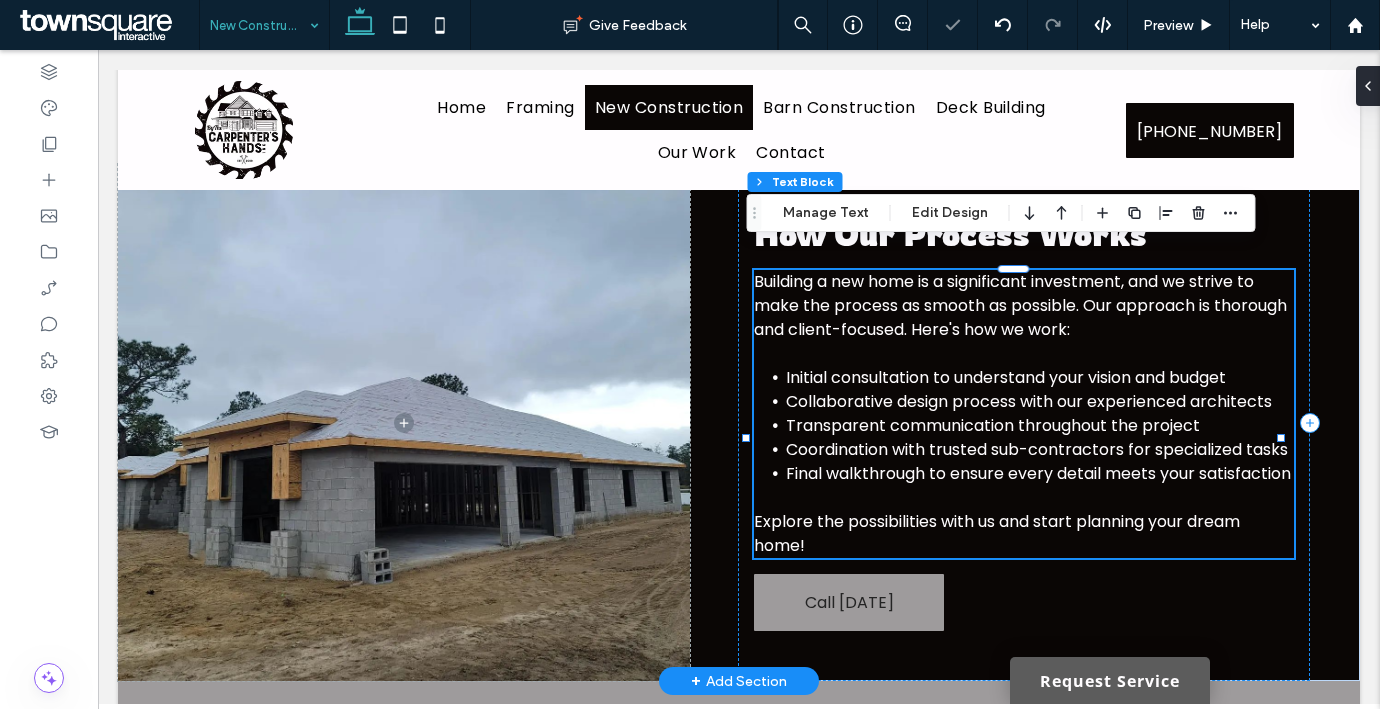 click on "Building a new home is a significant investment, and we strive to make the process as smooth as possible. Our approach is thorough and client-focused. Here's how we work:" at bounding box center (1020, 305) 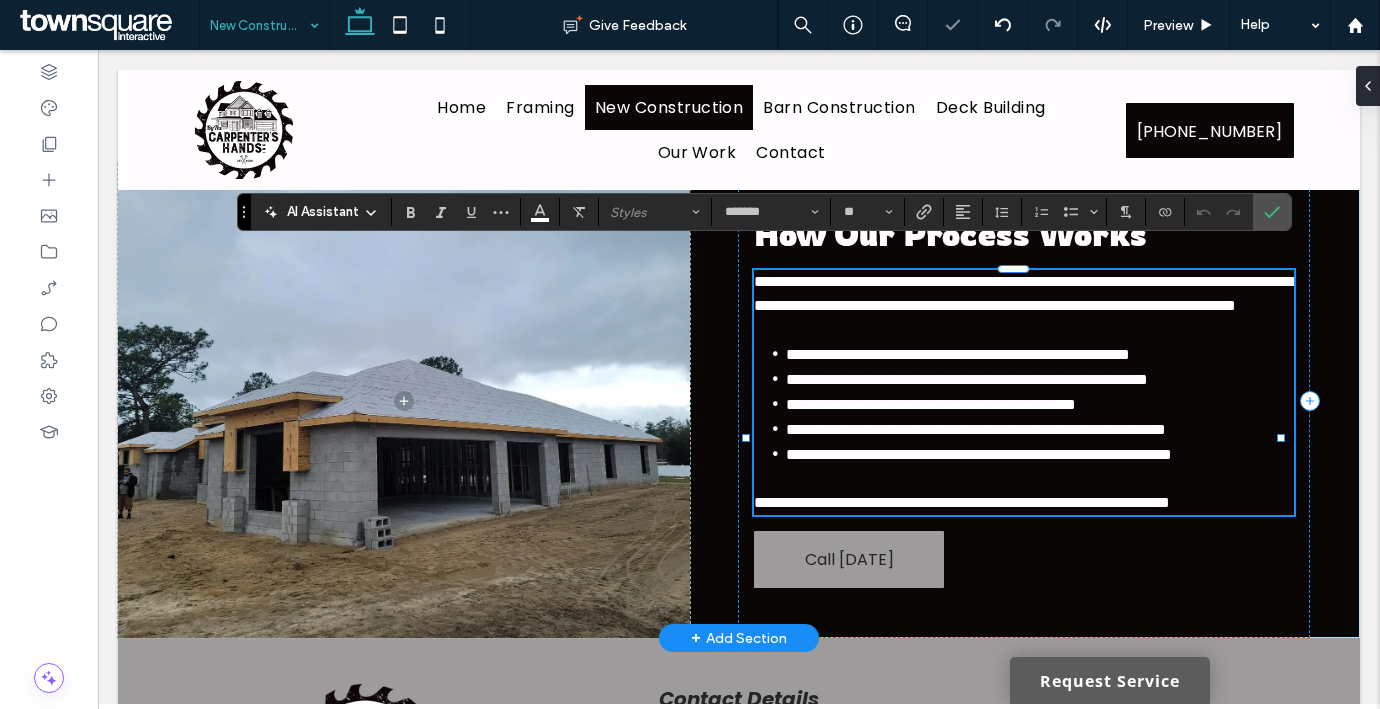 click on "**********" at bounding box center (1024, 293) 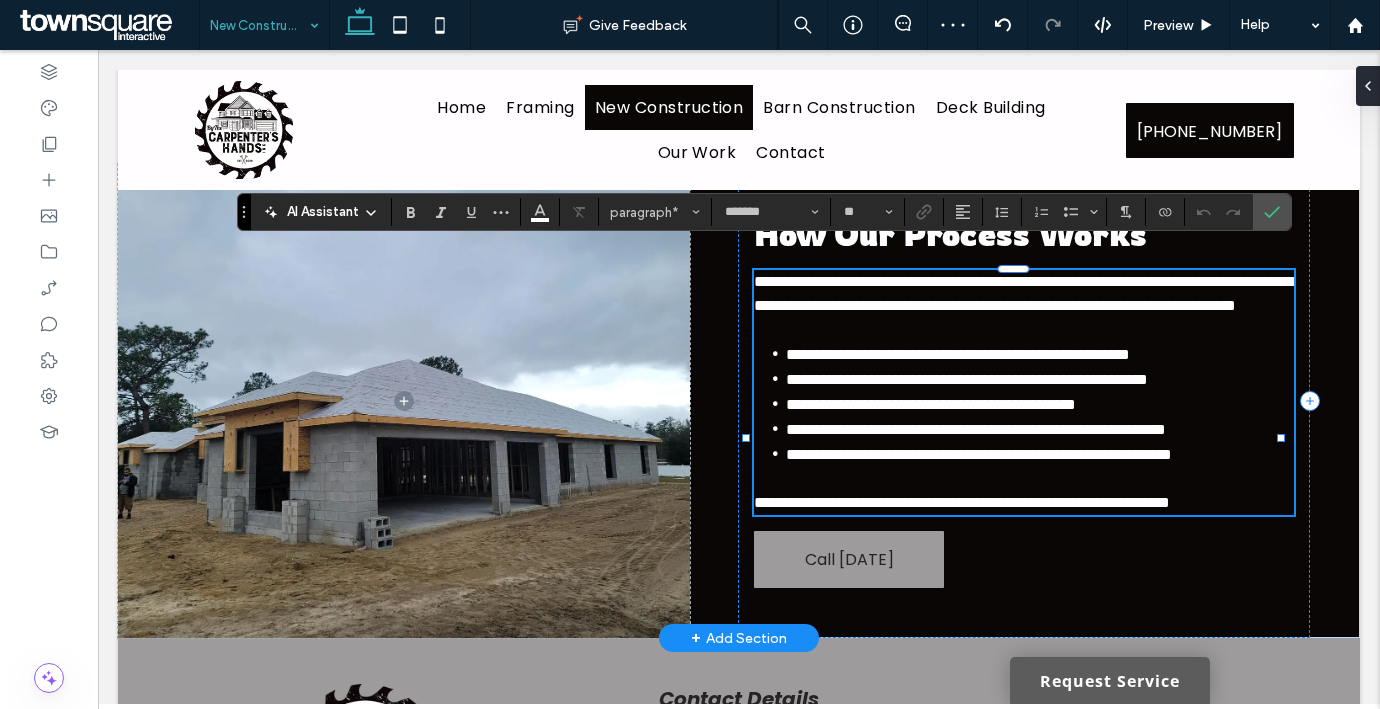click on "**********" at bounding box center (1024, 293) 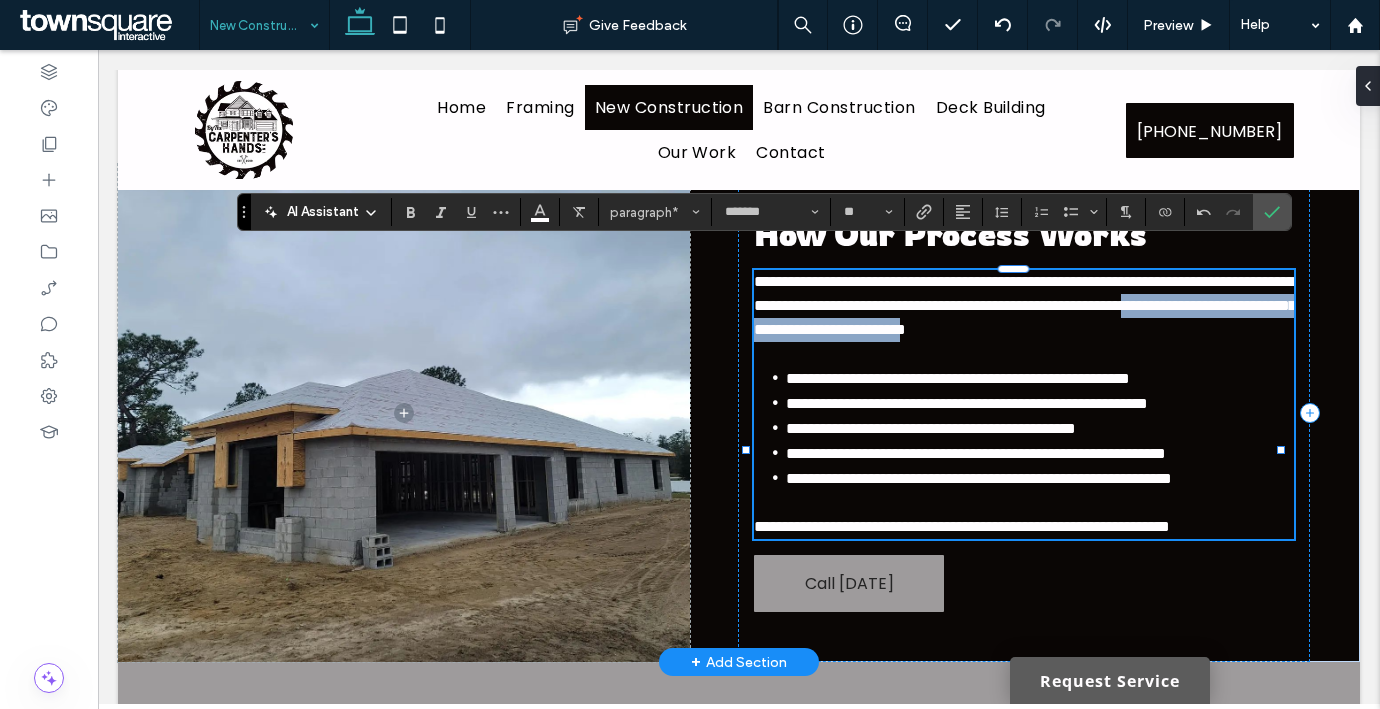 drag, startPoint x: 982, startPoint y: 327, endPoint x: 988, endPoint y: 304, distance: 23.769728 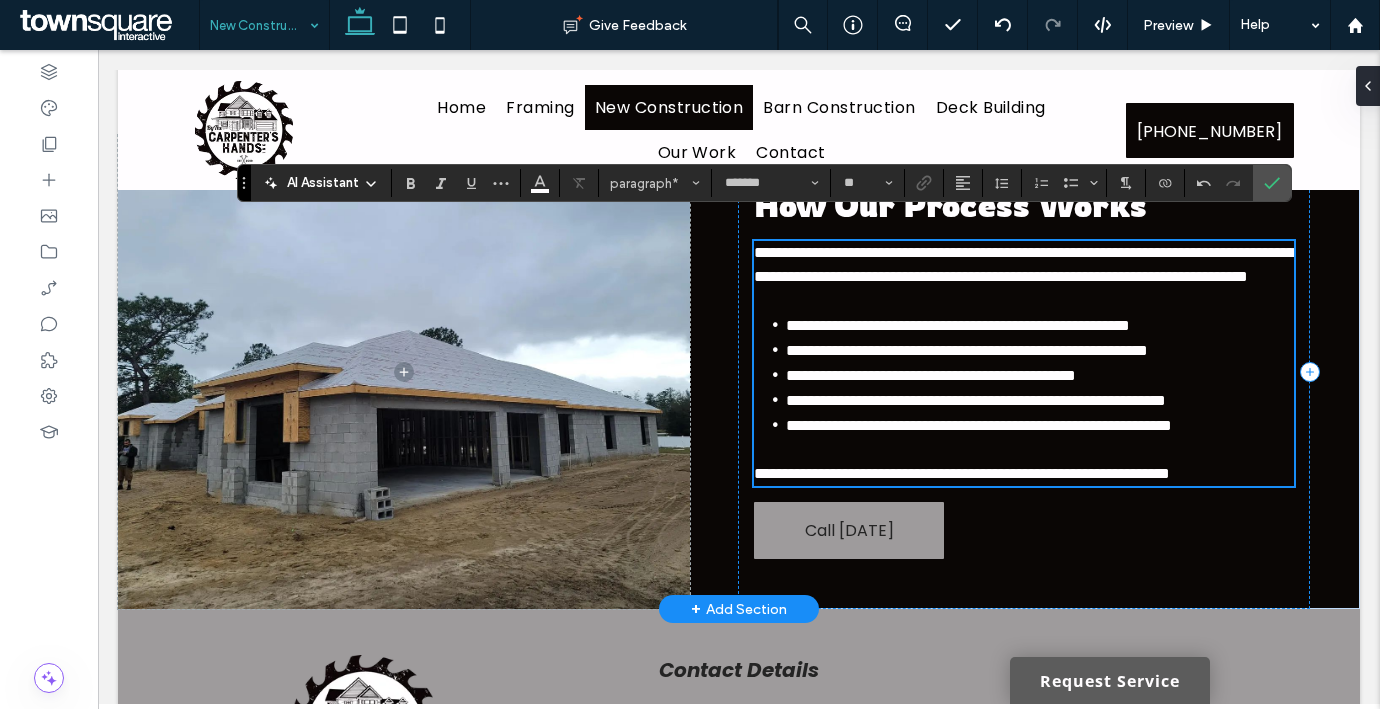 scroll, scrollTop: 717, scrollLeft: 0, axis: vertical 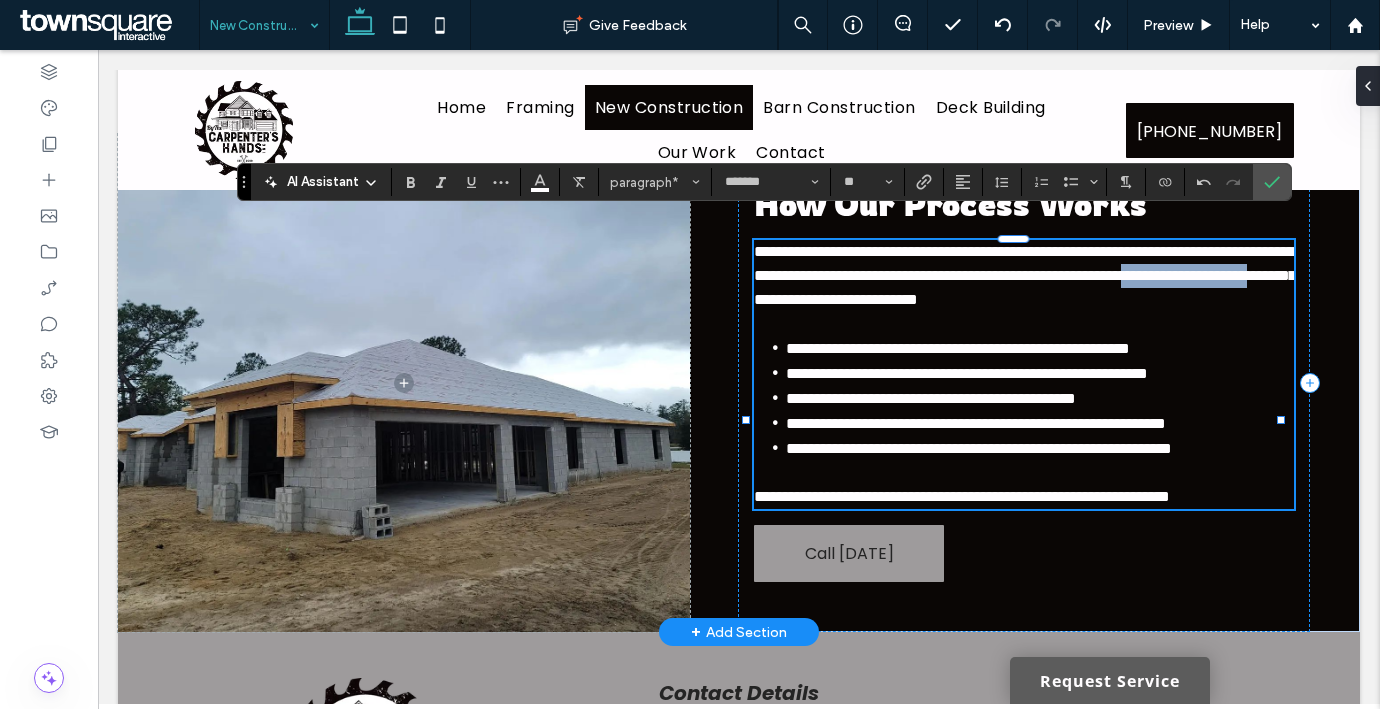 drag, startPoint x: 1153, startPoint y: 272, endPoint x: 987, endPoint y: 272, distance: 166 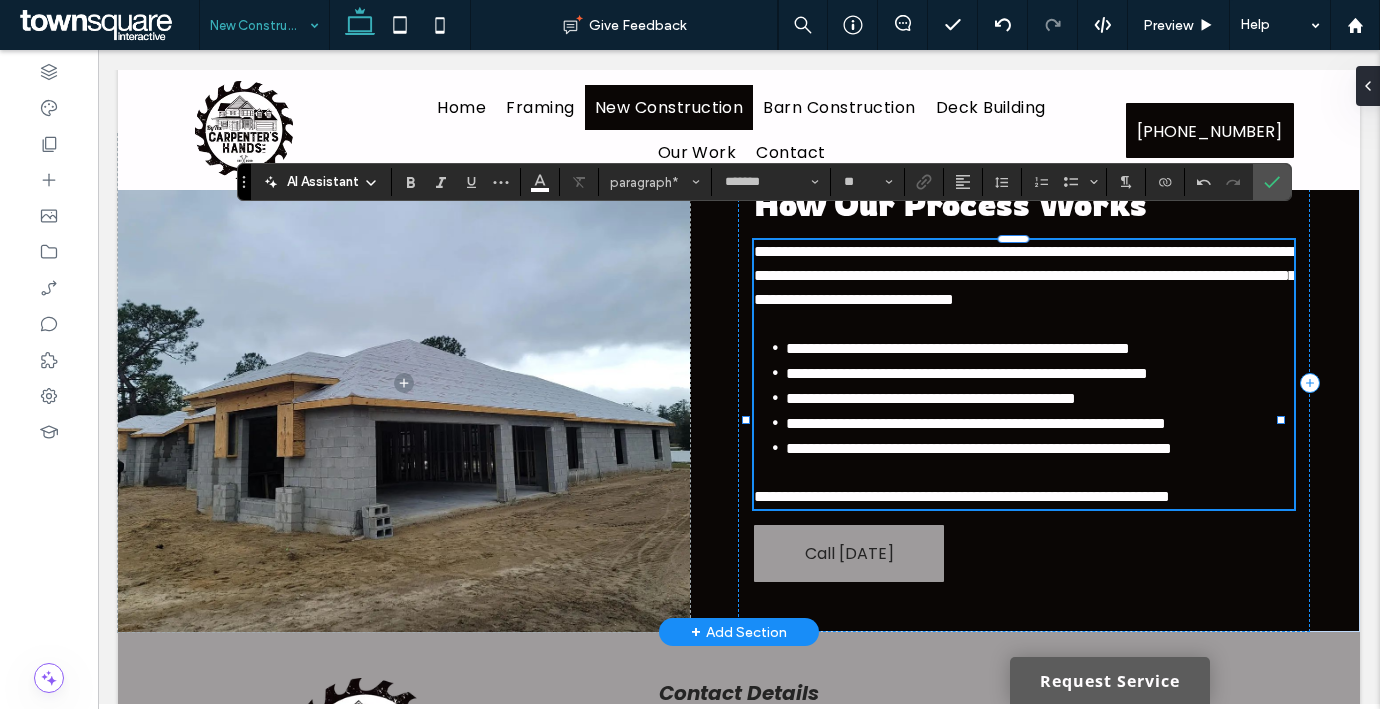 click on "**********" at bounding box center (1025, 275) 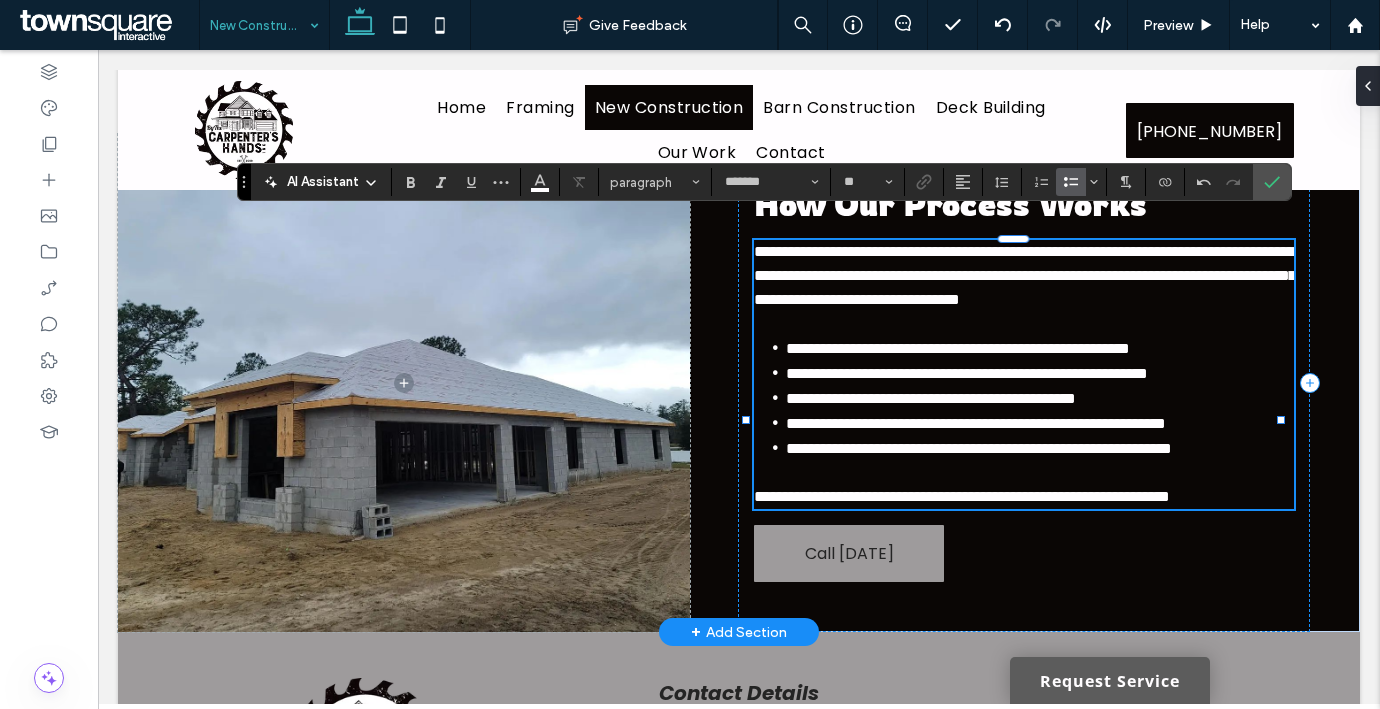 click on "**********" at bounding box center (958, 348) 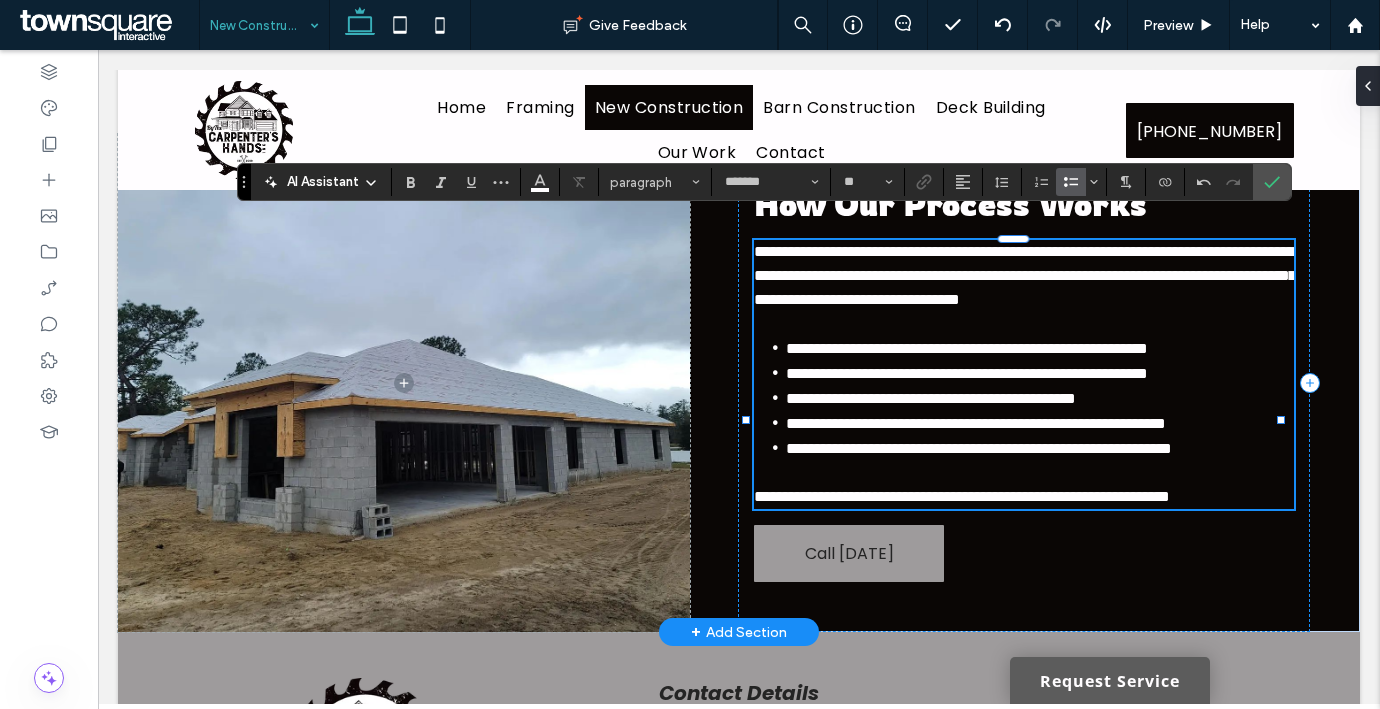 scroll, scrollTop: 745, scrollLeft: 0, axis: vertical 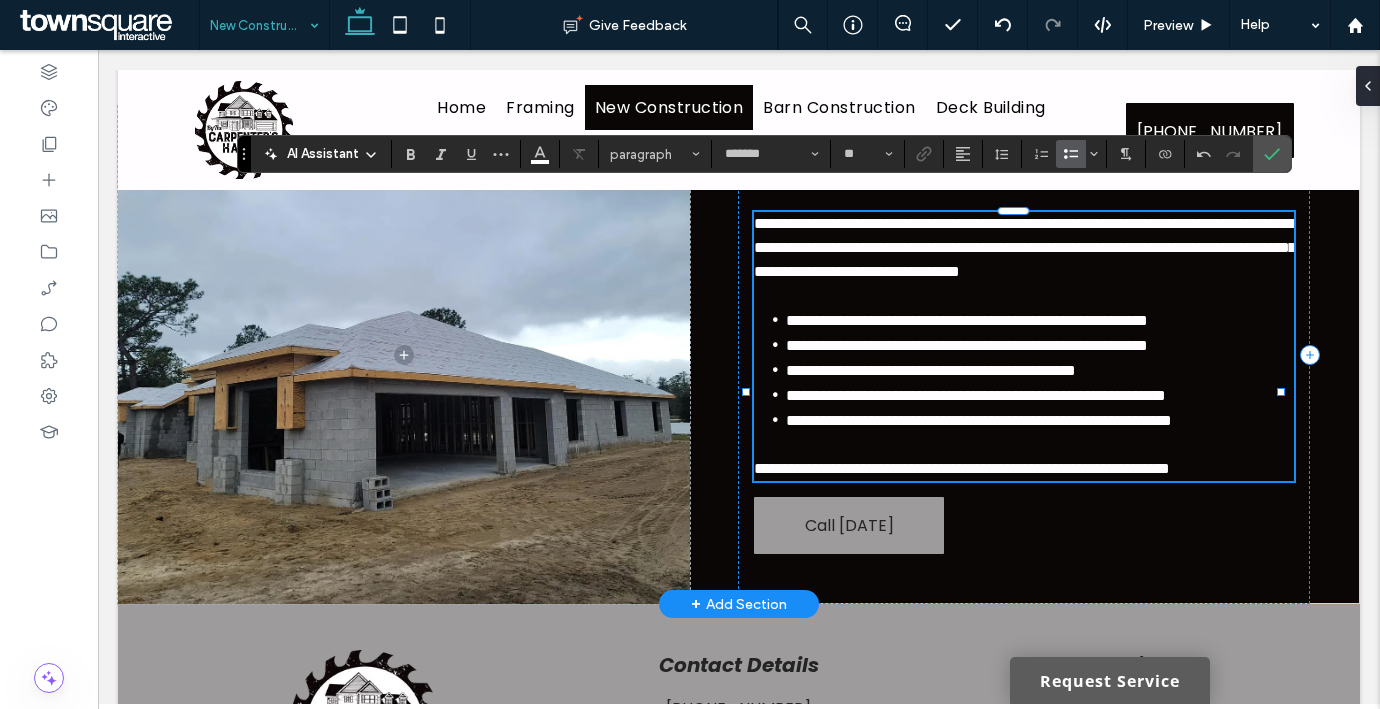 click on "**********" at bounding box center [967, 345] 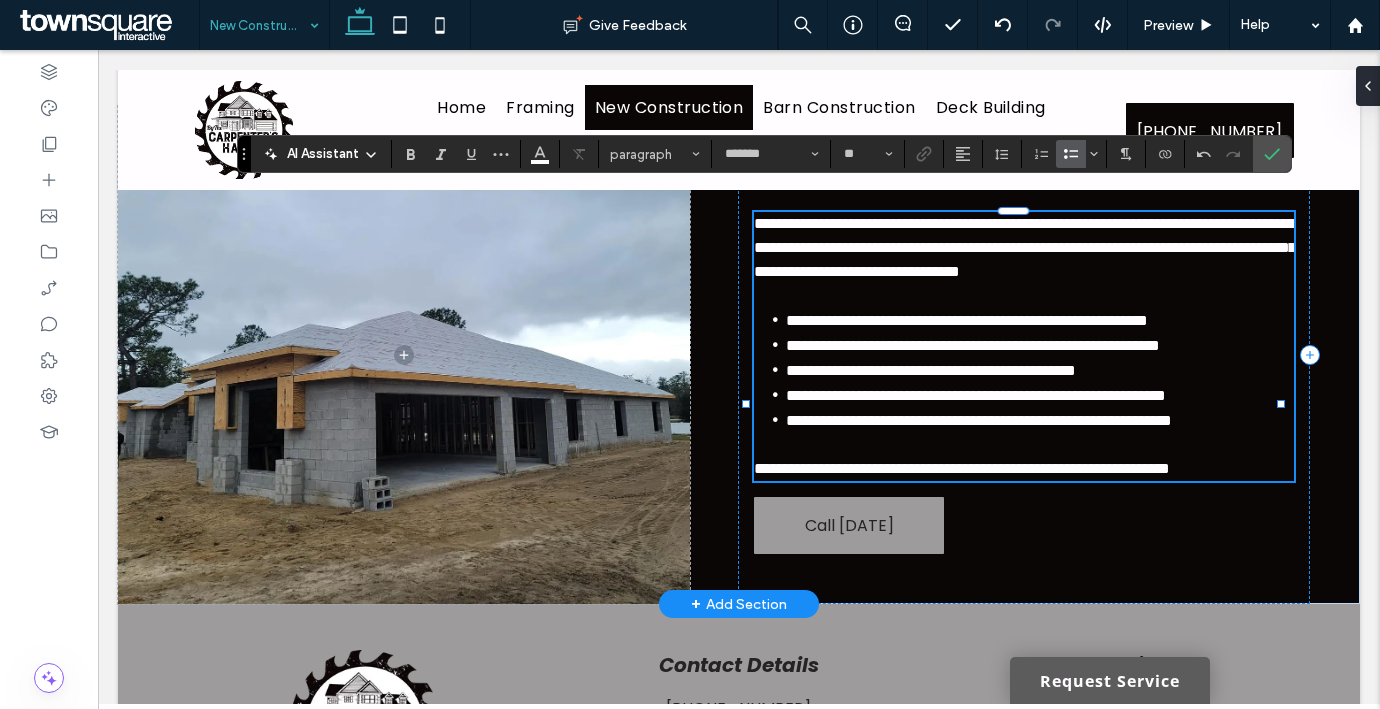click on "**********" at bounding box center (979, 420) 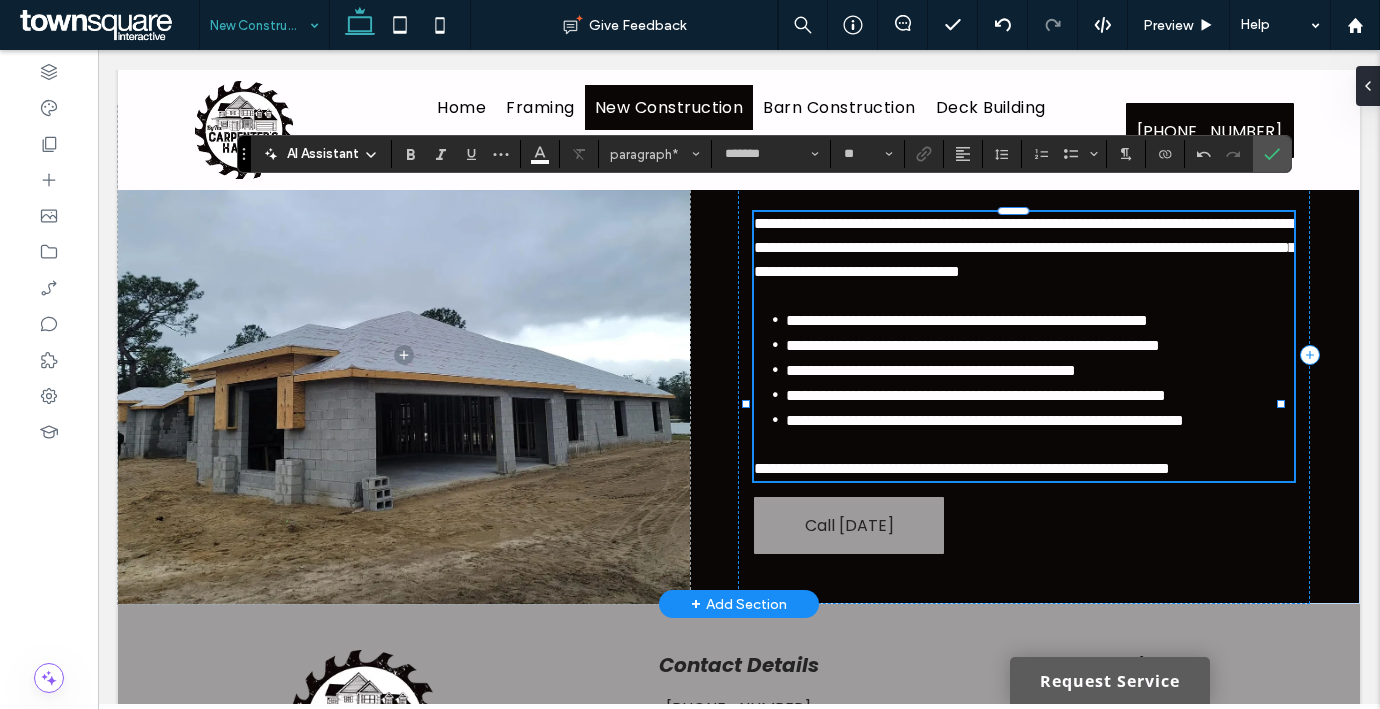 click on "**********" at bounding box center [1024, 469] 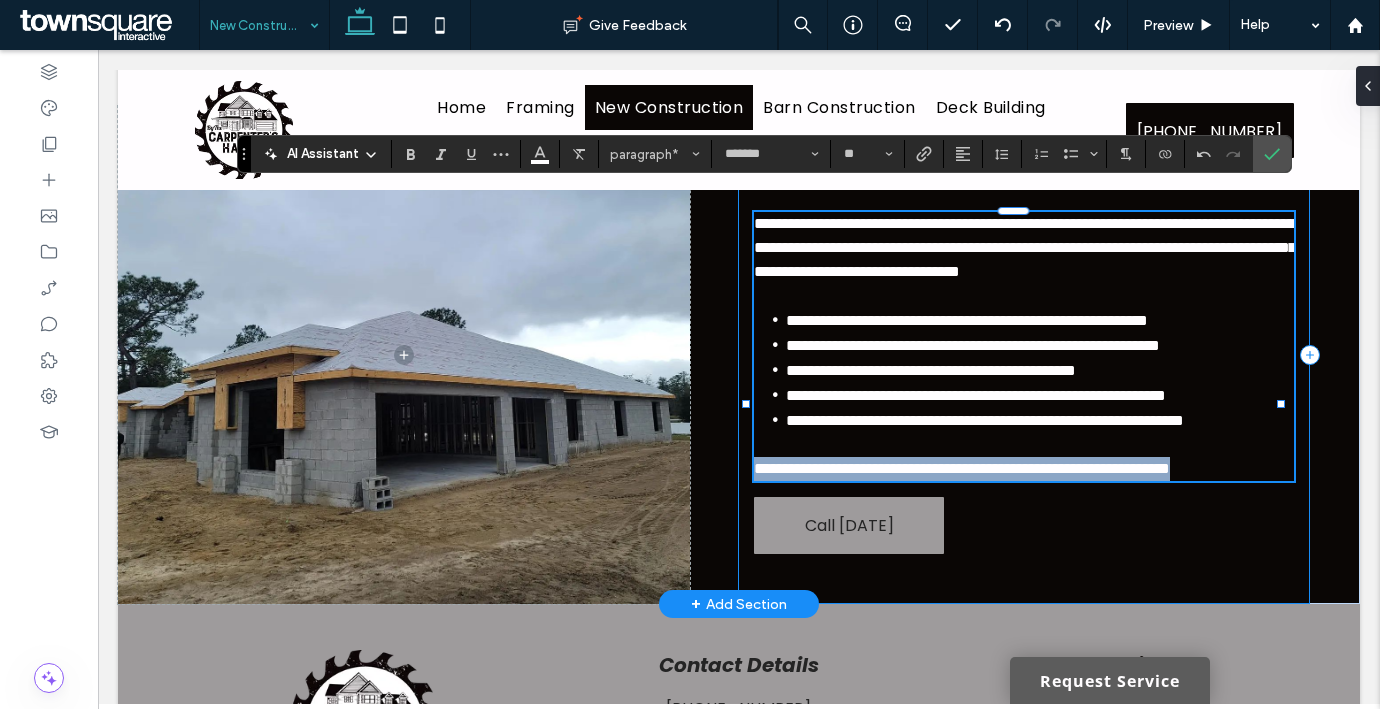 drag, startPoint x: 828, startPoint y: 551, endPoint x: 736, endPoint y: 539, distance: 92.779305 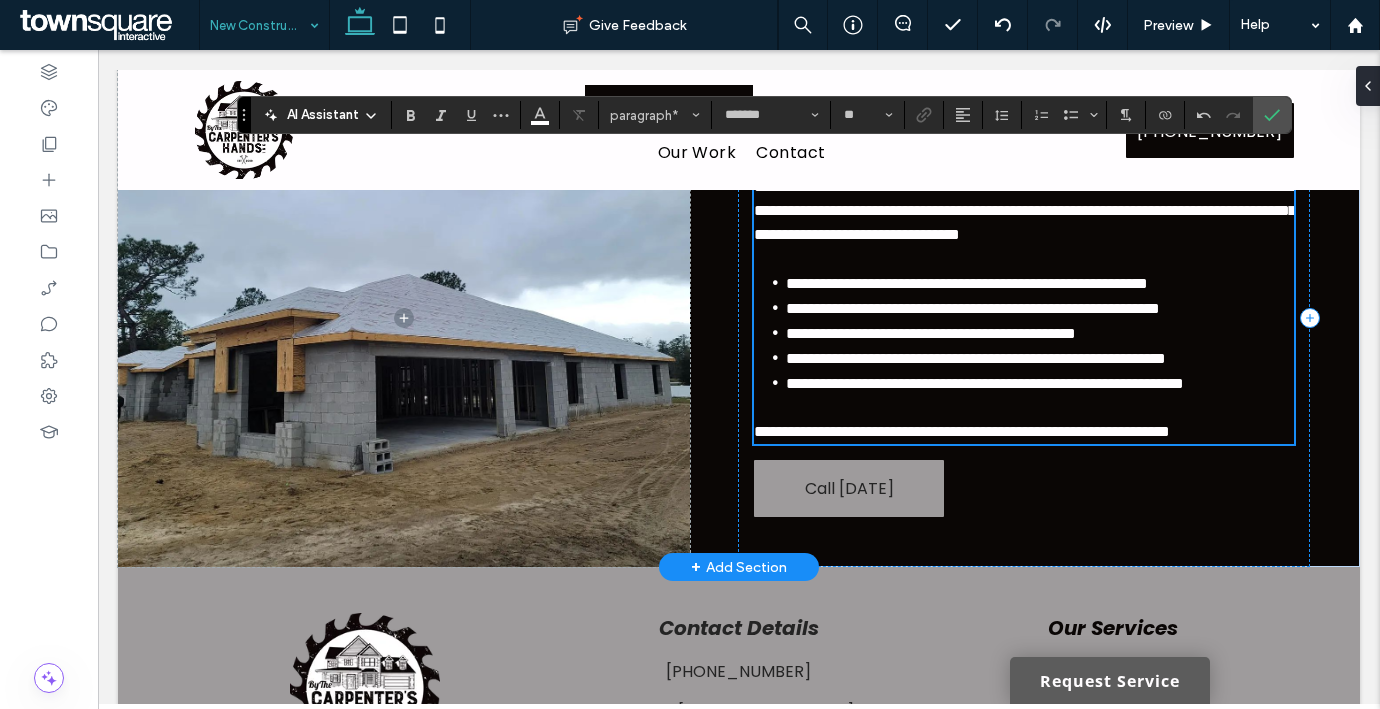 scroll, scrollTop: 784, scrollLeft: 0, axis: vertical 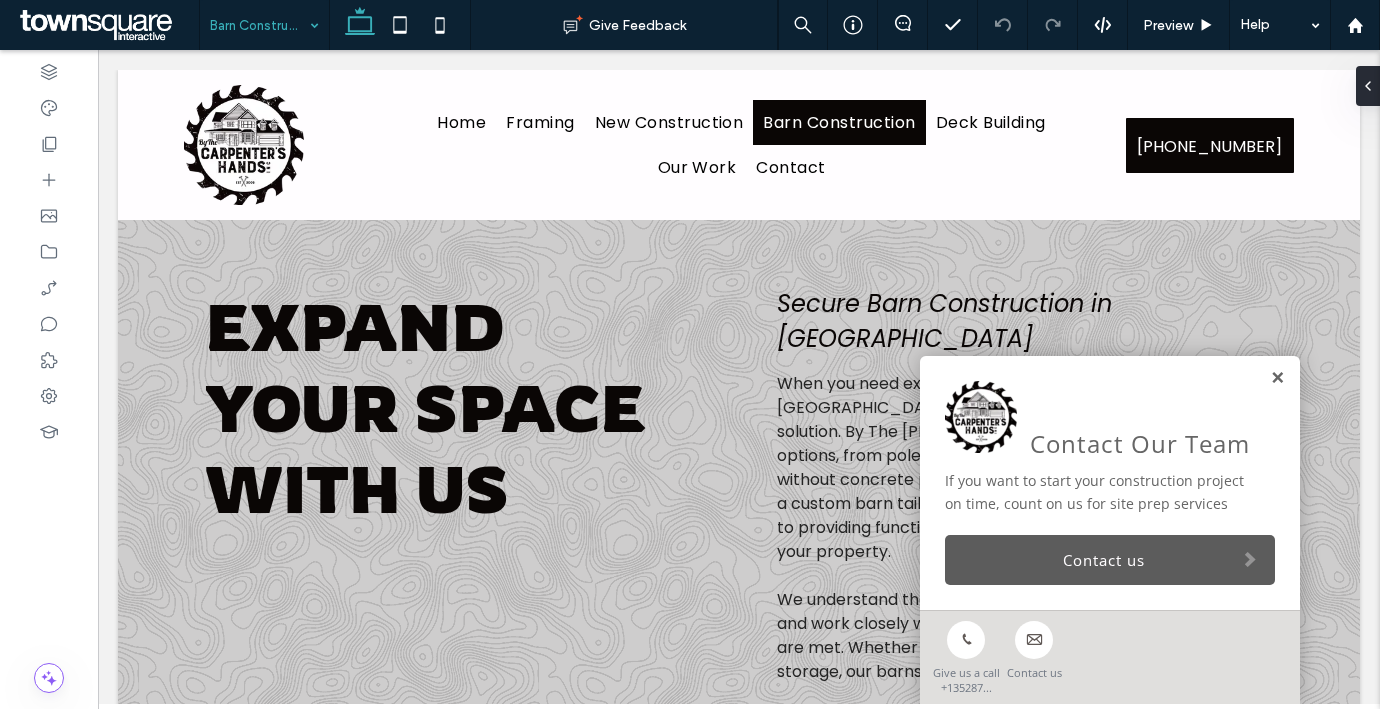 click at bounding box center (1277, 378) 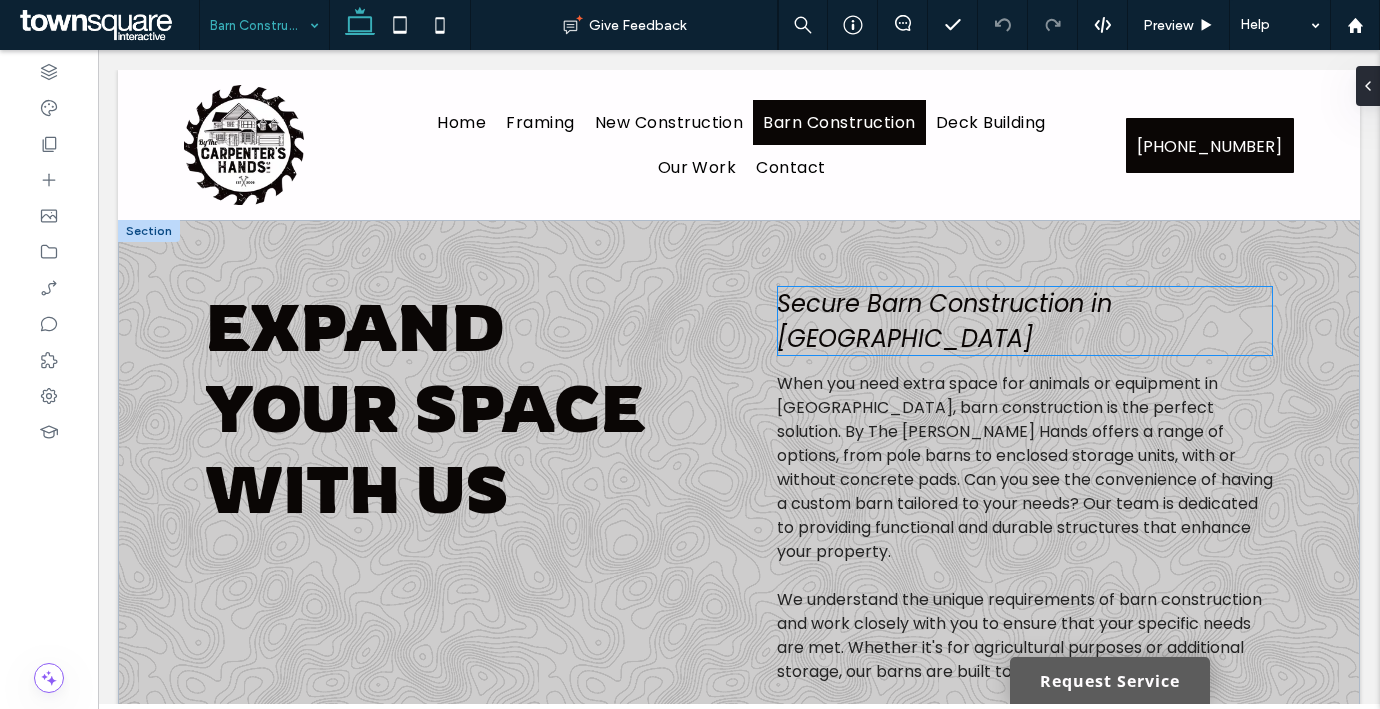 click on "Secure Barn Construction in Ocala" at bounding box center [944, 321] 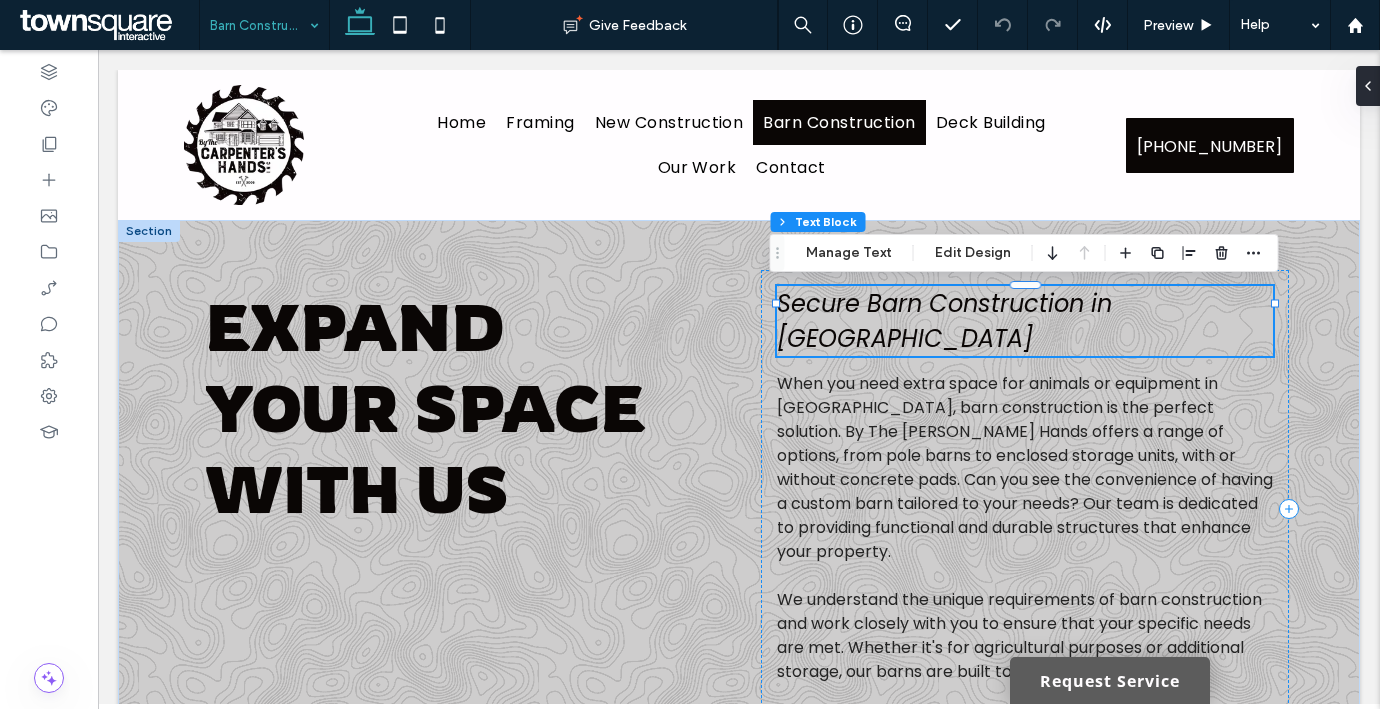 click on "Secure Barn Construction in Ocala" at bounding box center [1025, 321] 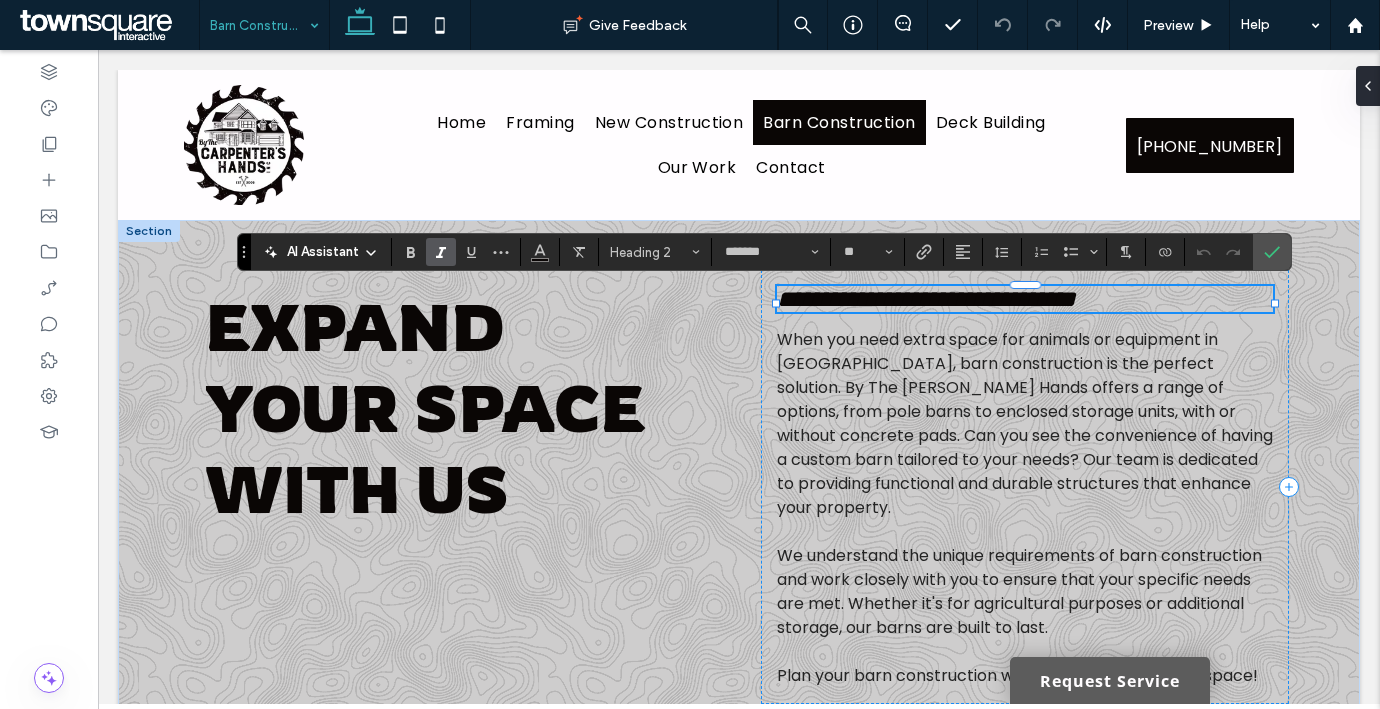 type 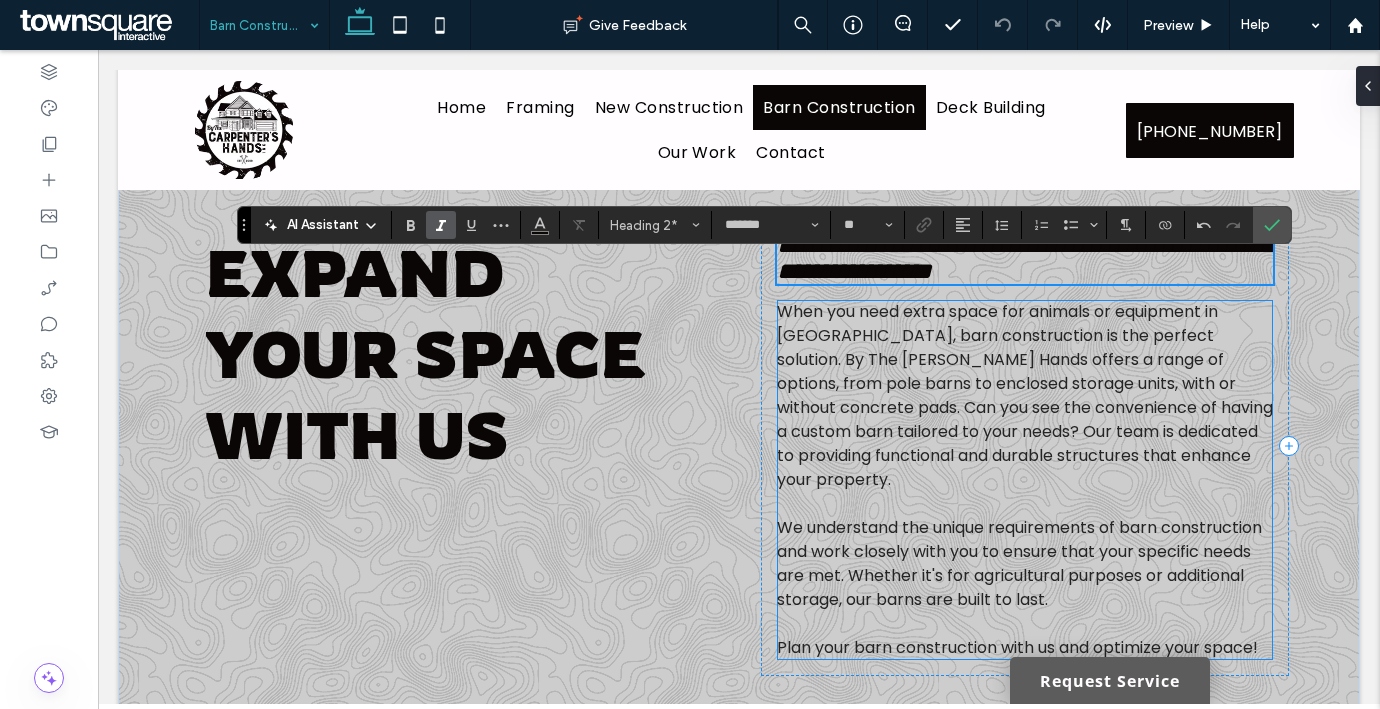scroll, scrollTop: 18, scrollLeft: 0, axis: vertical 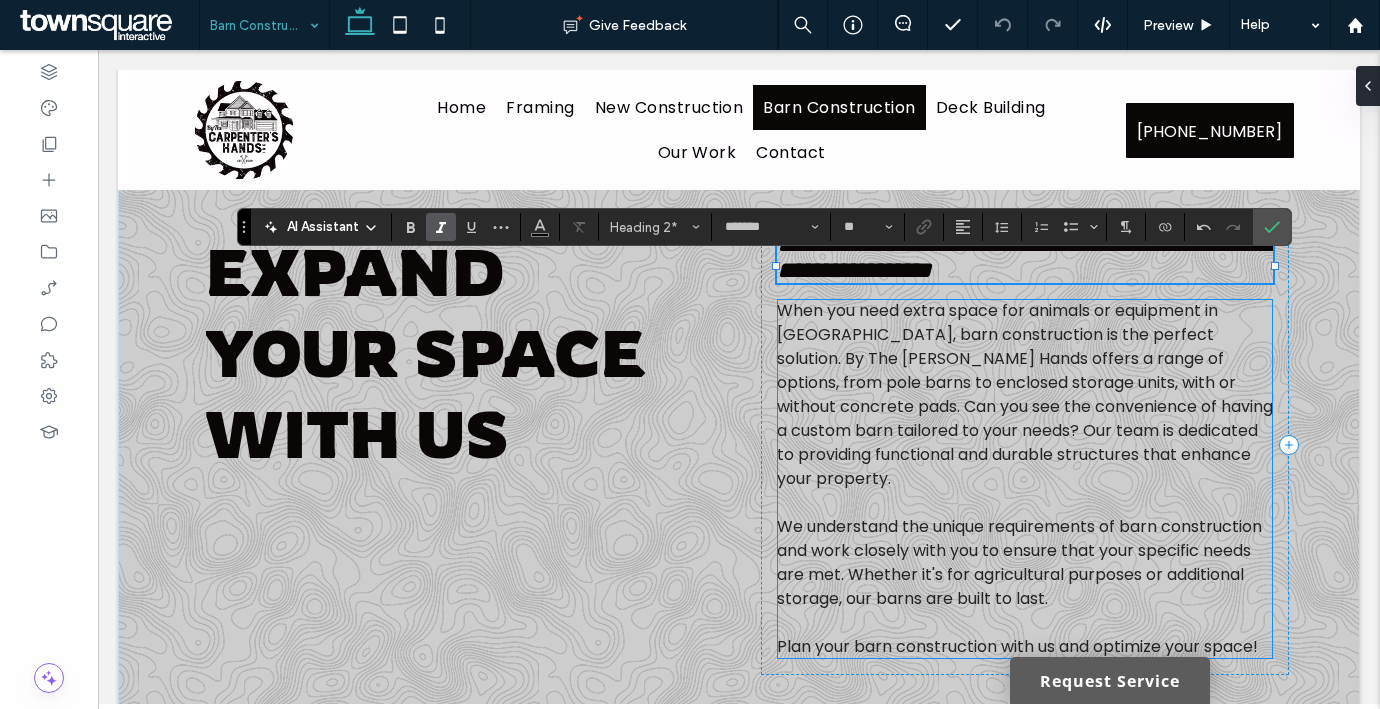 click on "When you need extra space for animals or equipment in Ocala, barn construction is the perfect solution. By The Carpenter's Hands offers a range of options, from pole barns to enclosed storage units, with or without concrete pads. Can you see the convenience of having a custom barn tailored to your needs? Our team is dedicated to providing functional and durable structures that enhance your property." at bounding box center [1025, 394] 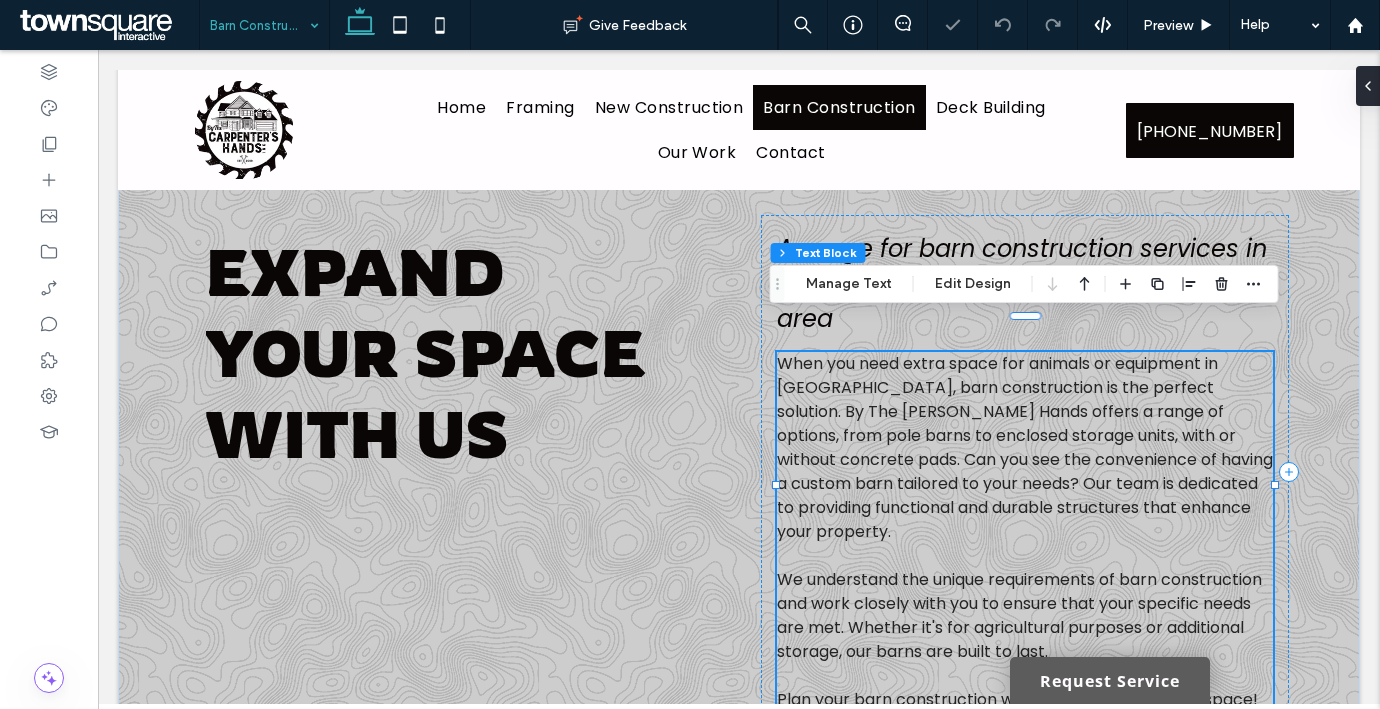 click on "When you need extra space for animals or equipment in Ocala, barn construction is the perfect solution. By The Carpenter's Hands offers a range of options, from pole barns to enclosed storage units, with or without concrete pads. Can you see the convenience of having a custom barn tailored to your needs? Our team is dedicated to providing functional and durable structures that enhance your property." at bounding box center (1025, 447) 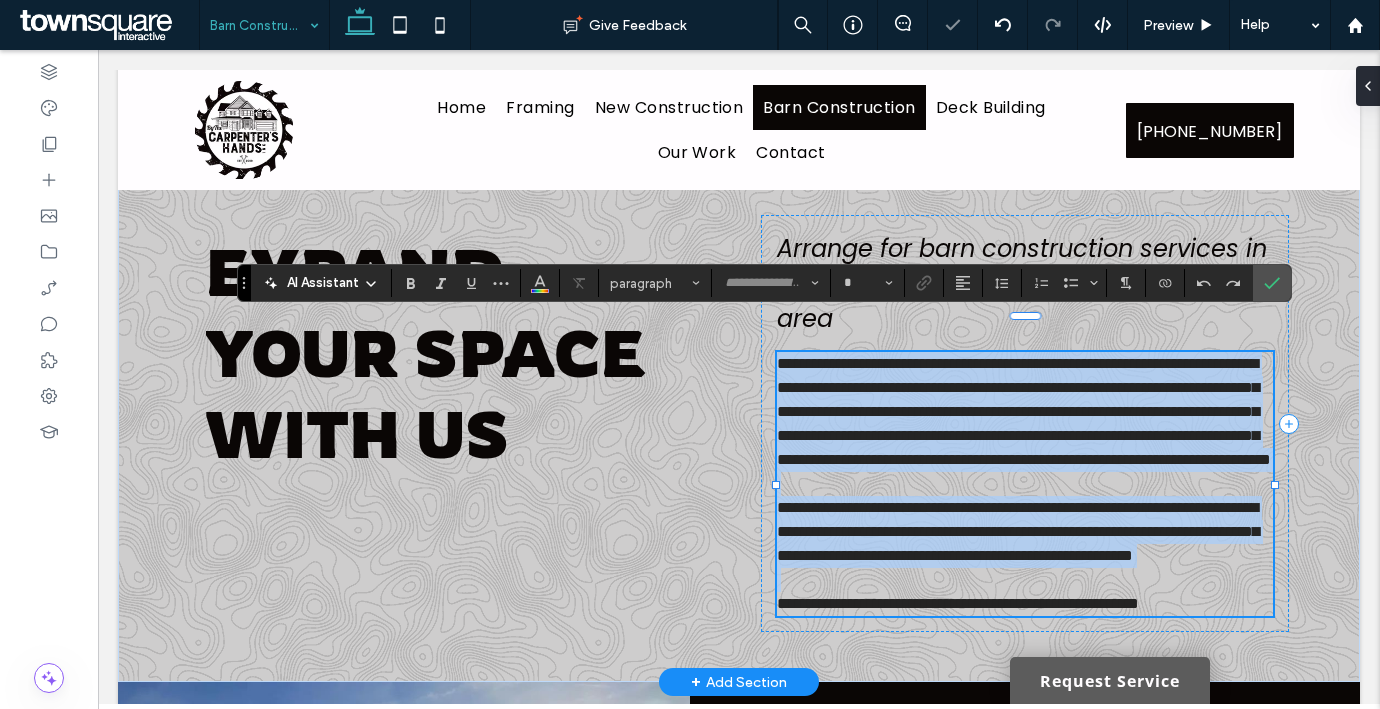 type on "*******" 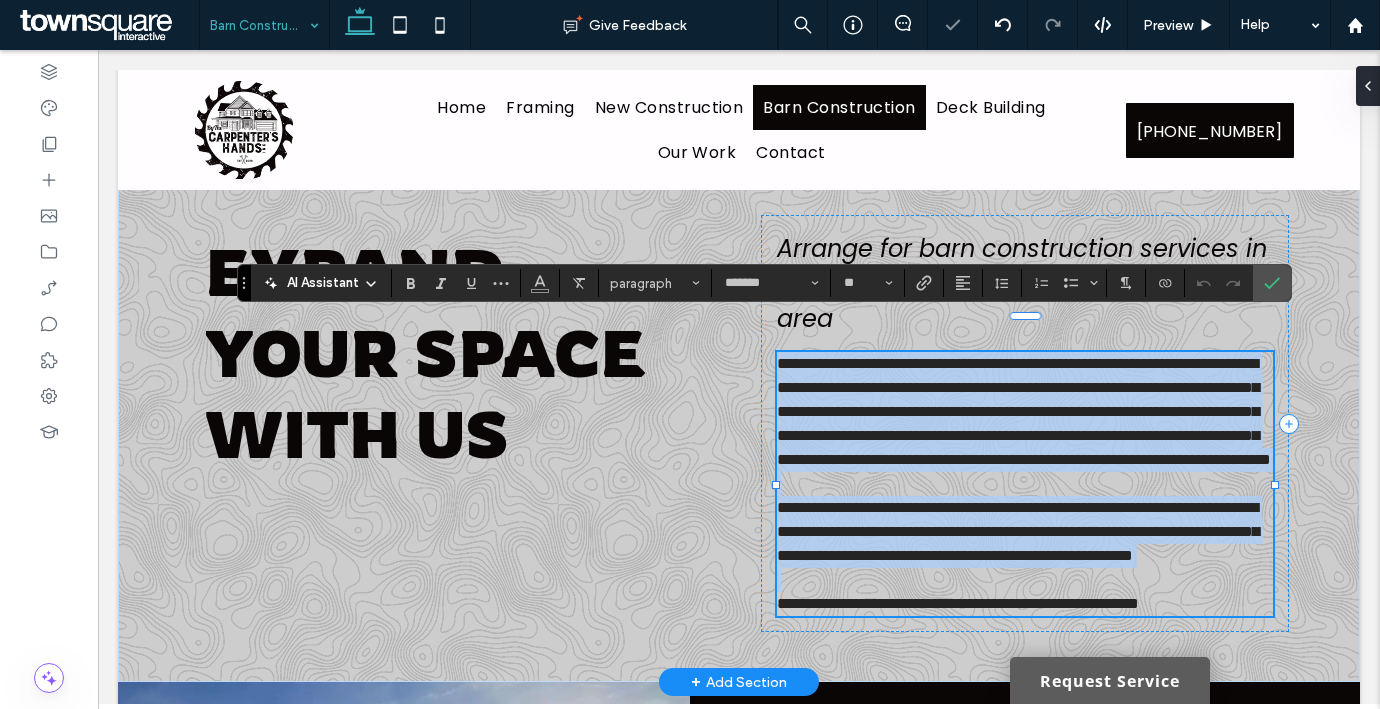 click on "**********" at bounding box center [1024, 411] 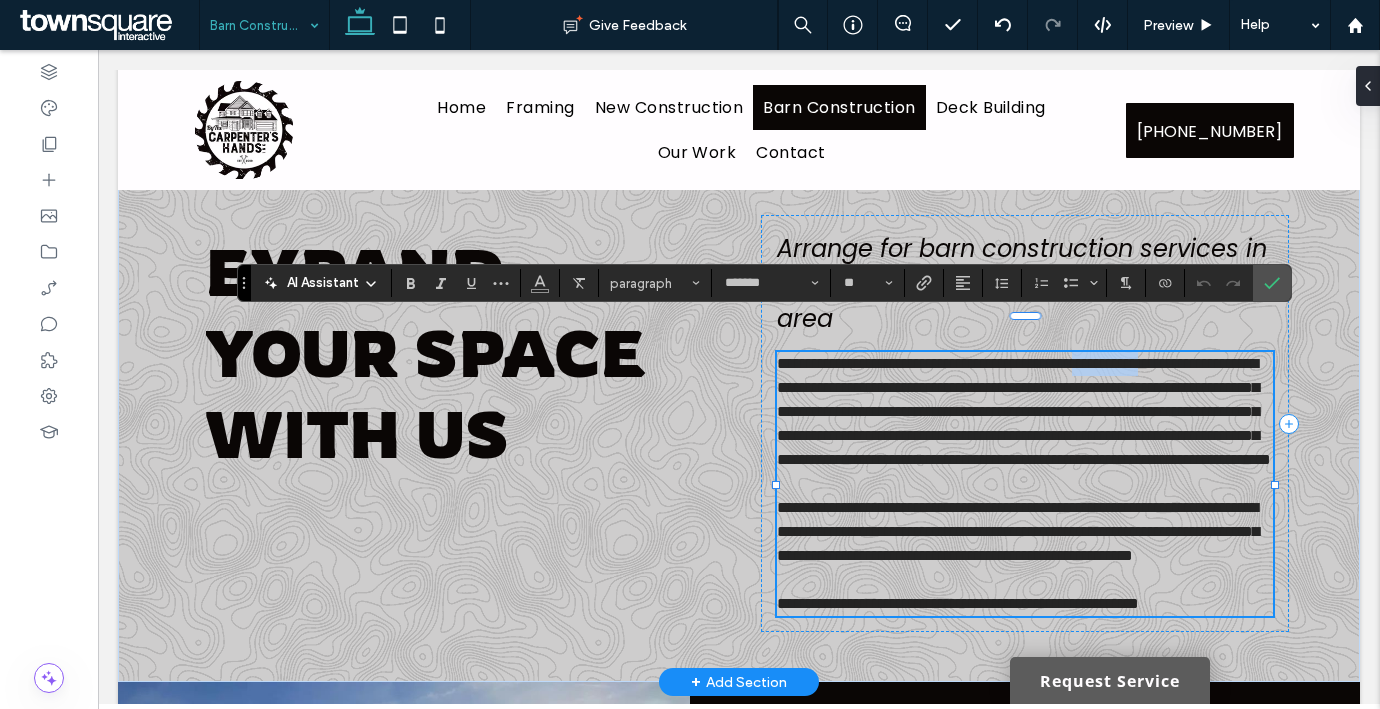 drag, startPoint x: 819, startPoint y: 357, endPoint x: 1195, endPoint y: 326, distance: 377.27576 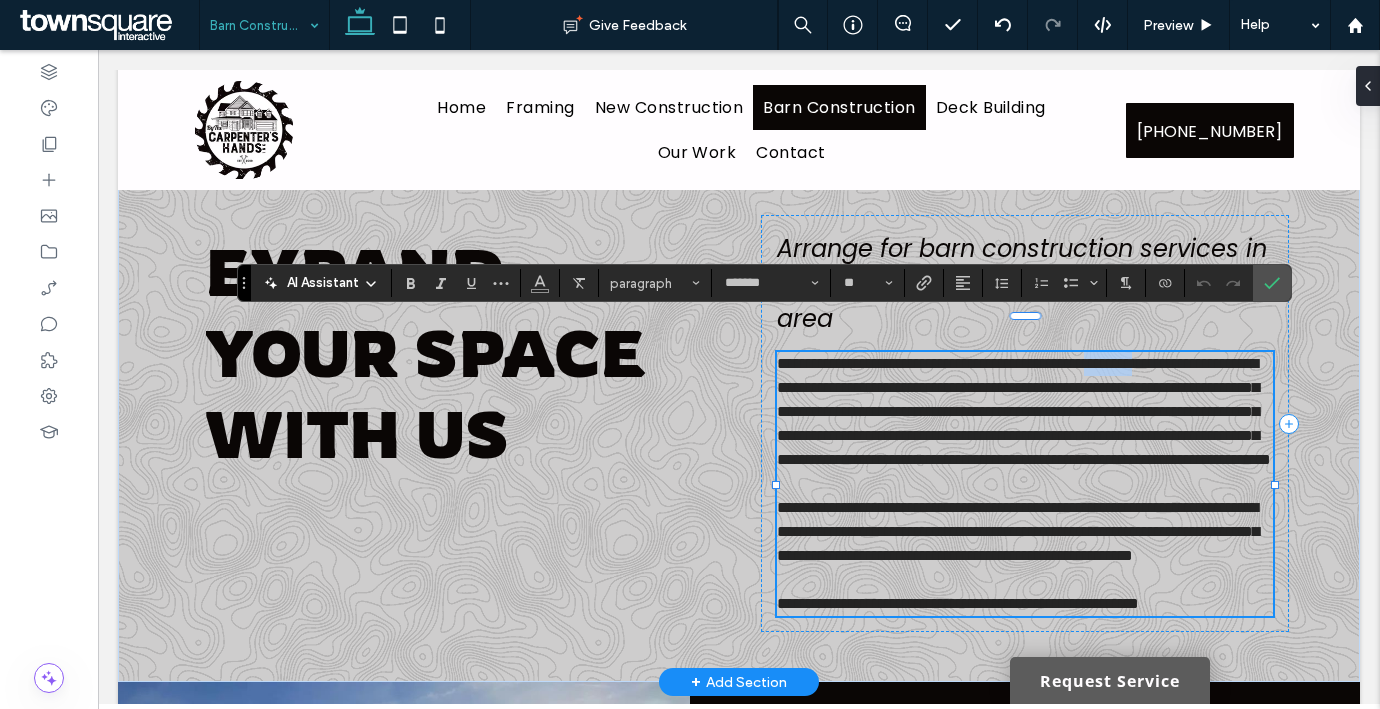 drag, startPoint x: 815, startPoint y: 353, endPoint x: 1206, endPoint y: 331, distance: 391.61844 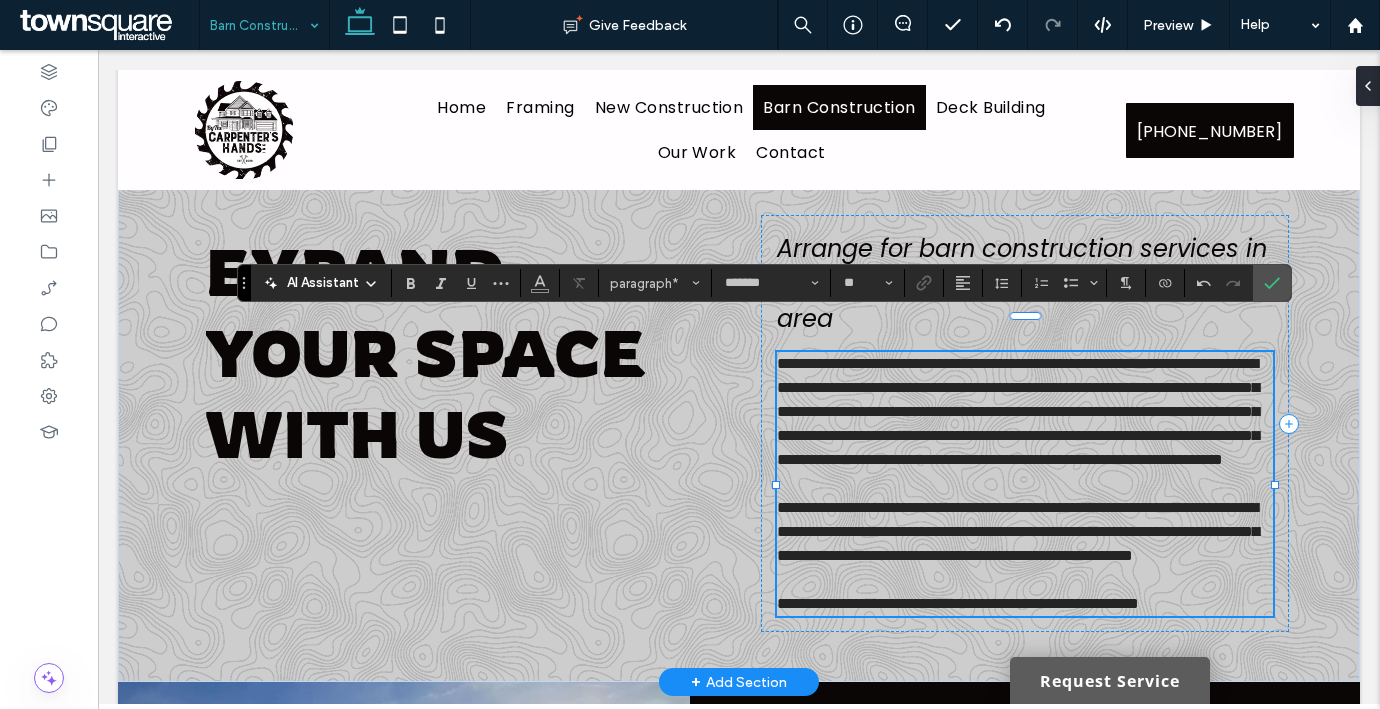 type 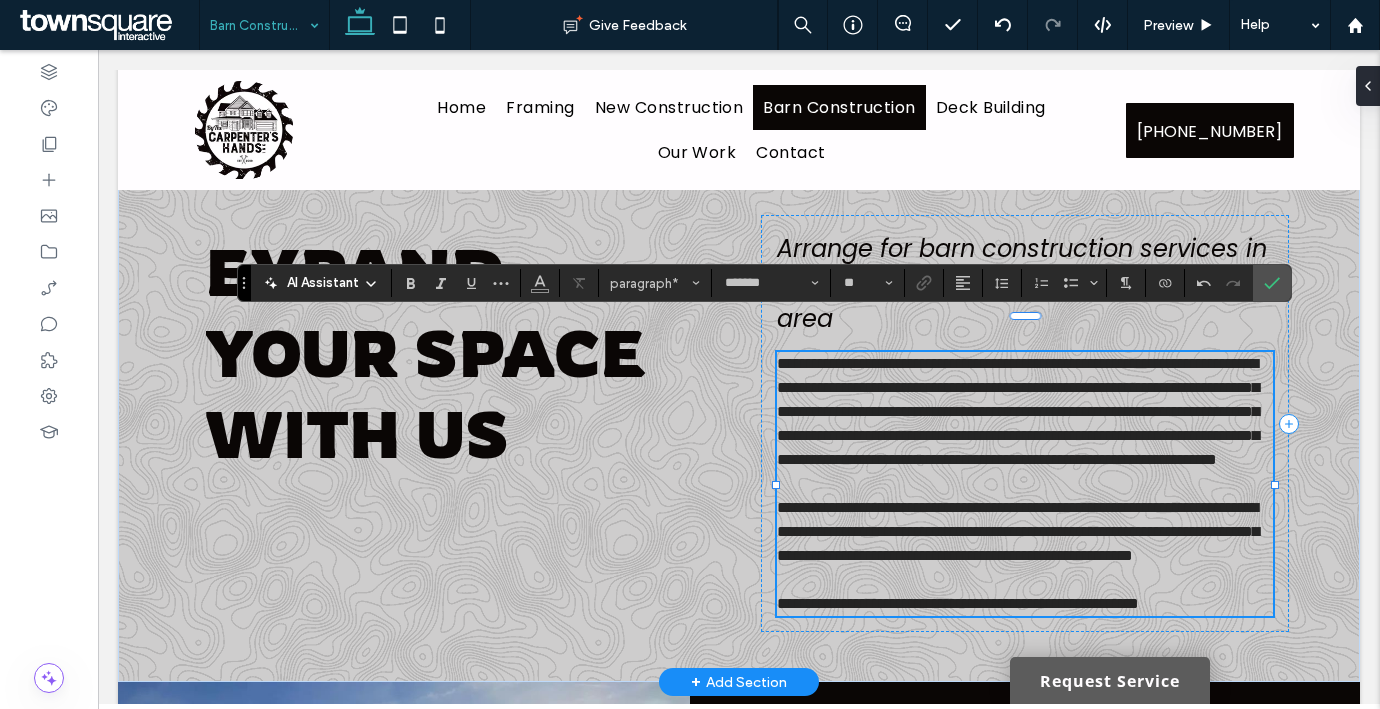 click on "**********" at bounding box center [1018, 411] 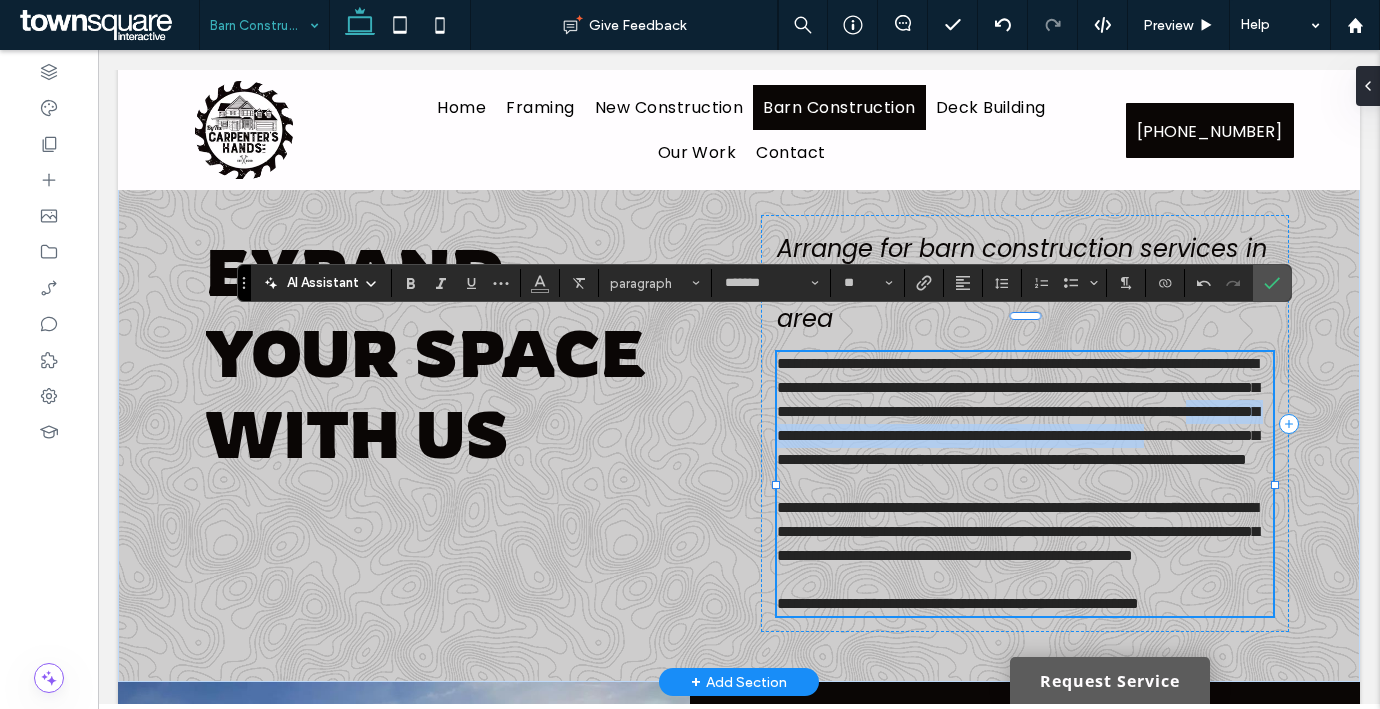 drag, startPoint x: 1261, startPoint y: 425, endPoint x: 1139, endPoint y: 406, distance: 123.47064 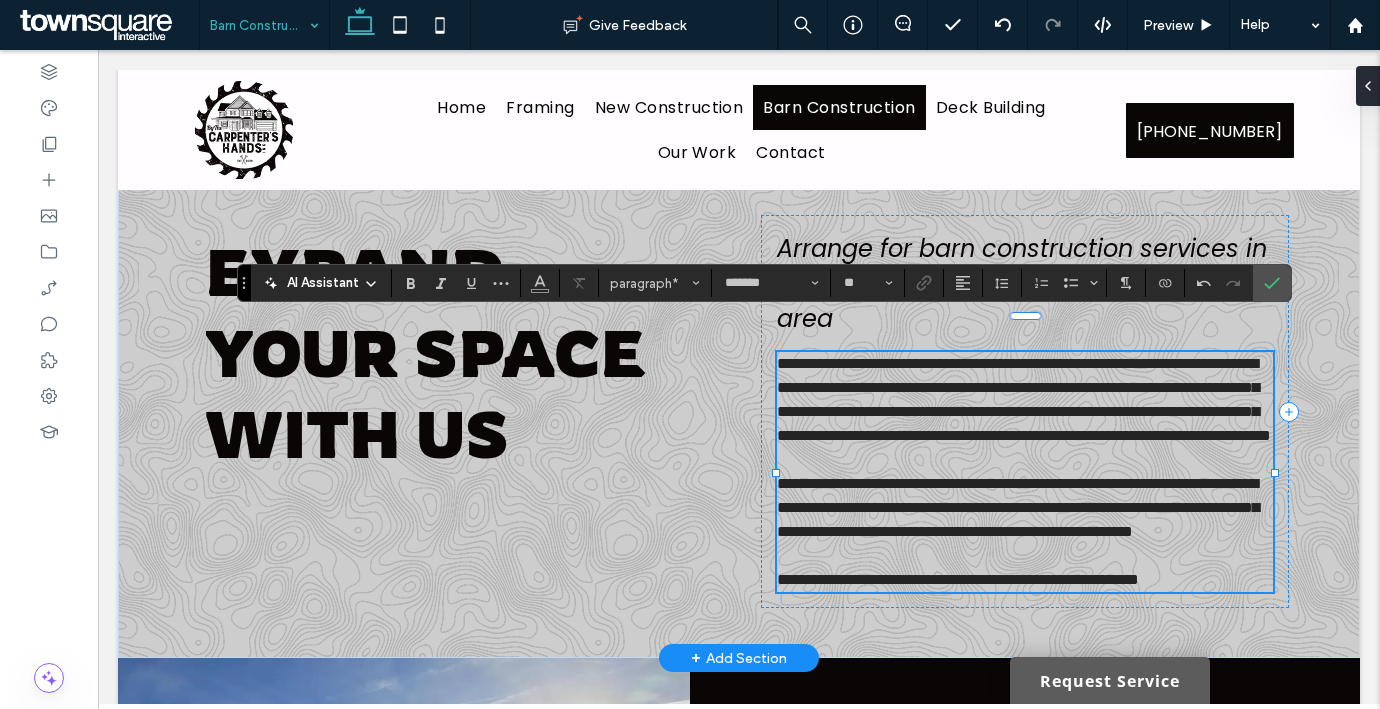 click on "**********" at bounding box center [1025, 400] 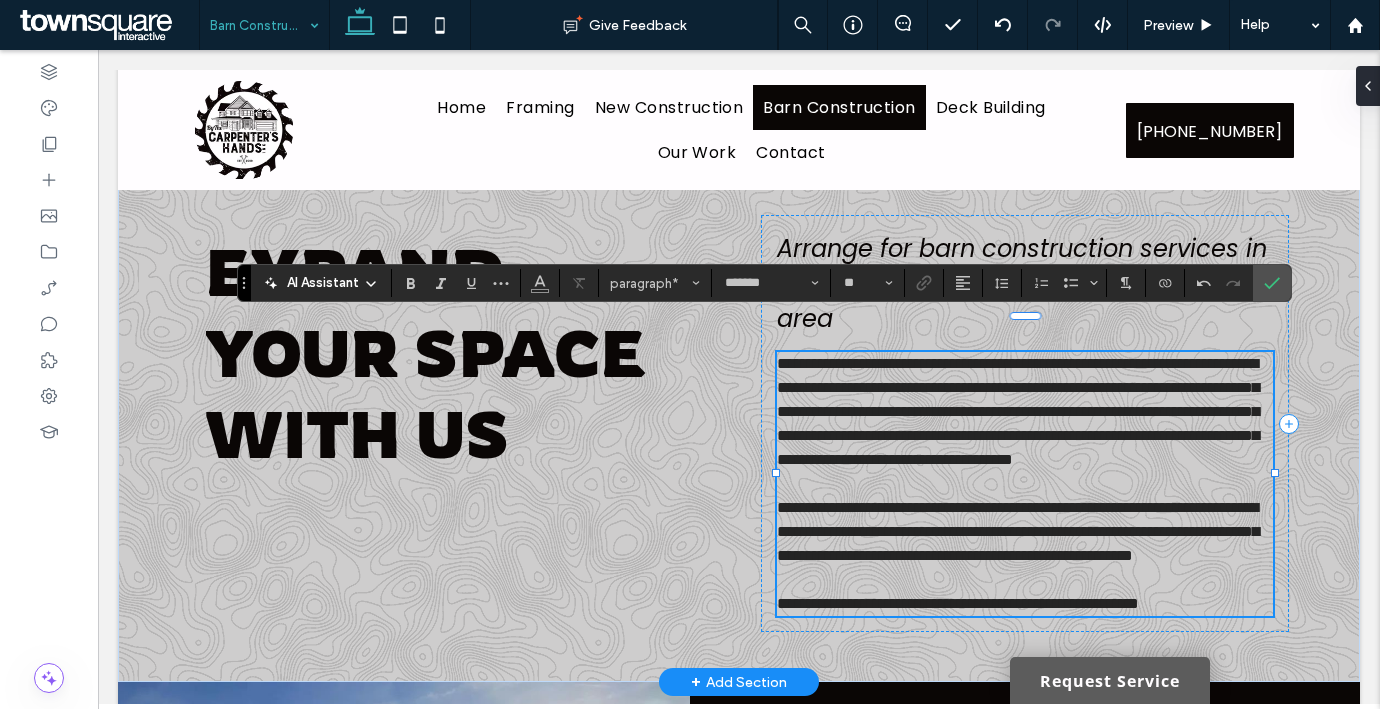 click on "**********" at bounding box center [1018, 411] 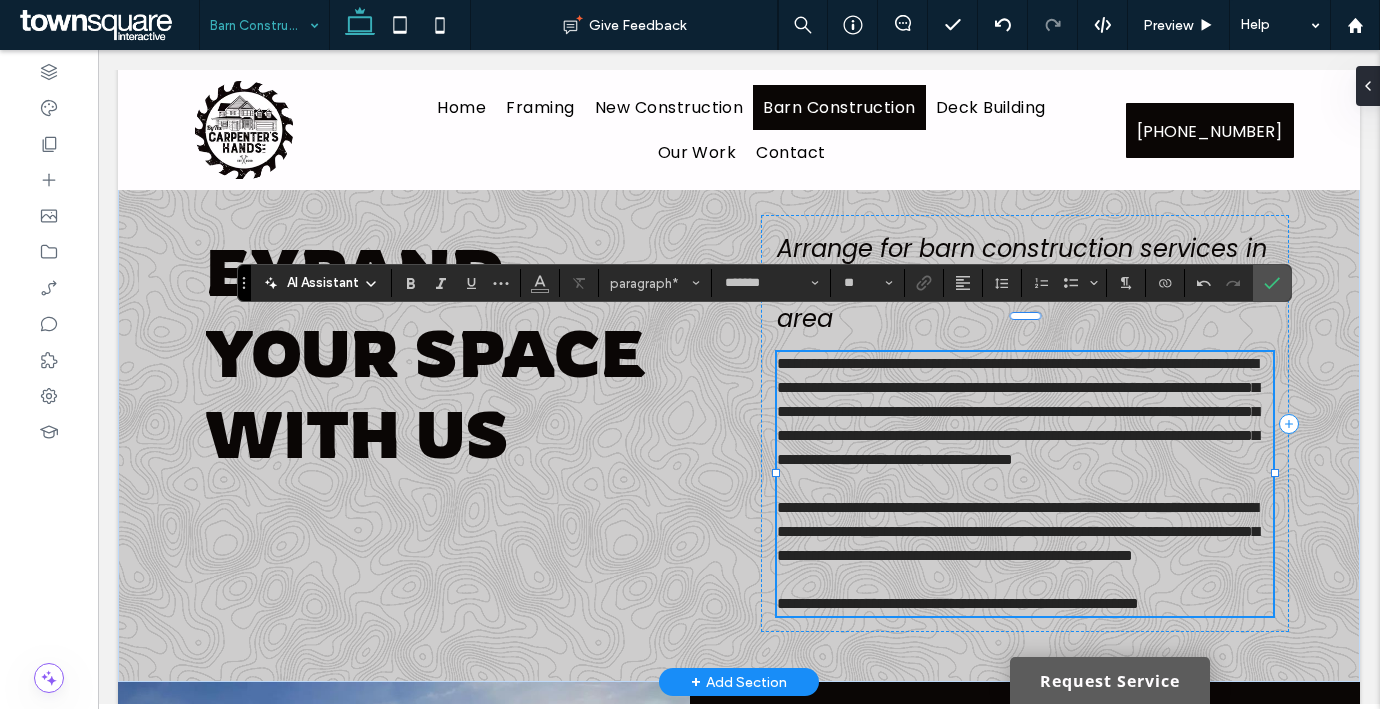 click on "**********" at bounding box center [1025, 412] 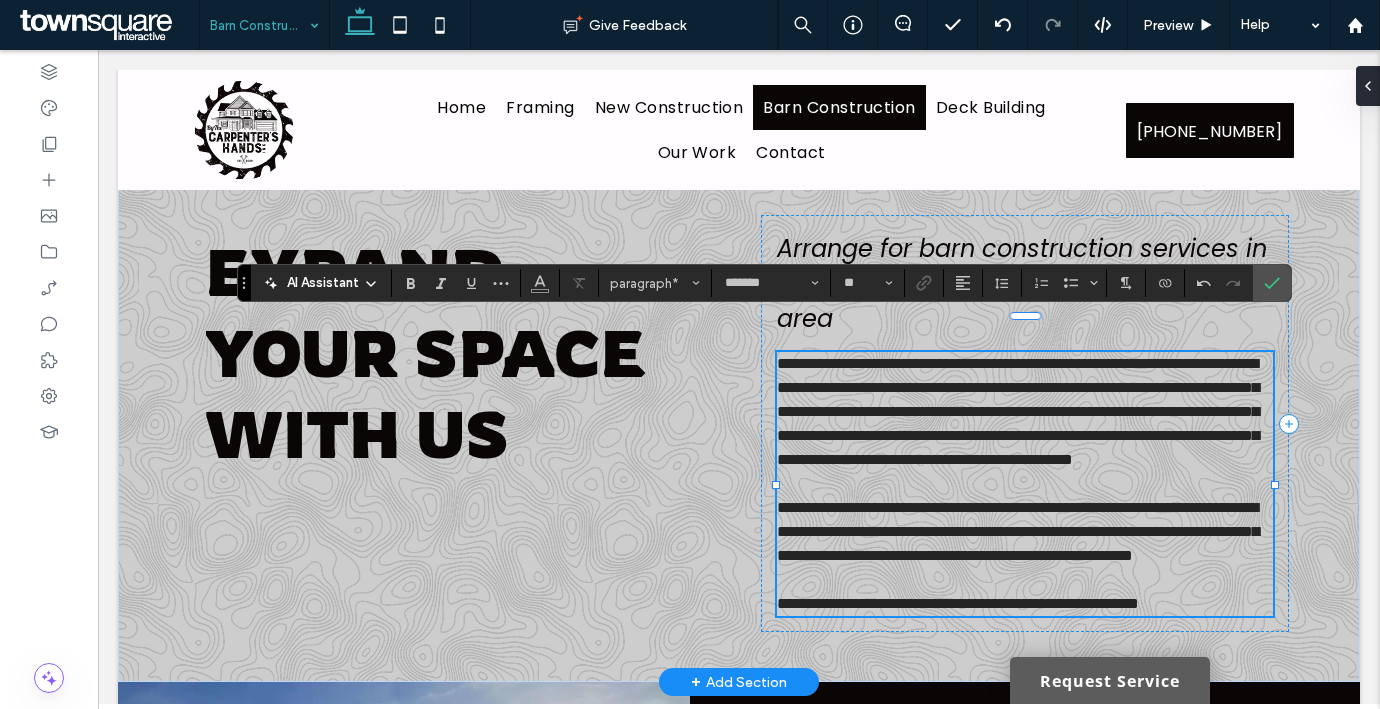 paste 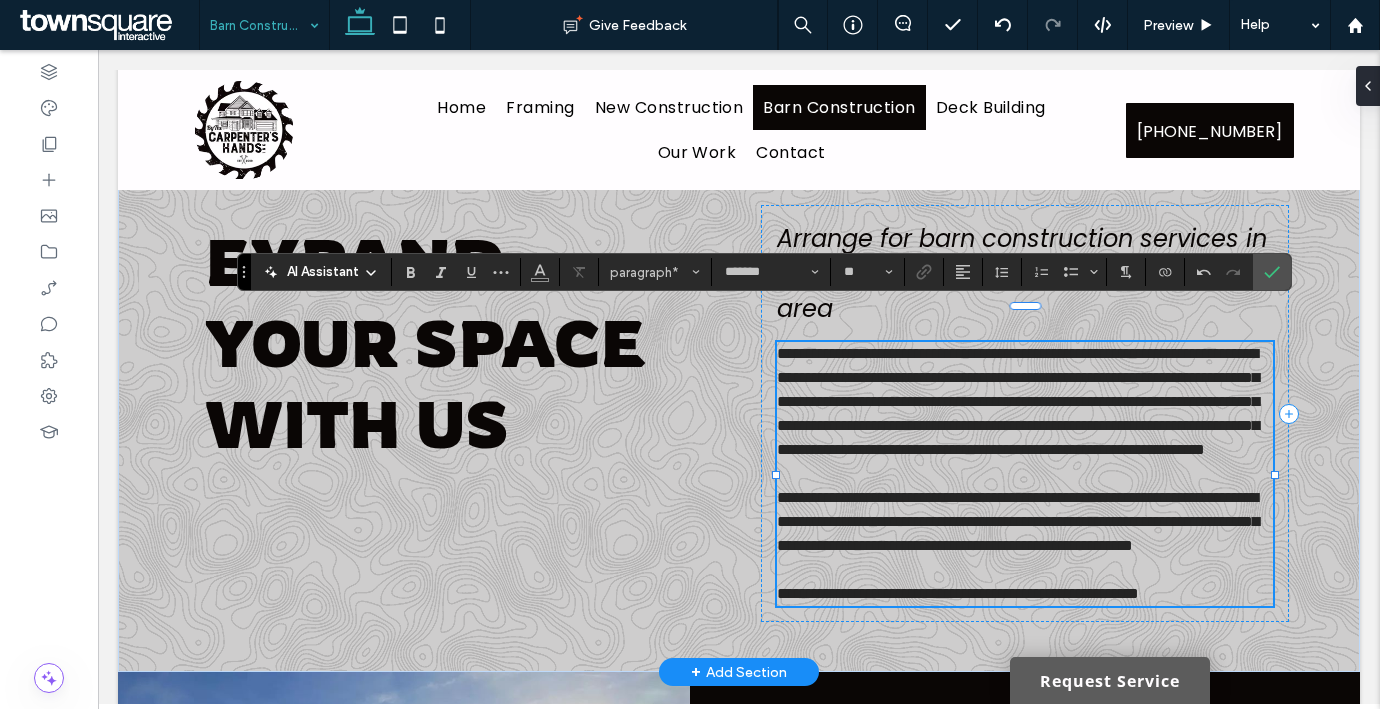 scroll, scrollTop: 37, scrollLeft: 0, axis: vertical 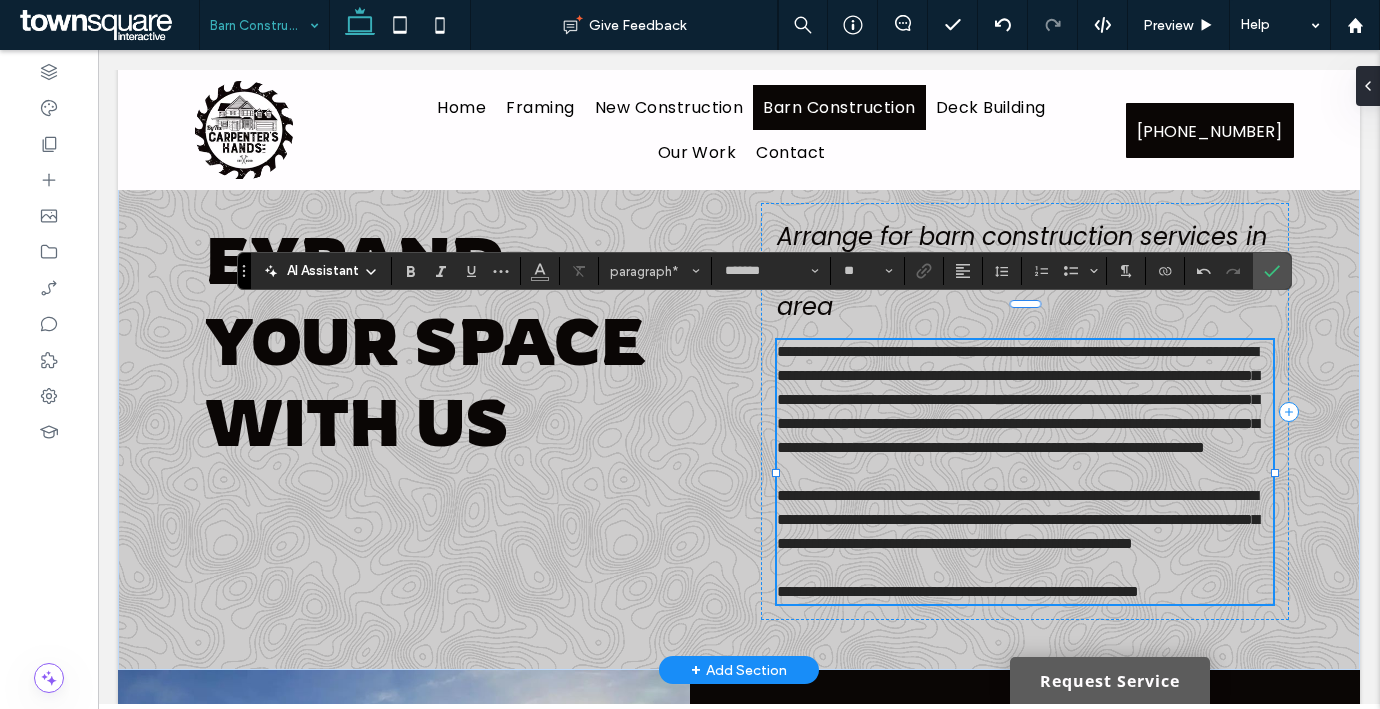 click on "**********" at bounding box center [1018, 519] 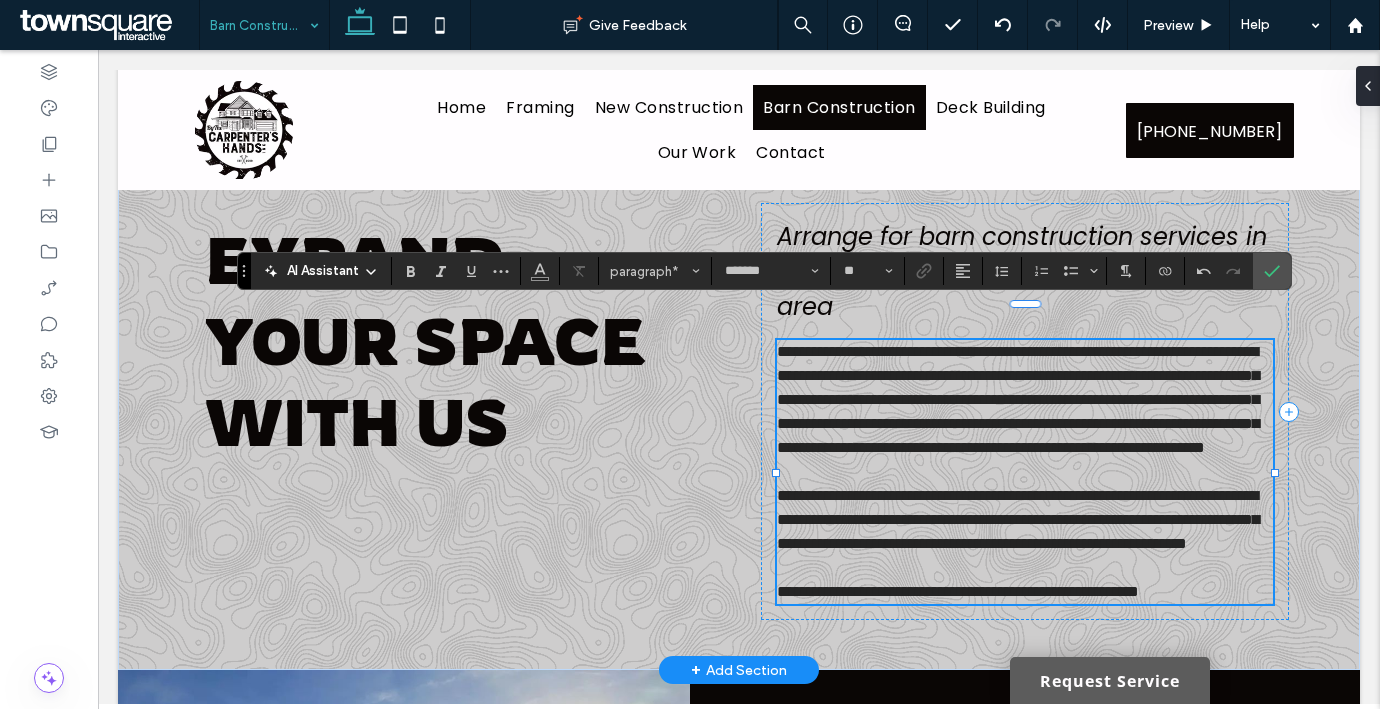 click on "**********" at bounding box center (1018, 519) 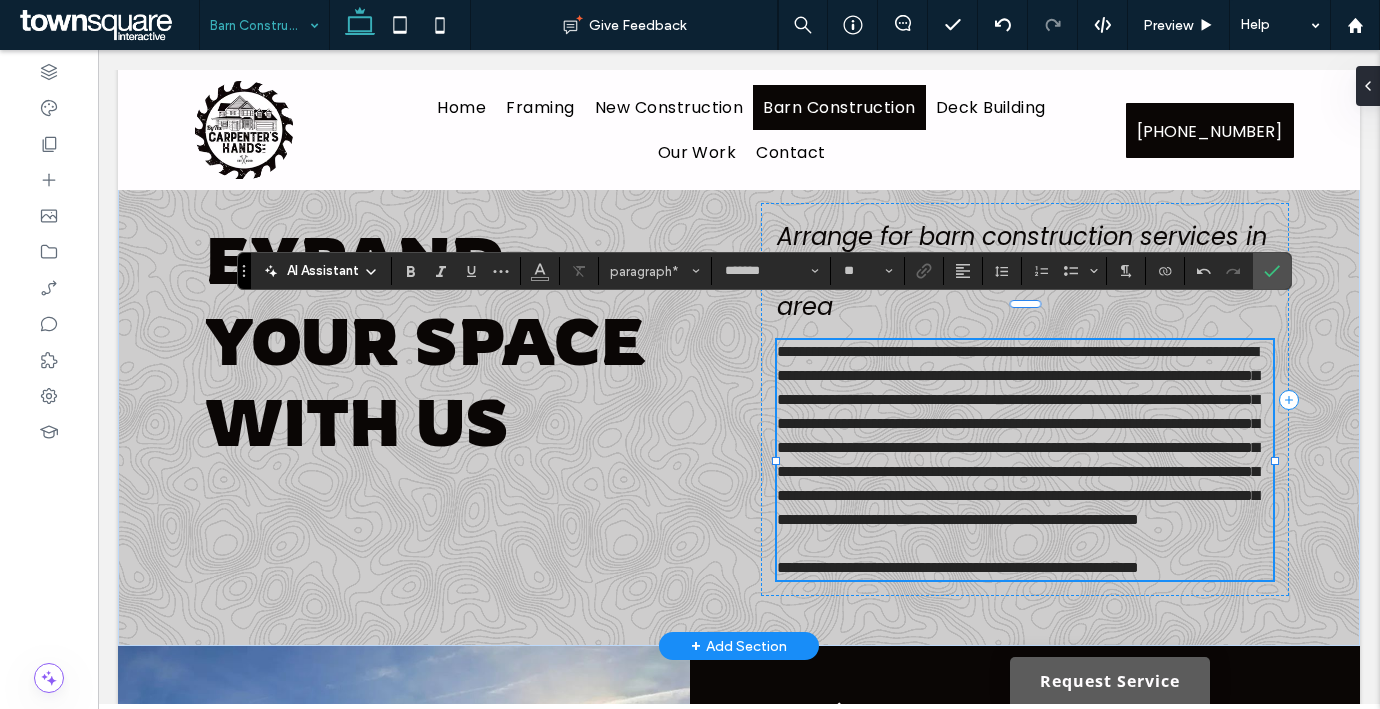 click on "**********" at bounding box center (1018, 435) 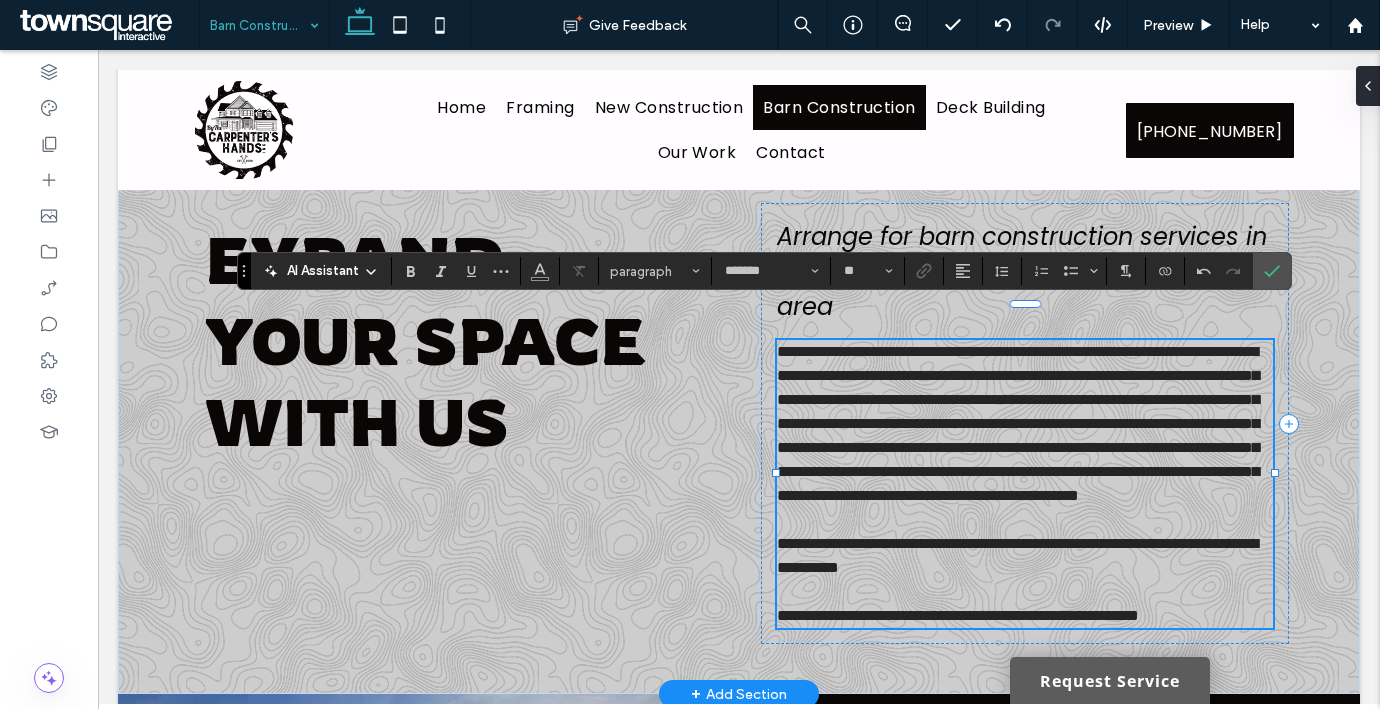 click at bounding box center (1025, 592) 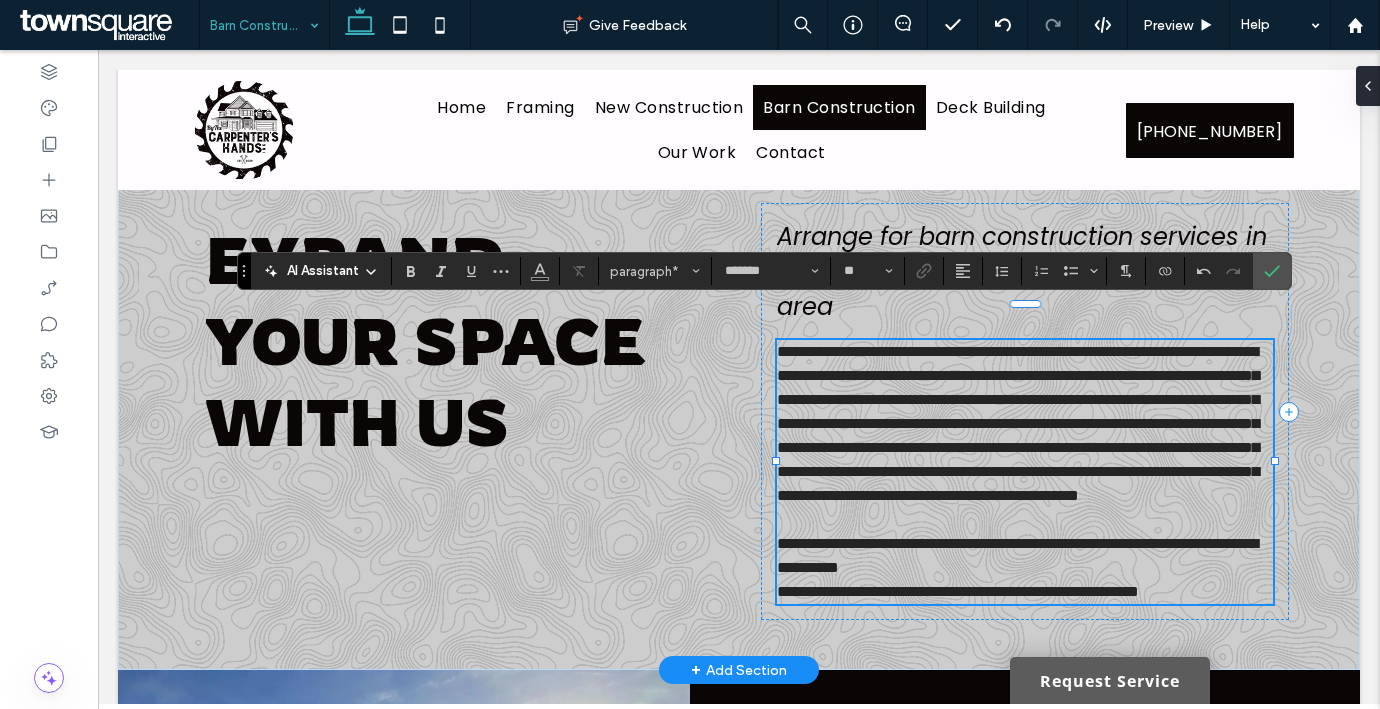 click on "**********" at bounding box center (958, 591) 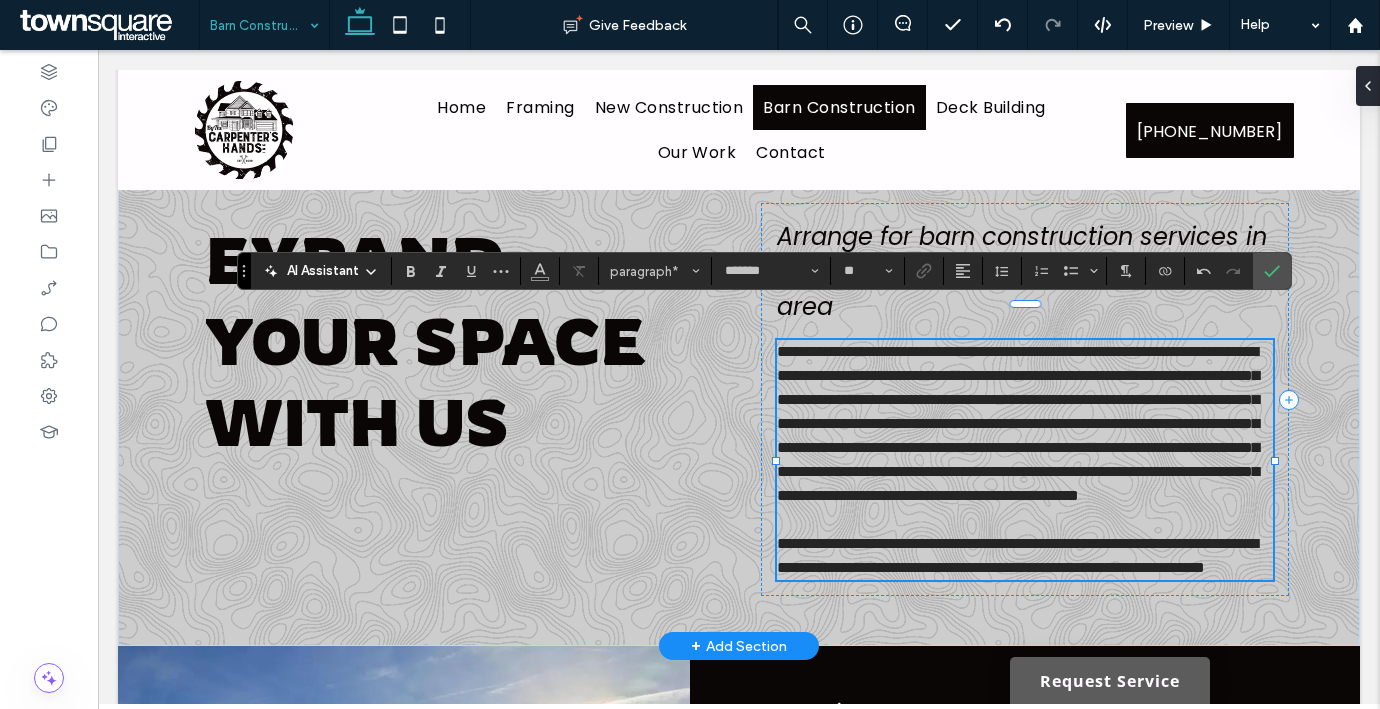 click on "**********" at bounding box center [1017, 555] 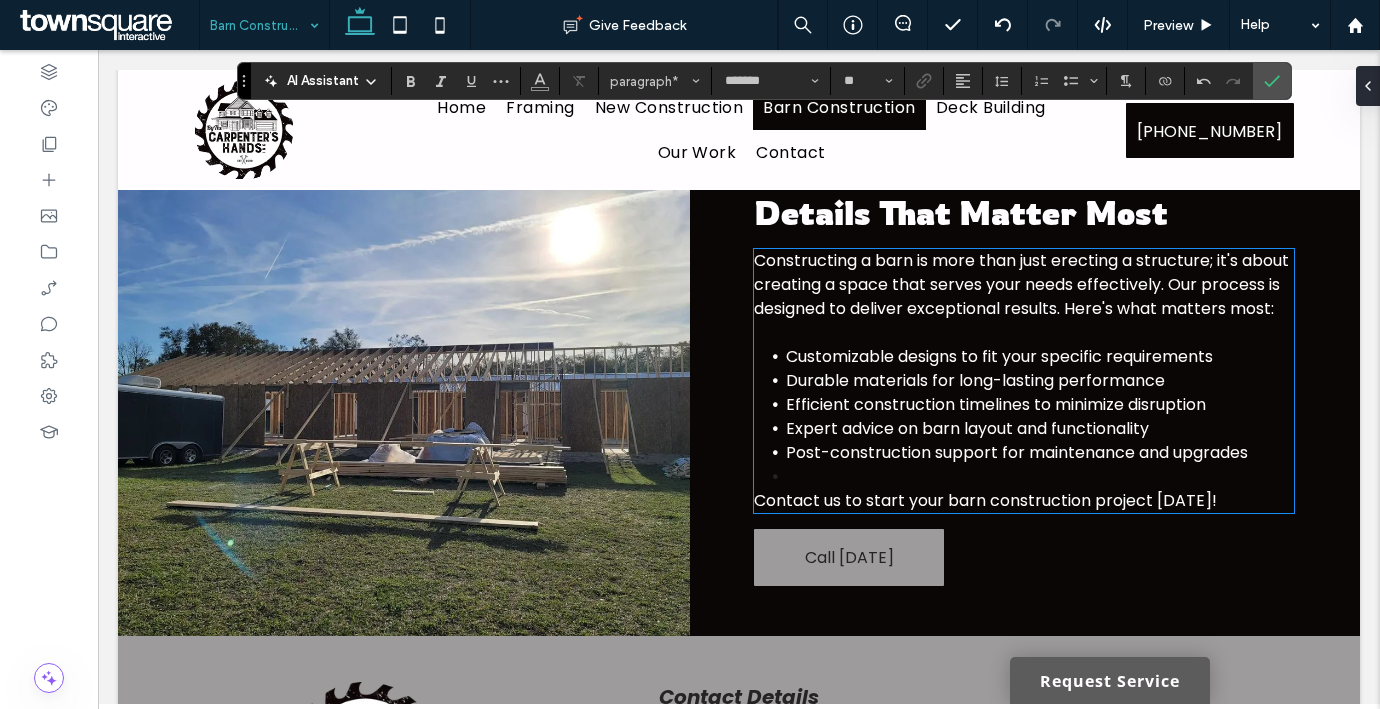 scroll, scrollTop: 562, scrollLeft: 0, axis: vertical 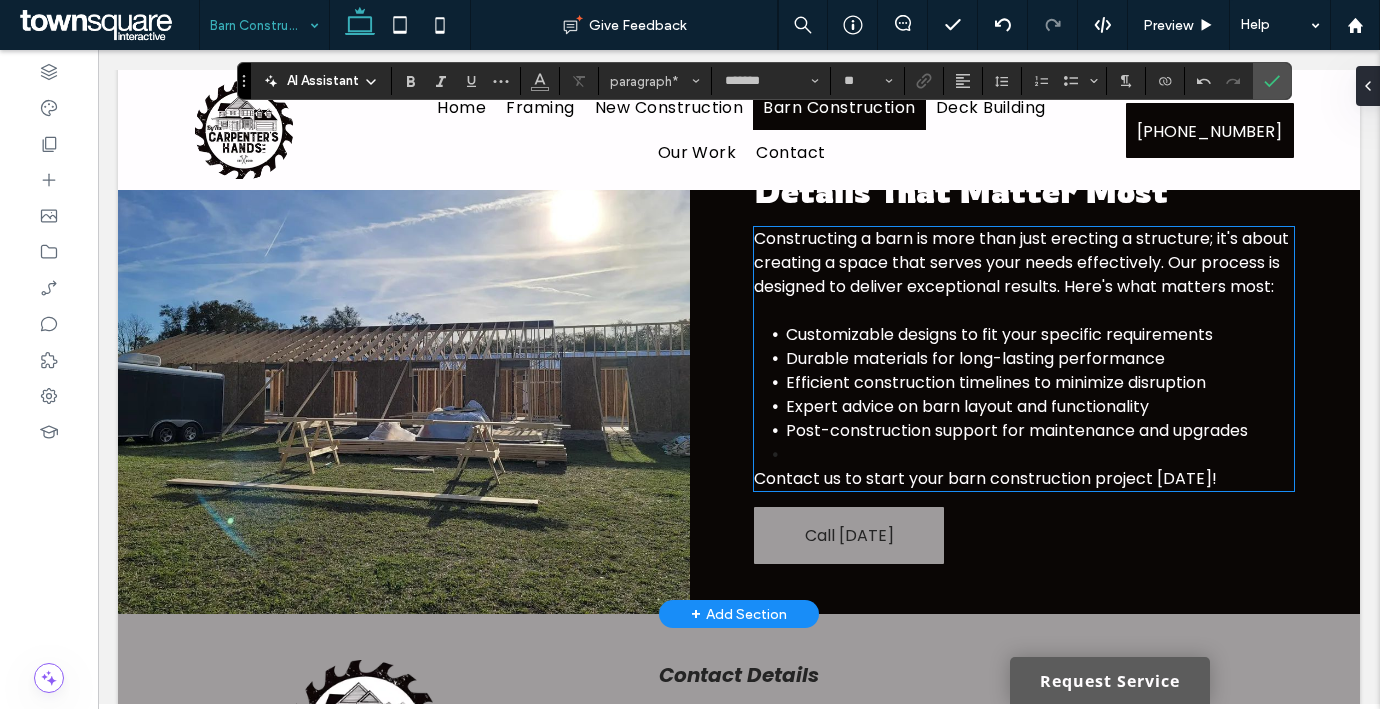 click at bounding box center (1024, 311) 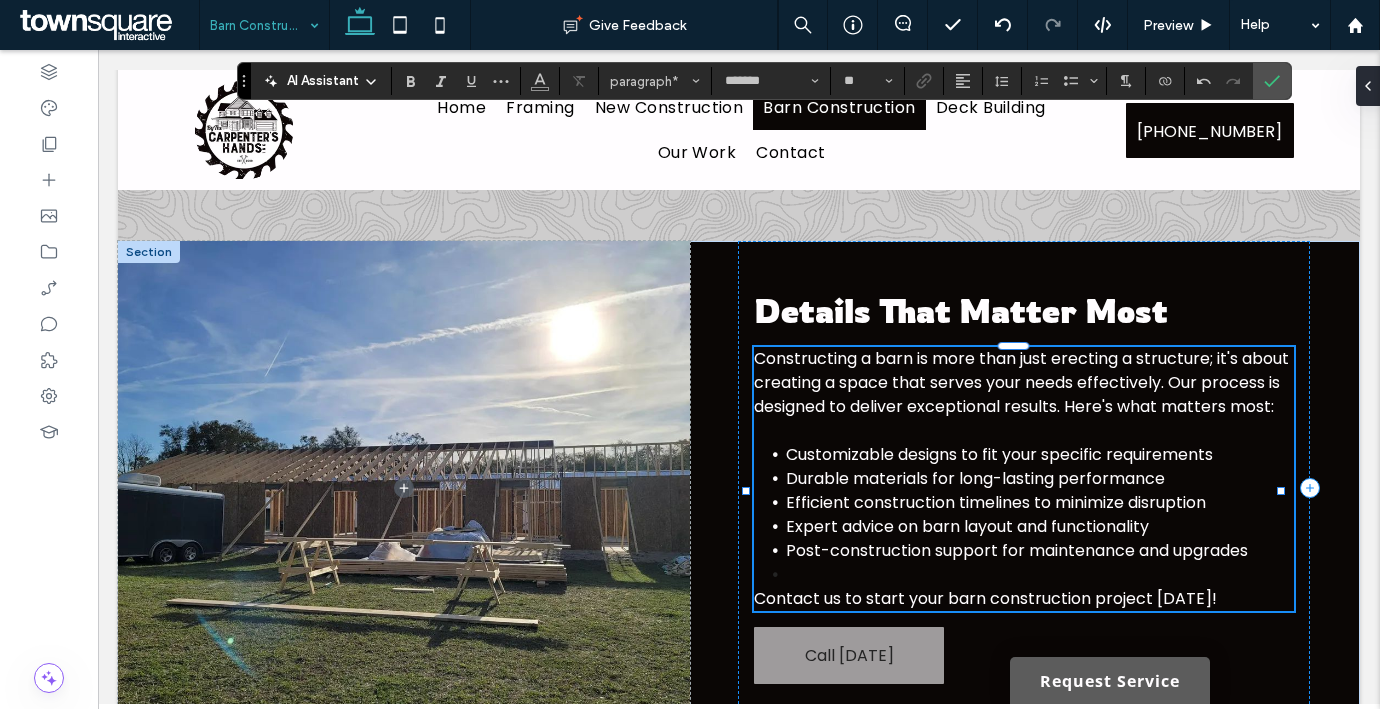 click at bounding box center [1024, 431] 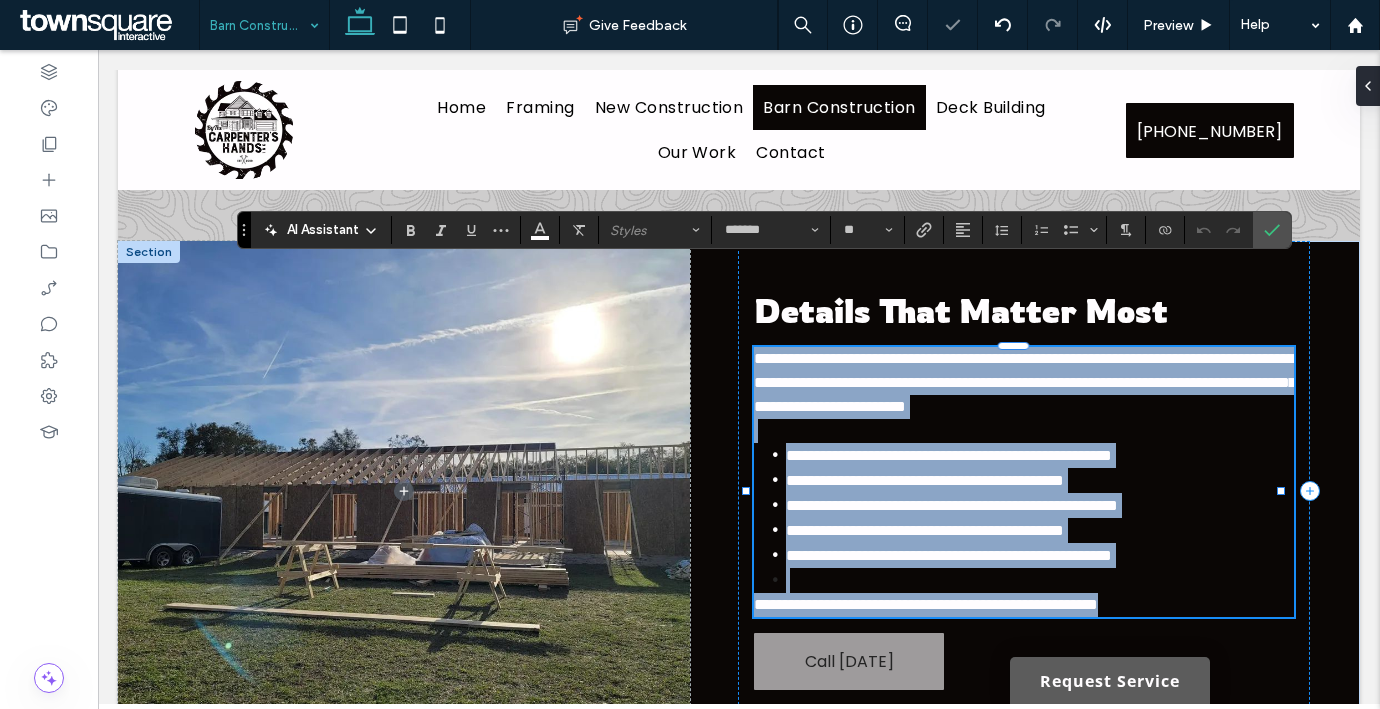 click on "**********" at bounding box center [1024, 383] 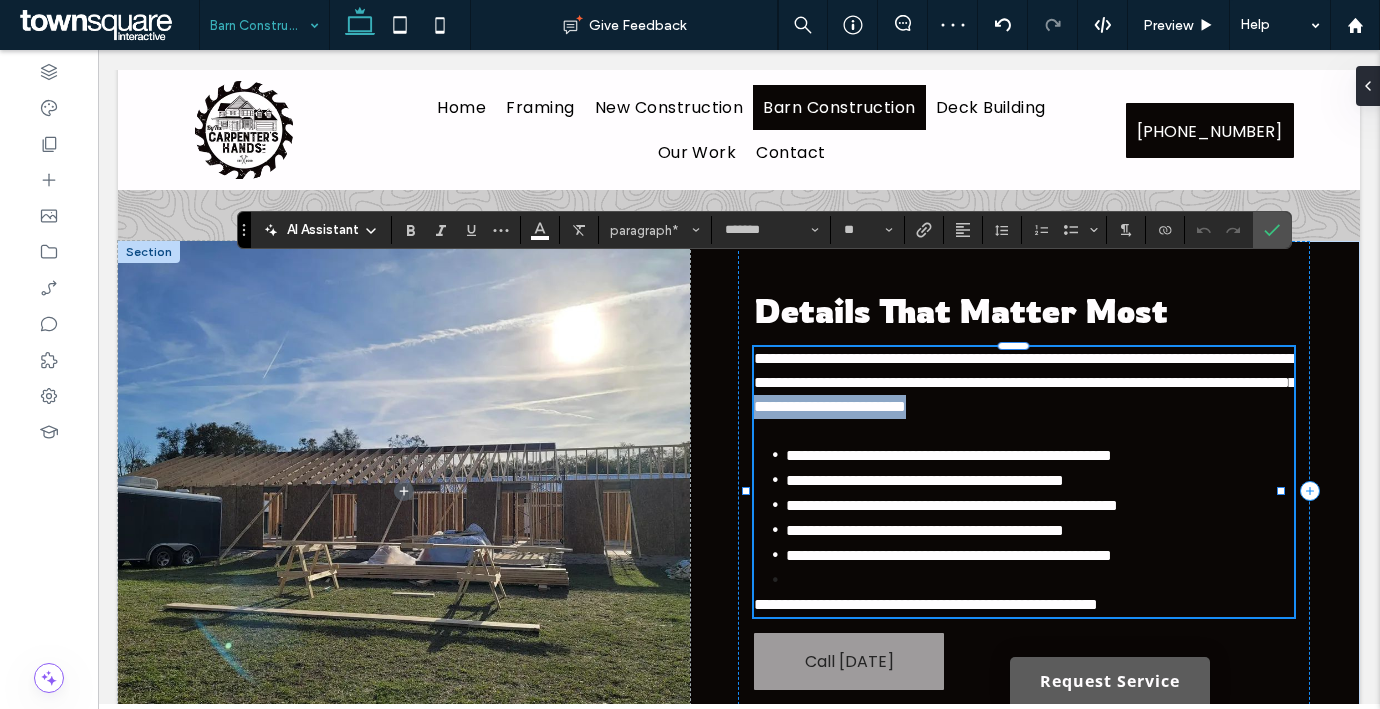 drag, startPoint x: 1181, startPoint y: 341, endPoint x: 1144, endPoint y: 321, distance: 42.059483 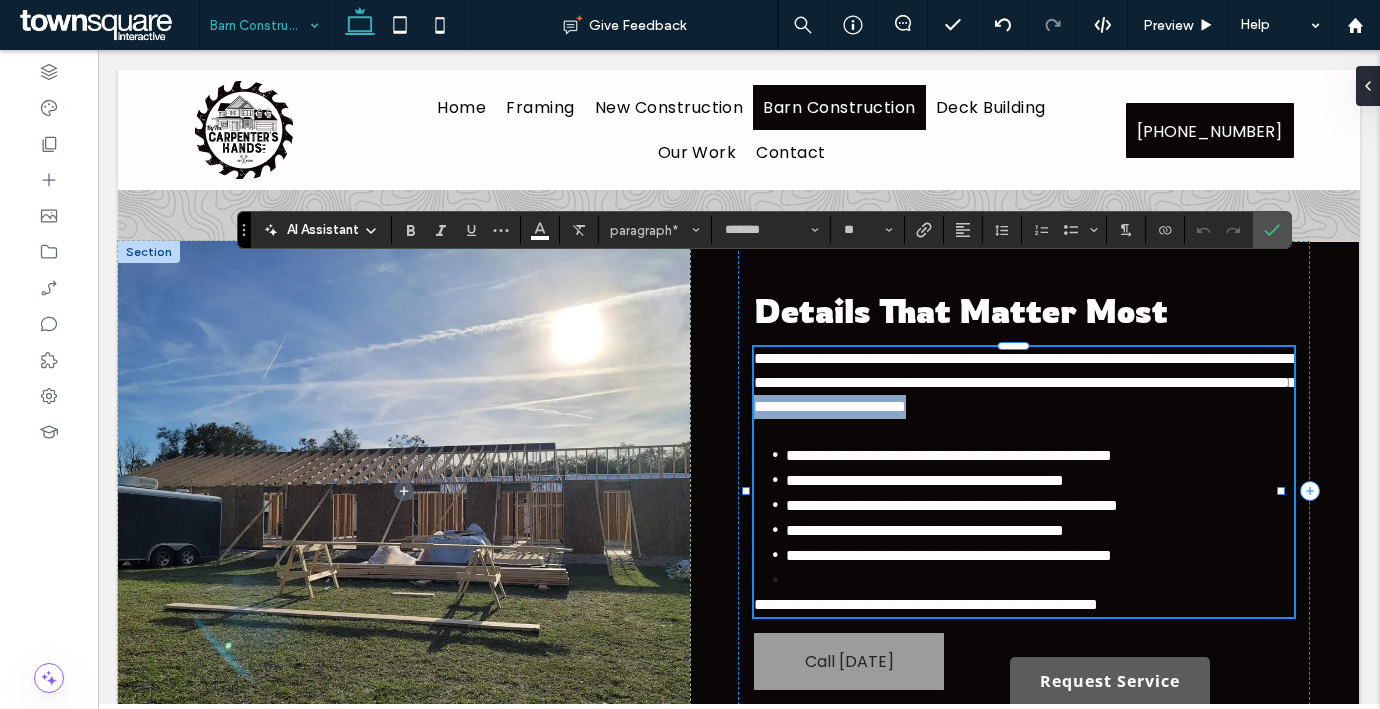 type 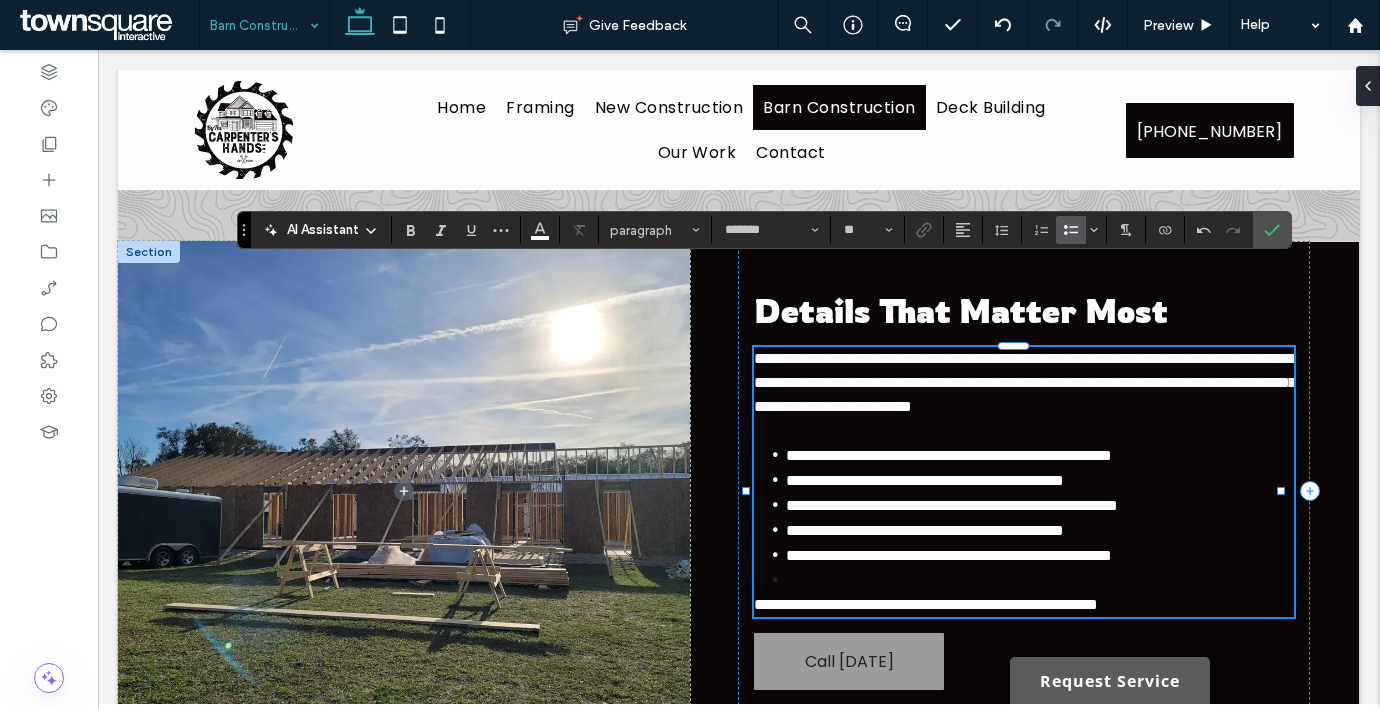 click on "**********" at bounding box center (949, 455) 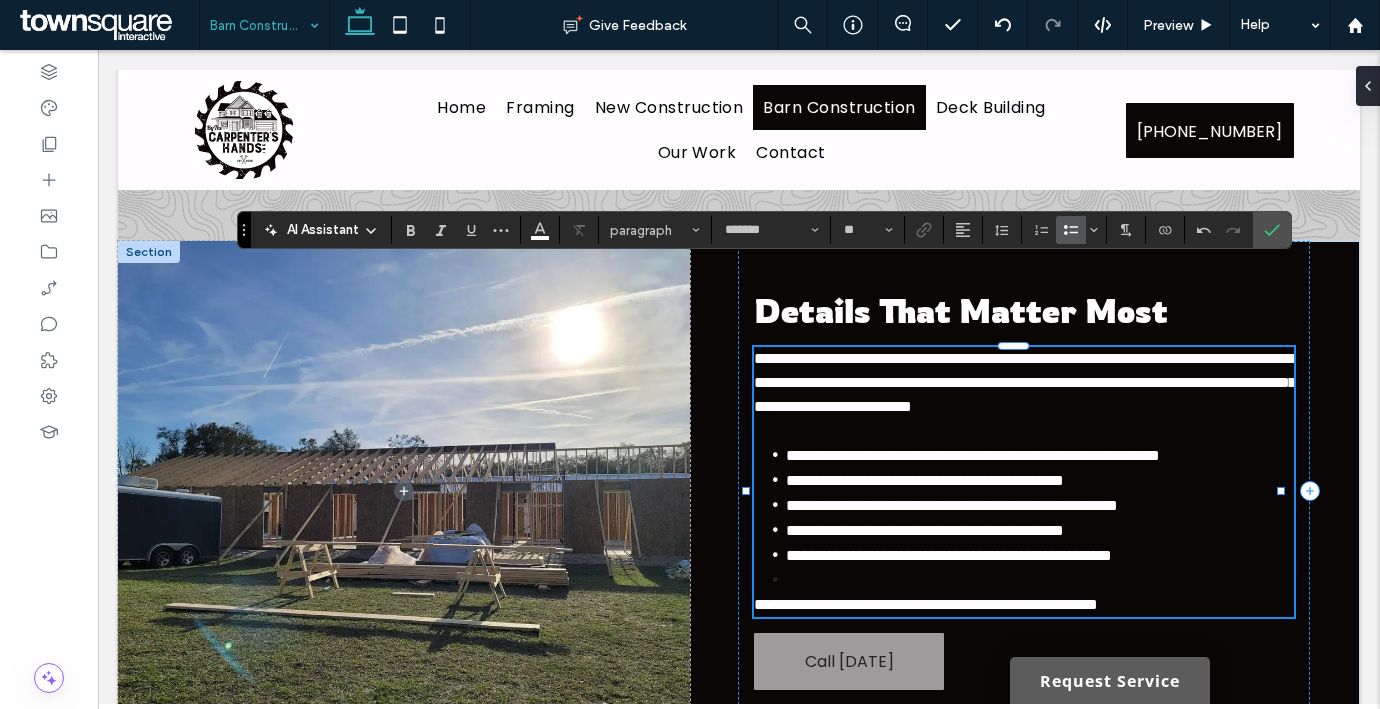 click on "**********" at bounding box center [925, 480] 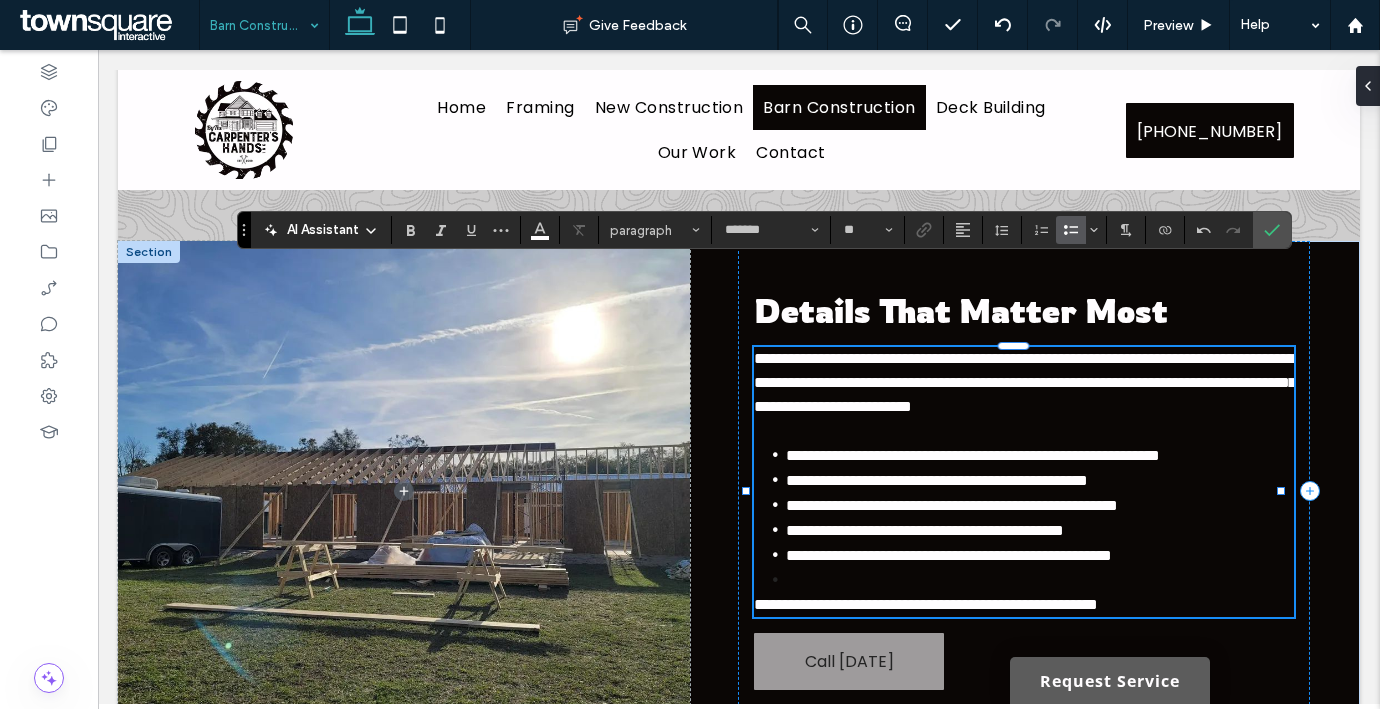 click on "**********" at bounding box center [952, 505] 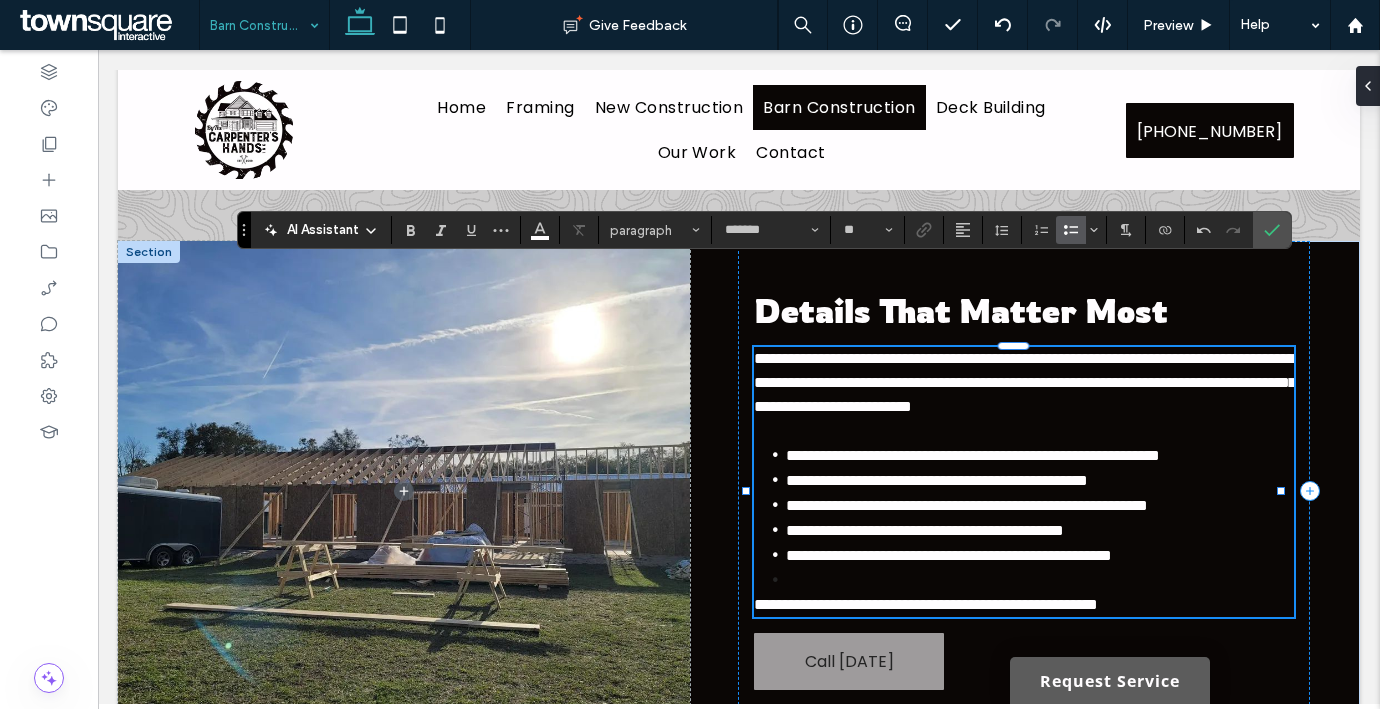 click on "**********" at bounding box center (925, 530) 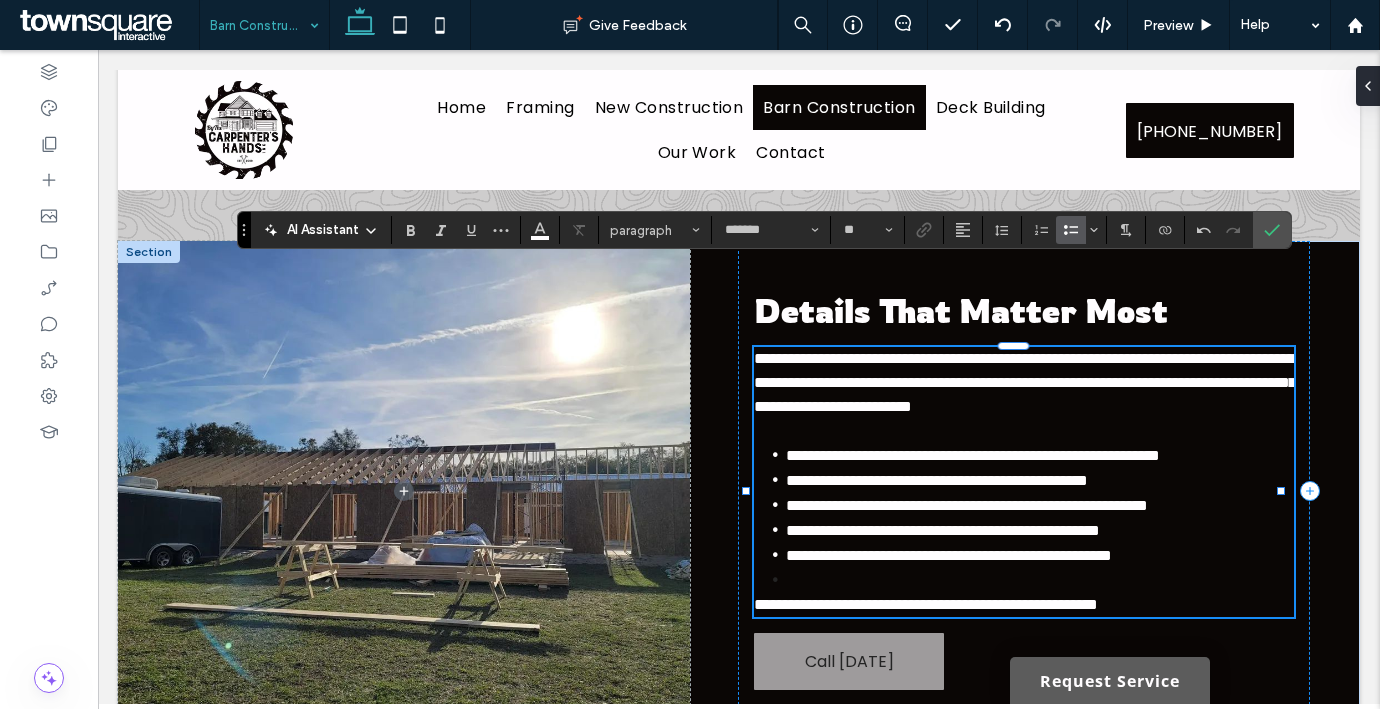 click on "**********" at bounding box center (949, 555) 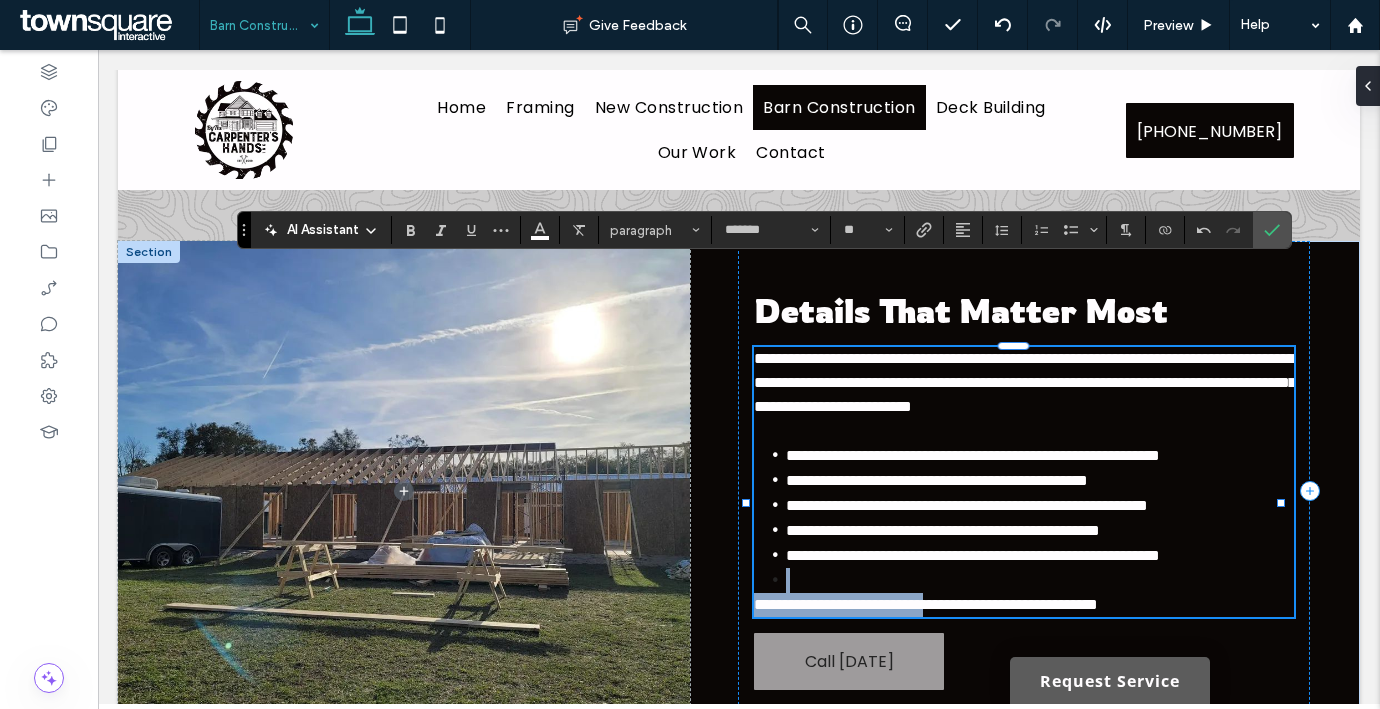drag, startPoint x: 1193, startPoint y: 560, endPoint x: 970, endPoint y: 564, distance: 223.03587 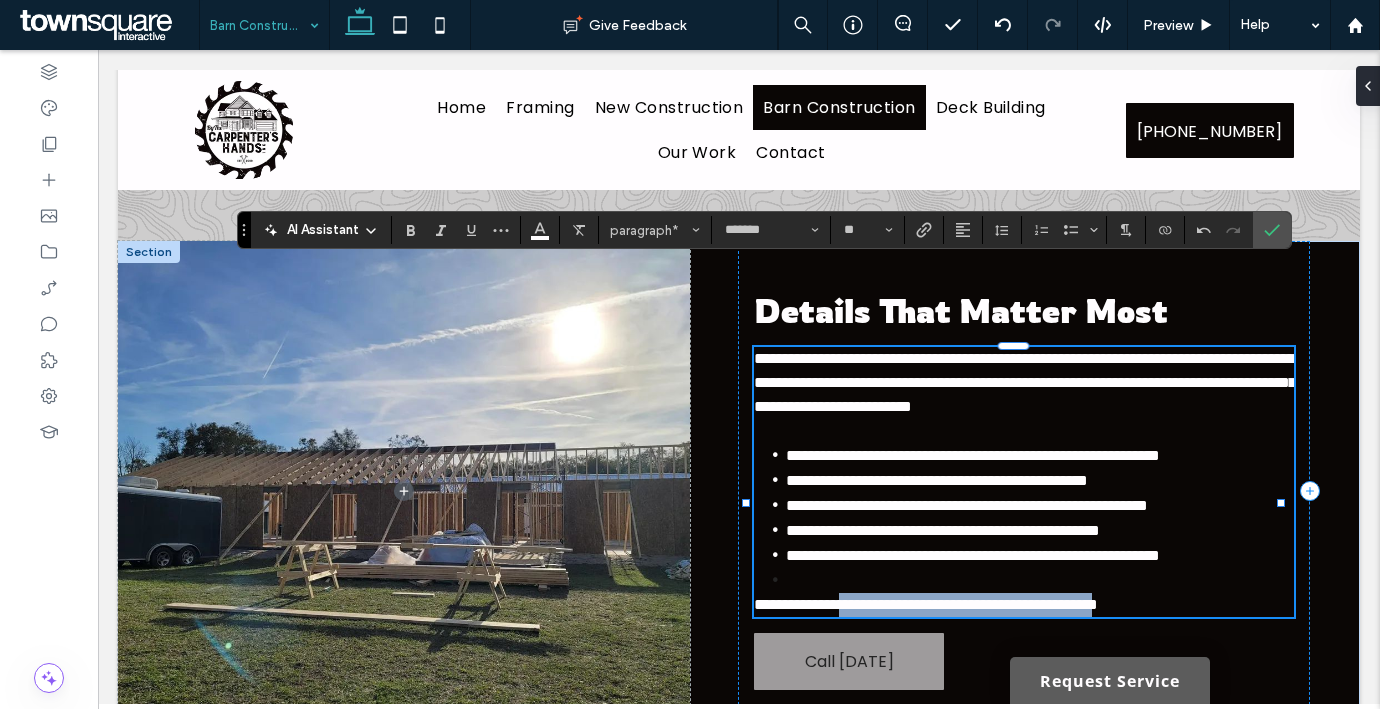 drag, startPoint x: 1192, startPoint y: 562, endPoint x: 859, endPoint y: 571, distance: 333.1216 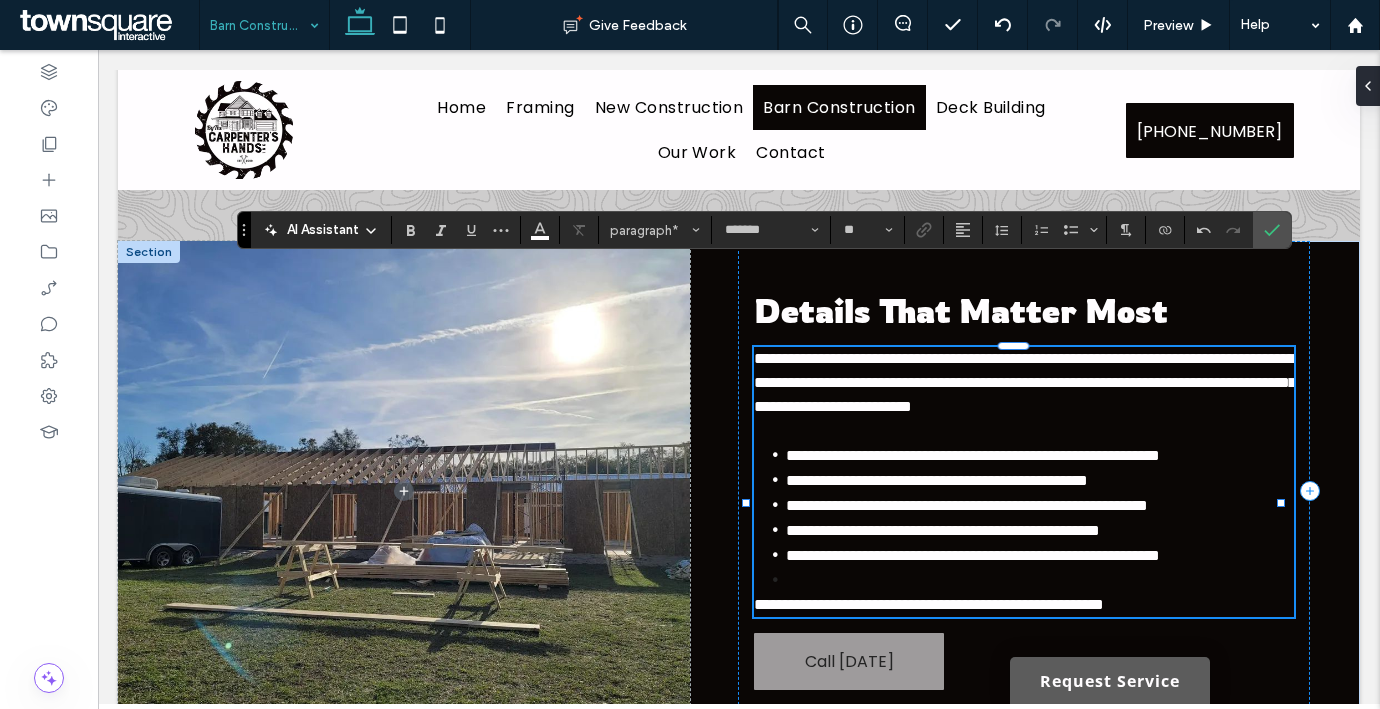 click on "**********" at bounding box center [929, 604] 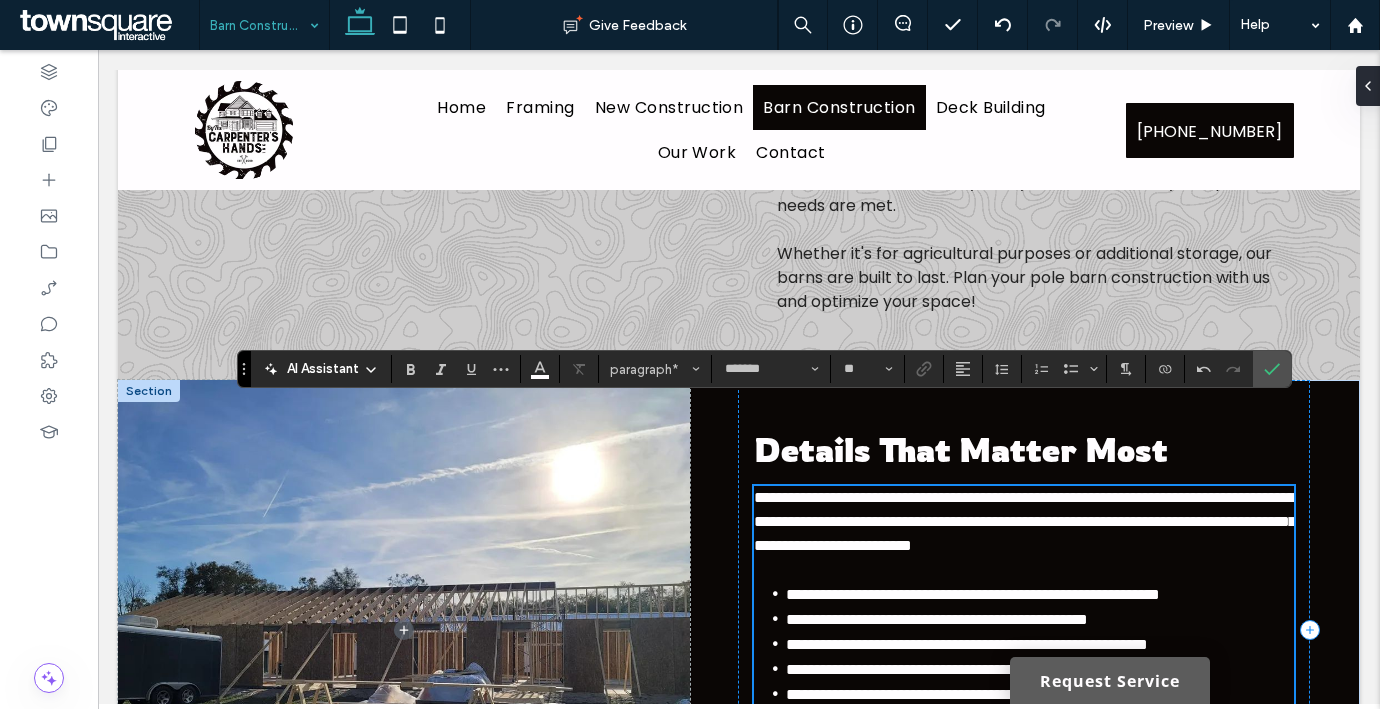 scroll, scrollTop: 0, scrollLeft: 0, axis: both 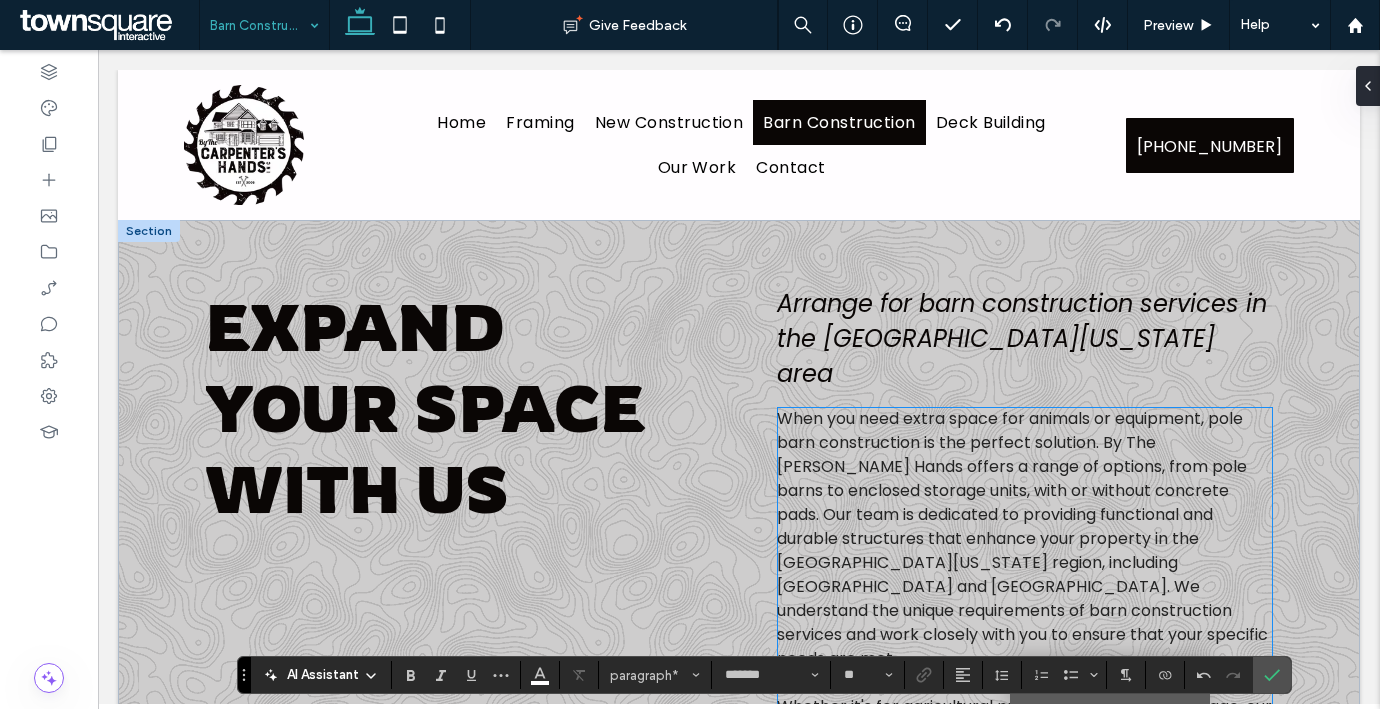 click on "When you need extra space for animals or equipment, pole barn construction is the perfect solution. By The Carpenter's Hands offers a range of options, from pole barns to enclosed storage units, with or without concrete pads. Our team is dedicated to providing functional and durable structures that enhance your property in the North Central Florida region, including Gainesville and Ocala. We understand the unique requirements of barn construction services and work closely with you to ensure that your specific needs are met." at bounding box center [1022, 538] 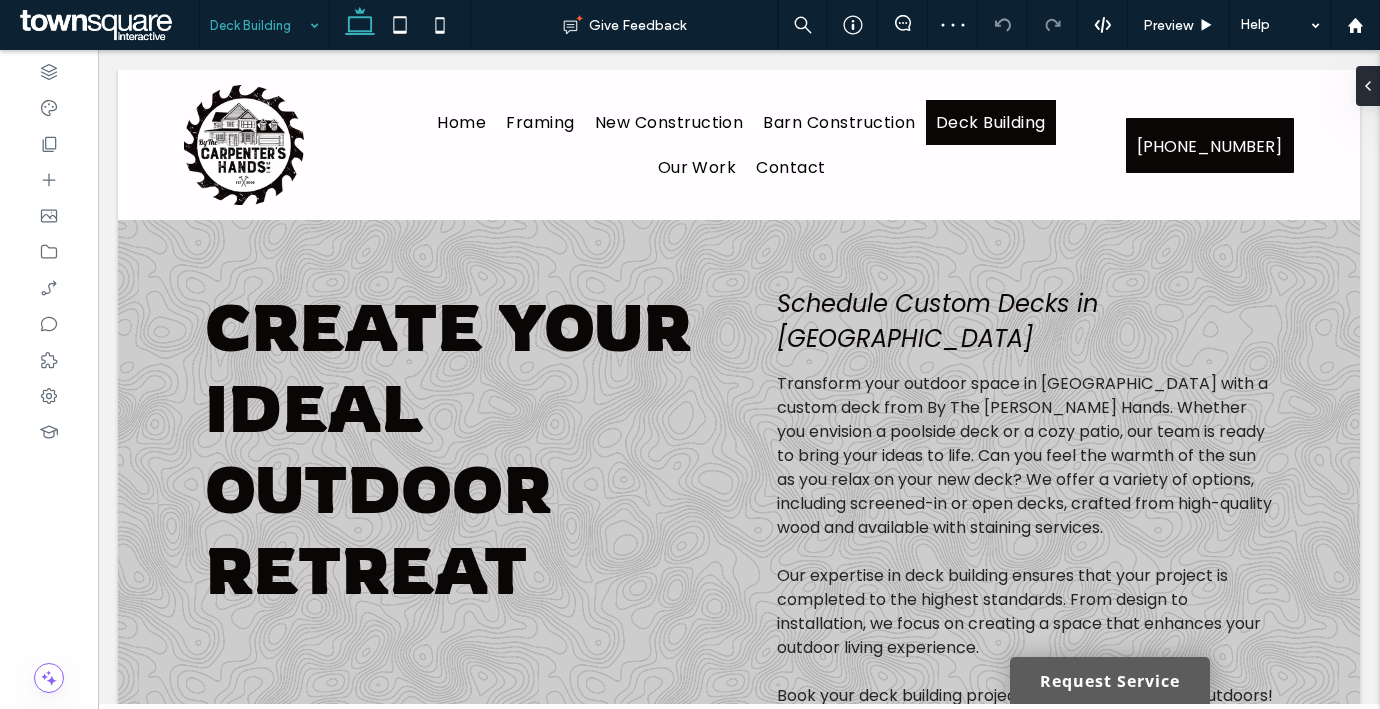 scroll, scrollTop: 0, scrollLeft: 0, axis: both 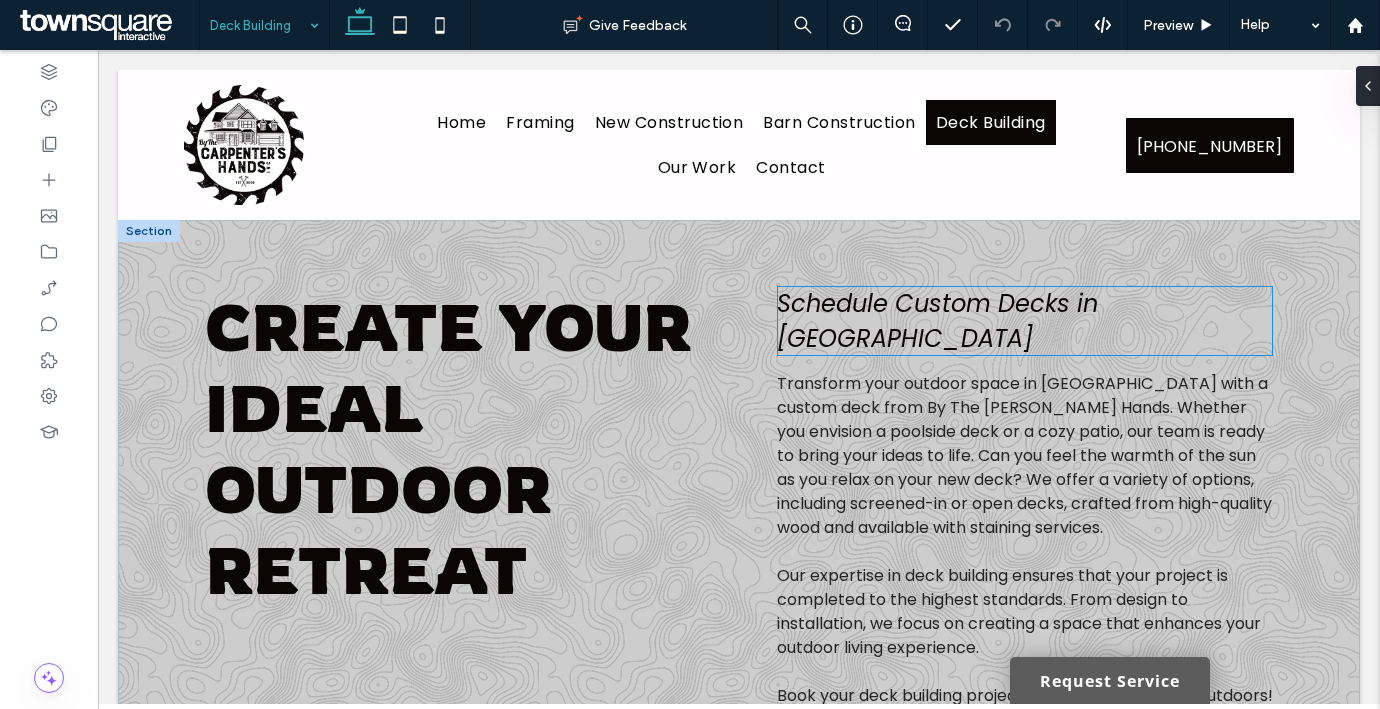 click on "Schedule Custom Decks in Ocala" at bounding box center [937, 321] 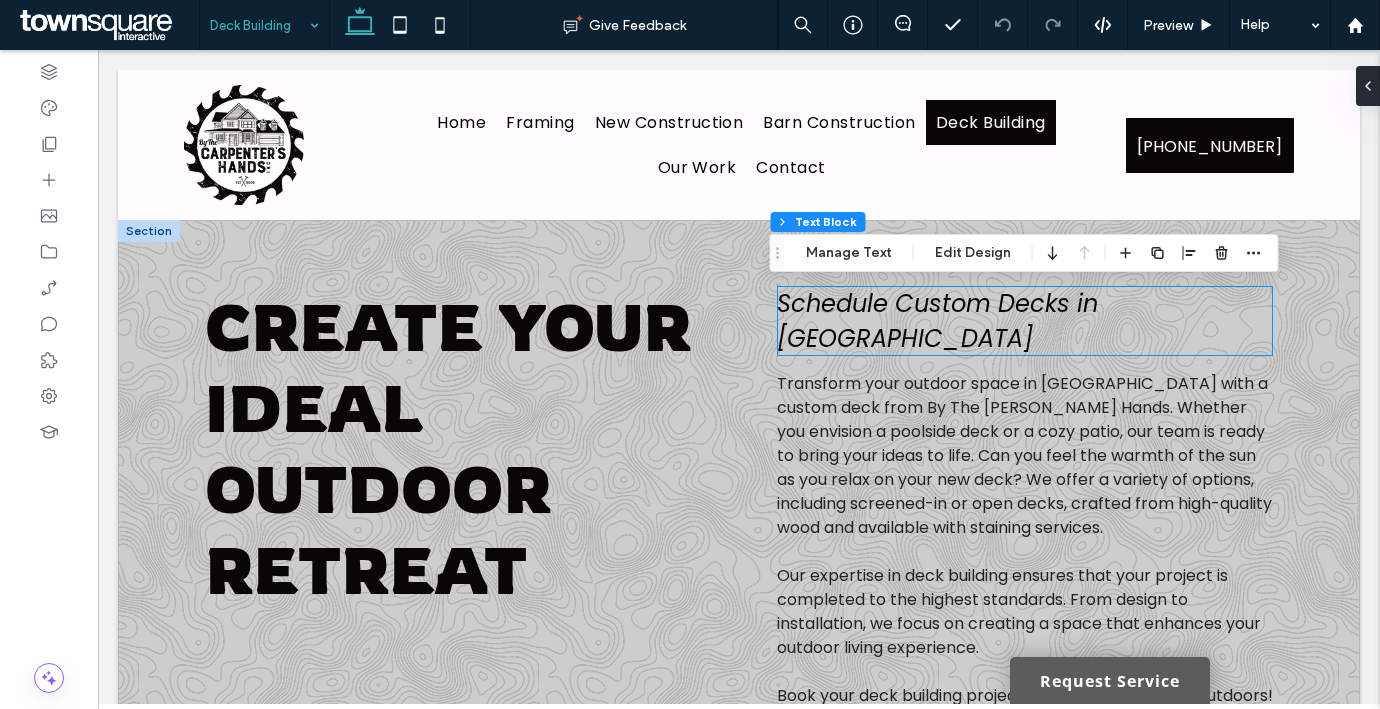 click on "Schedule Custom Decks in Ocala" at bounding box center [937, 321] 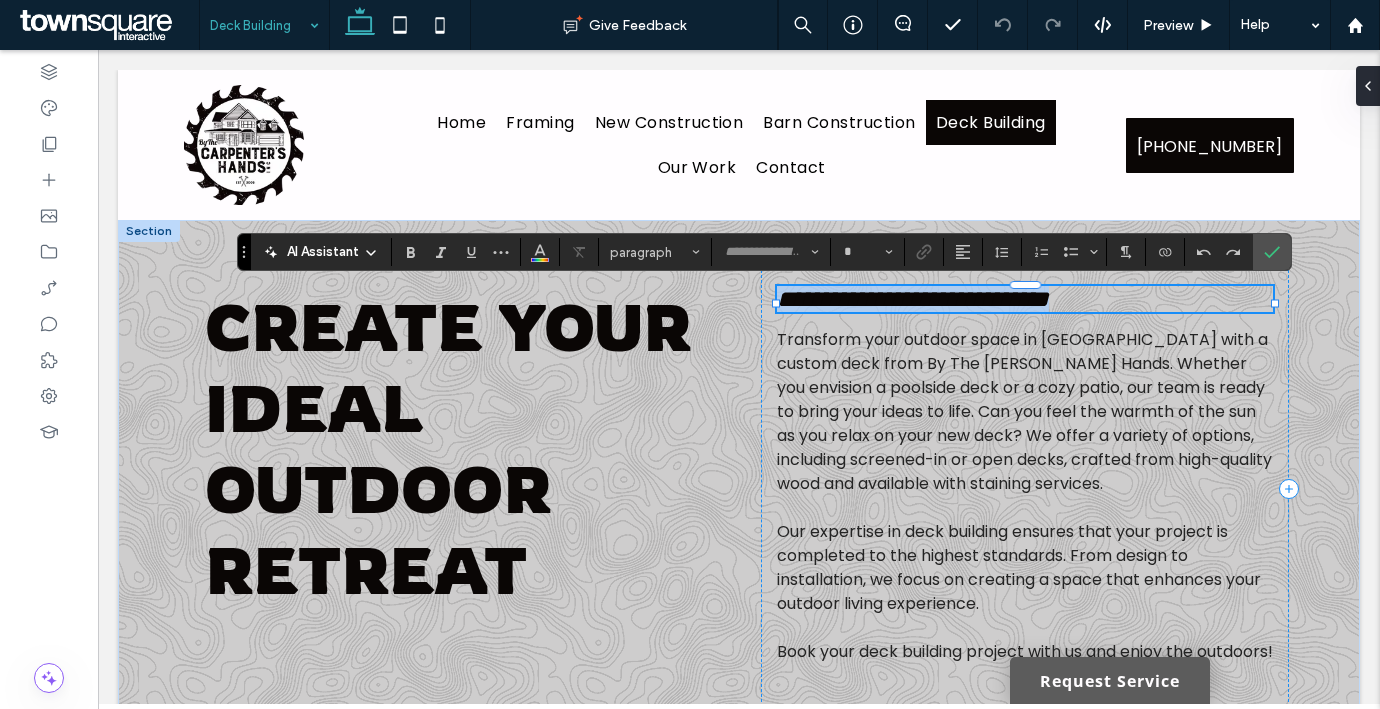 type on "*******" 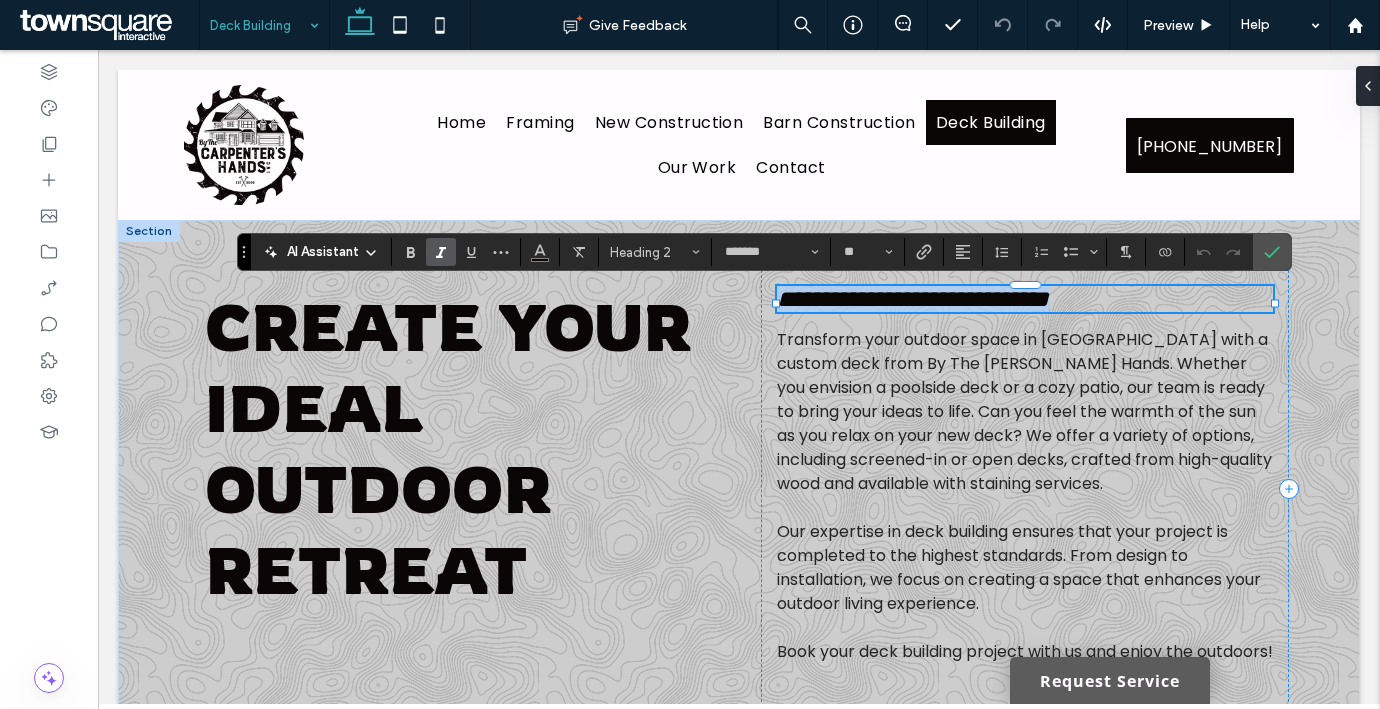 type 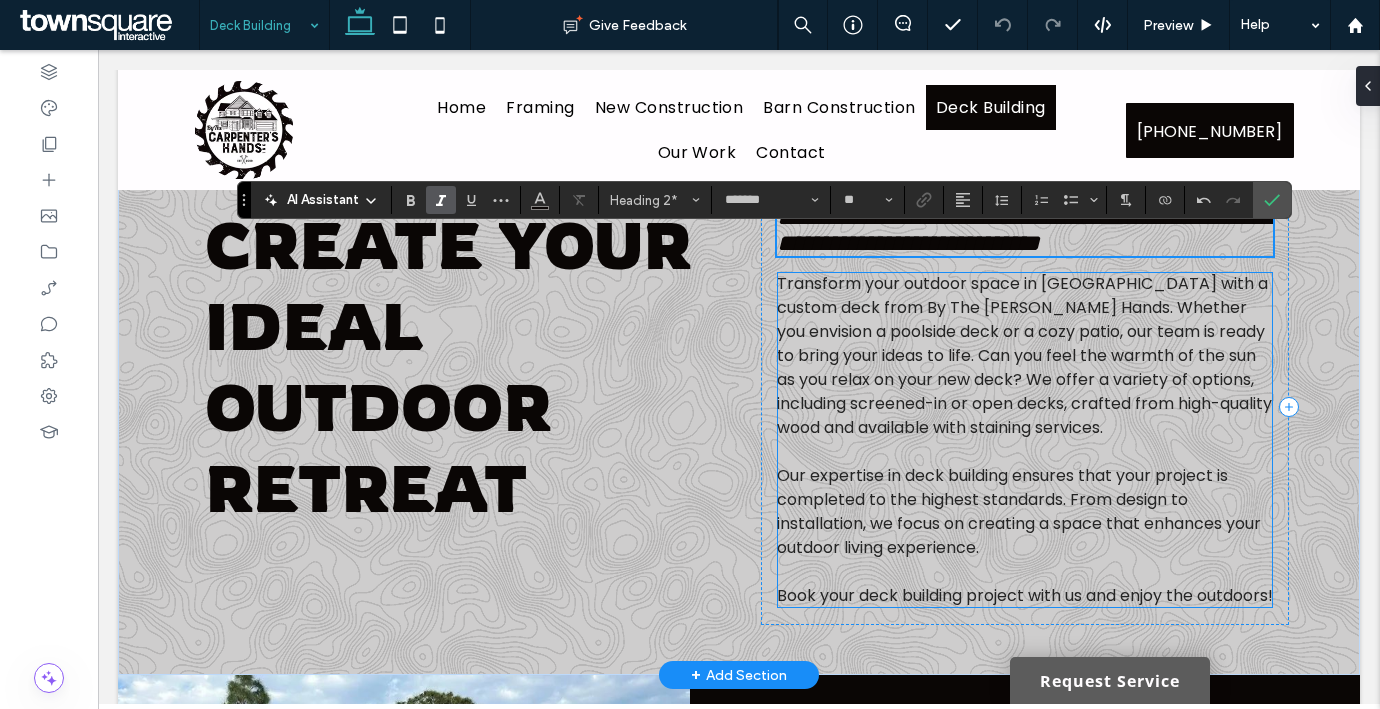 scroll, scrollTop: 134, scrollLeft: 0, axis: vertical 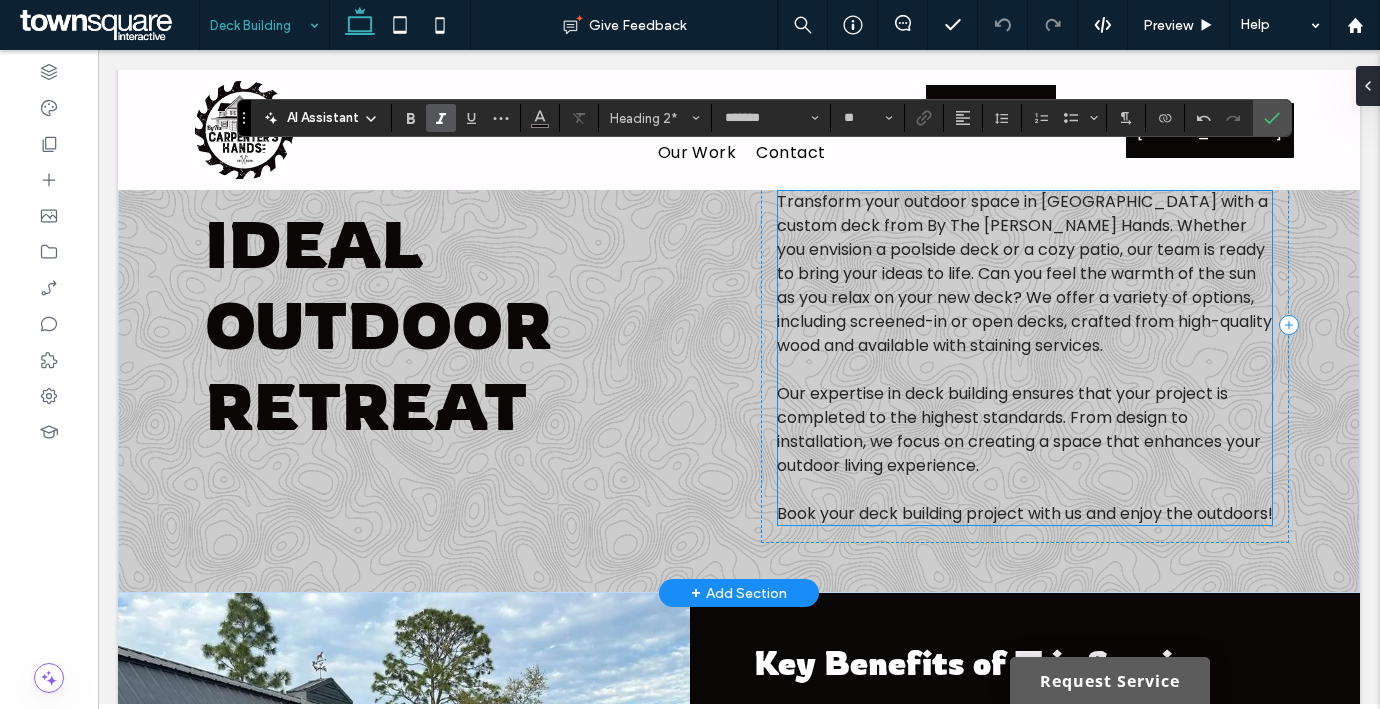 click on "Transform your outdoor space in Ocala with a custom deck from By The Carpenter's Hands. Whether you envision a poolside deck or a cozy patio, our team is ready to bring your ideas to life. Can you feel the warmth of the sun as you relax on your new deck? We offer a variety of options, including screened-in or open decks, crafted from high-quality wood and available with staining services." at bounding box center [1024, 273] 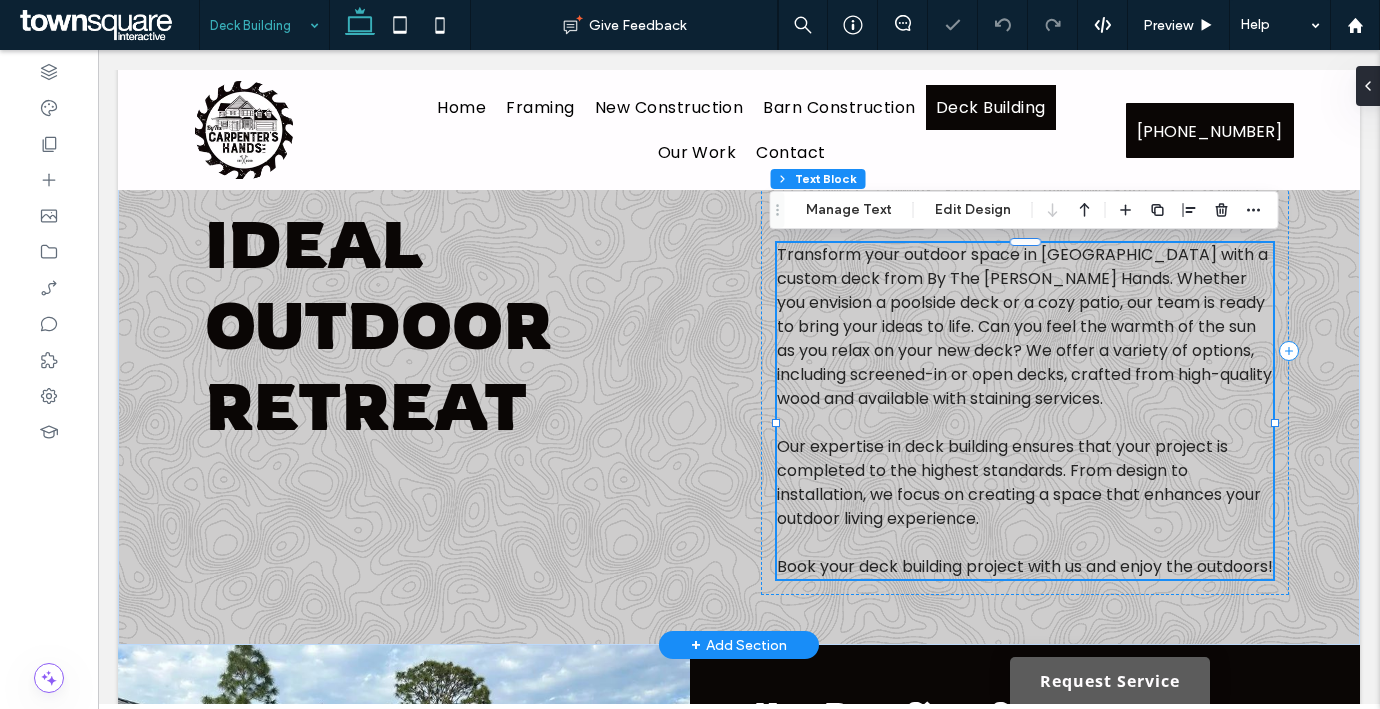 click on "Transform your outdoor space in Ocala with a custom deck from By The Carpenter's Hands. Whether you envision a poolside deck or a cozy patio, our team is ready to bring your ideas to life. Can you feel the warmth of the sun as you relax on your new deck? We offer a variety of options, including screened-in or open decks, crafted from high-quality wood and available with staining services." at bounding box center (1024, 326) 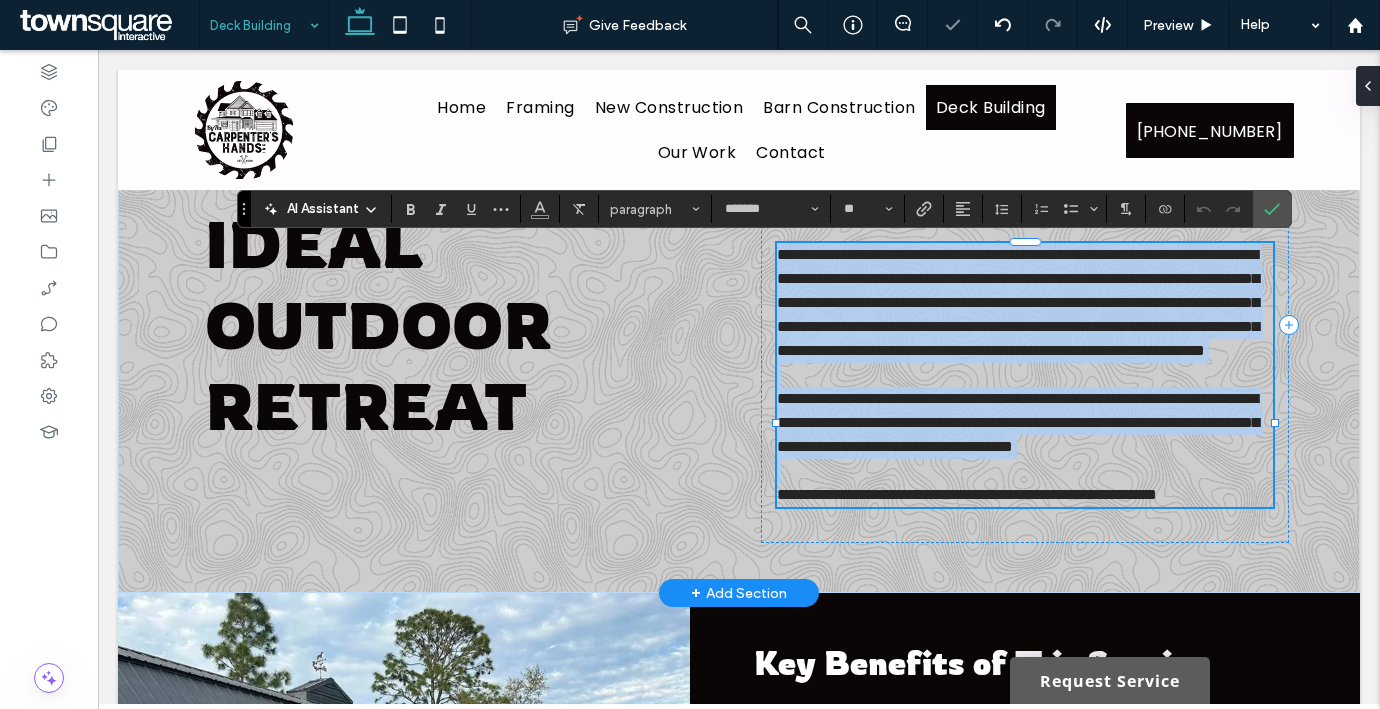 click on "**********" at bounding box center [1018, 302] 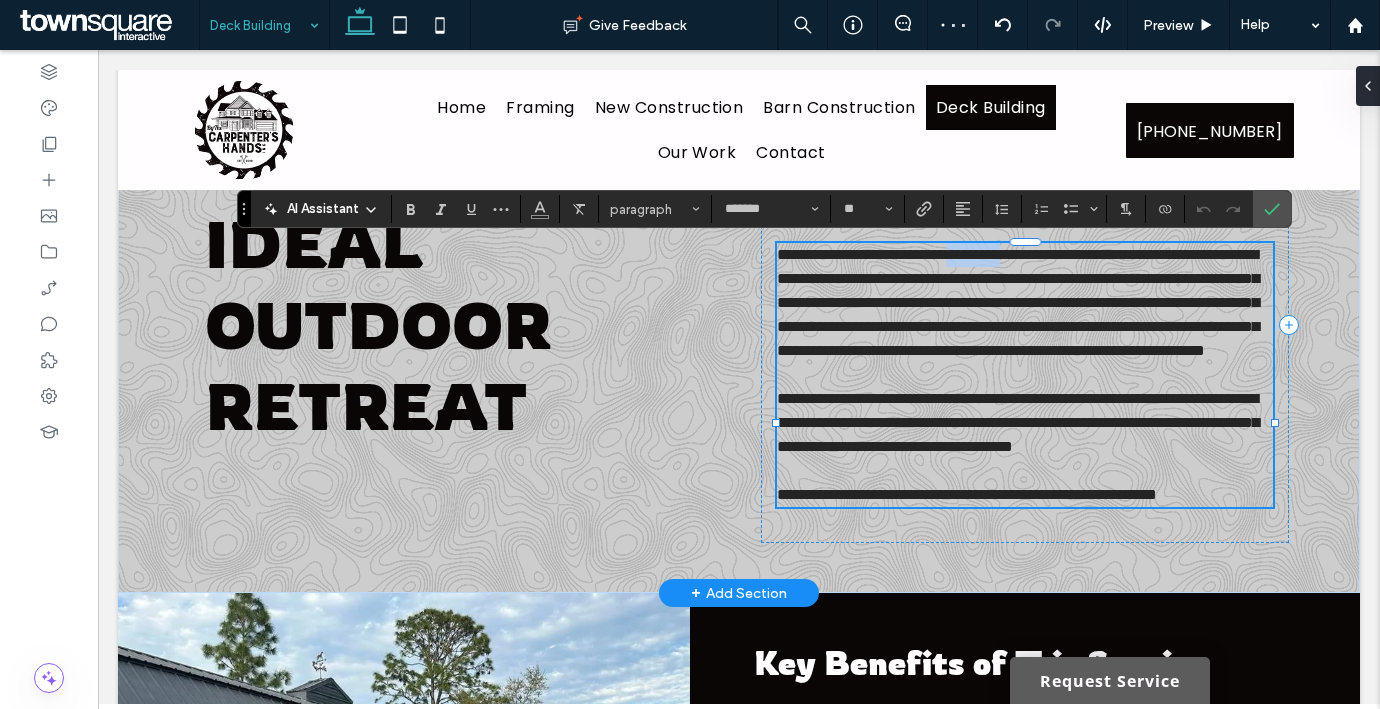drag, startPoint x: 1084, startPoint y: 251, endPoint x: 1014, endPoint y: 258, distance: 70.34913 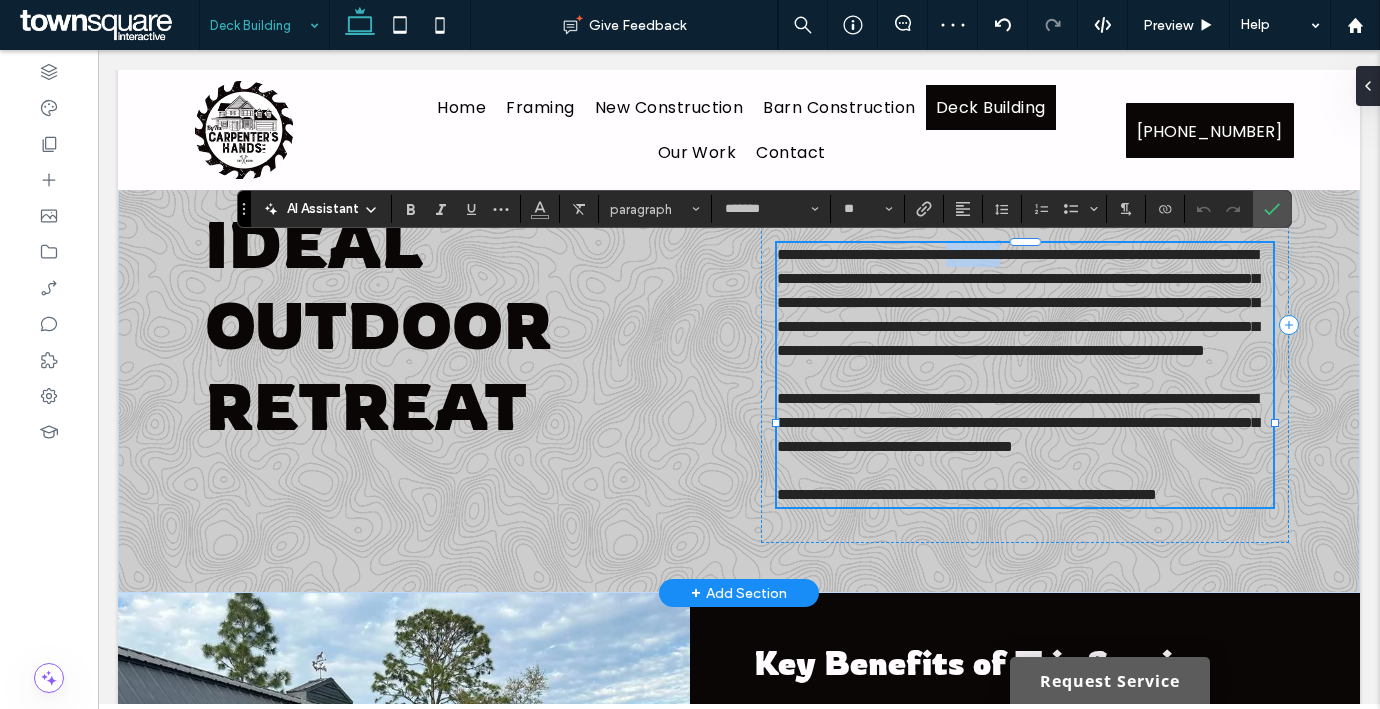 click on "**********" at bounding box center [1018, 302] 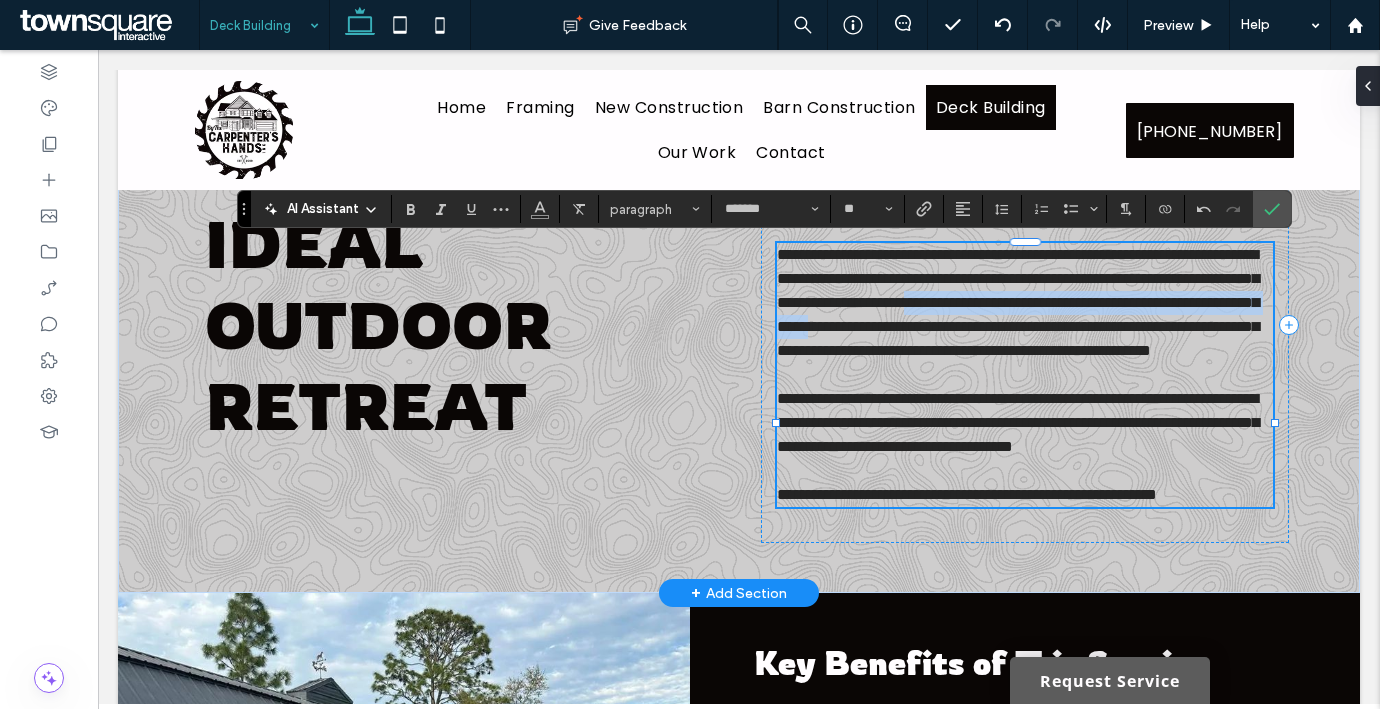 drag, startPoint x: 815, startPoint y: 352, endPoint x: 777, endPoint y: 322, distance: 48.414875 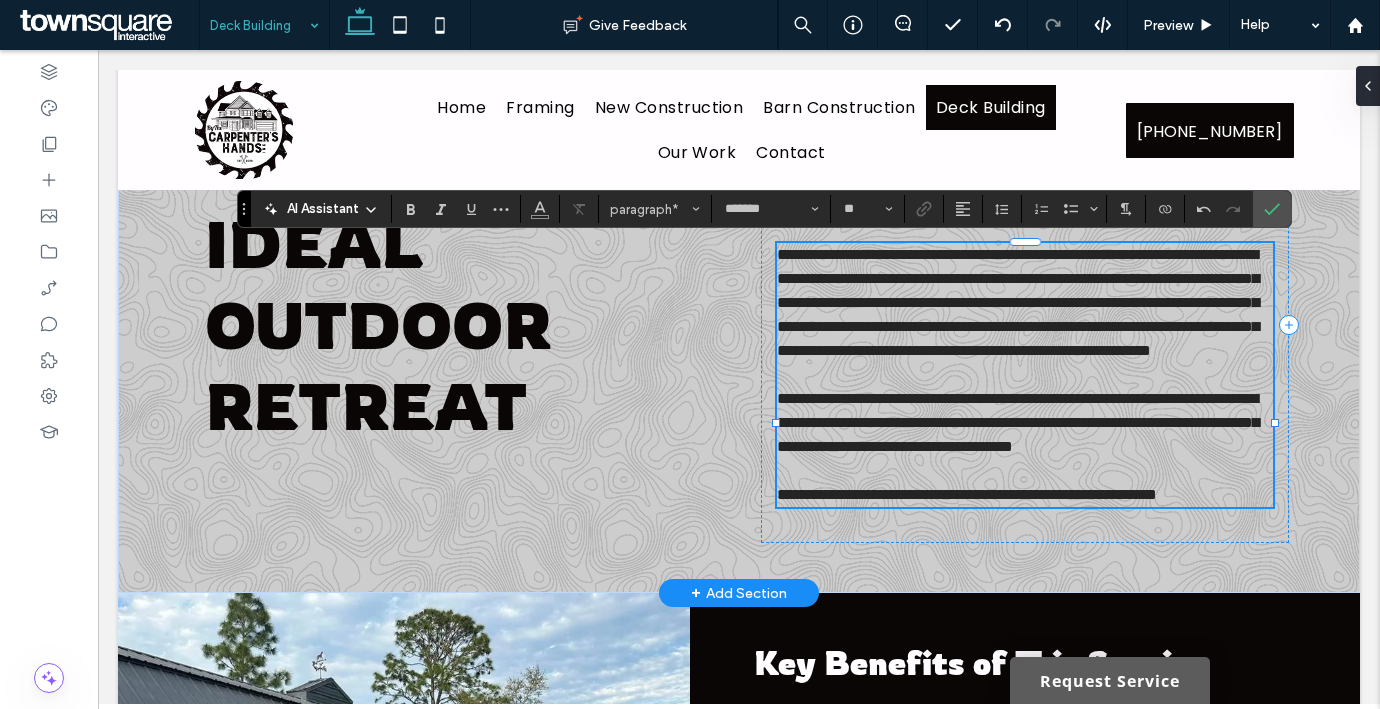 type 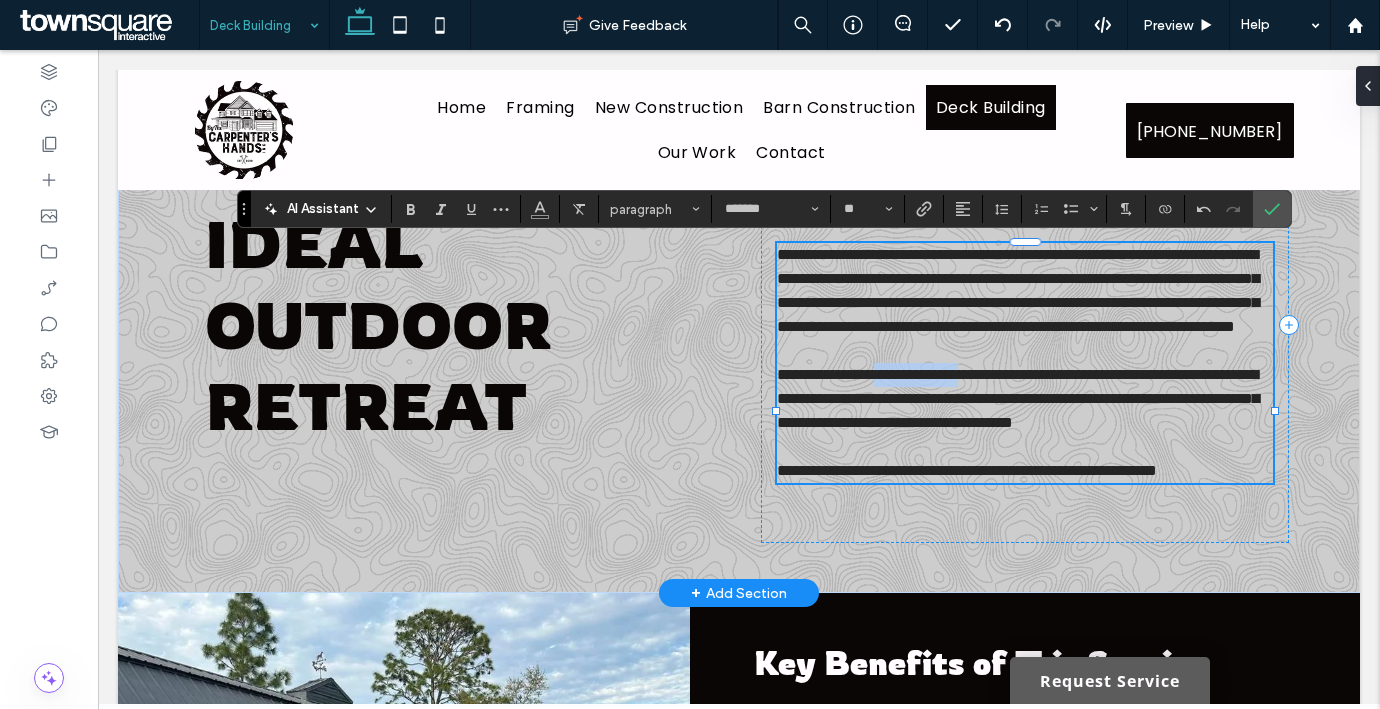 drag, startPoint x: 1006, startPoint y: 423, endPoint x: 895, endPoint y: 426, distance: 111.040535 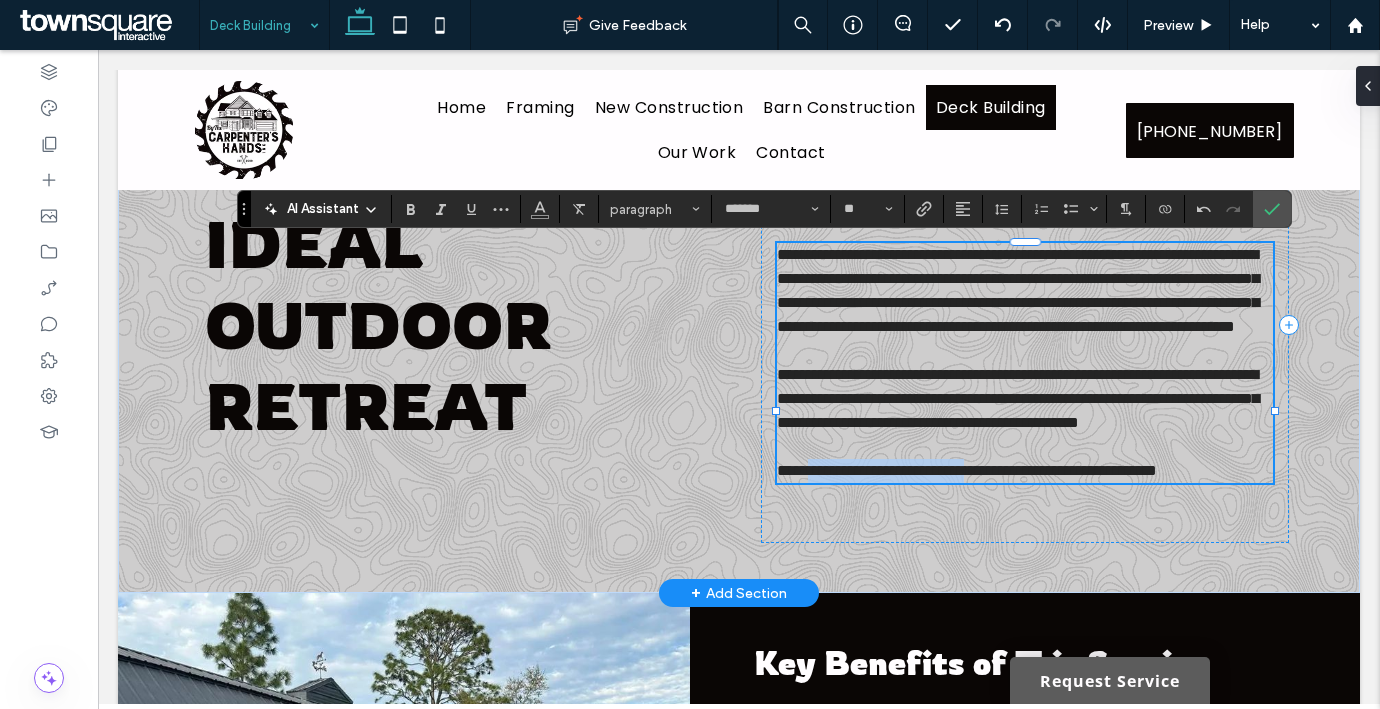 drag, startPoint x: 1022, startPoint y: 543, endPoint x: 812, endPoint y: 547, distance: 210.03809 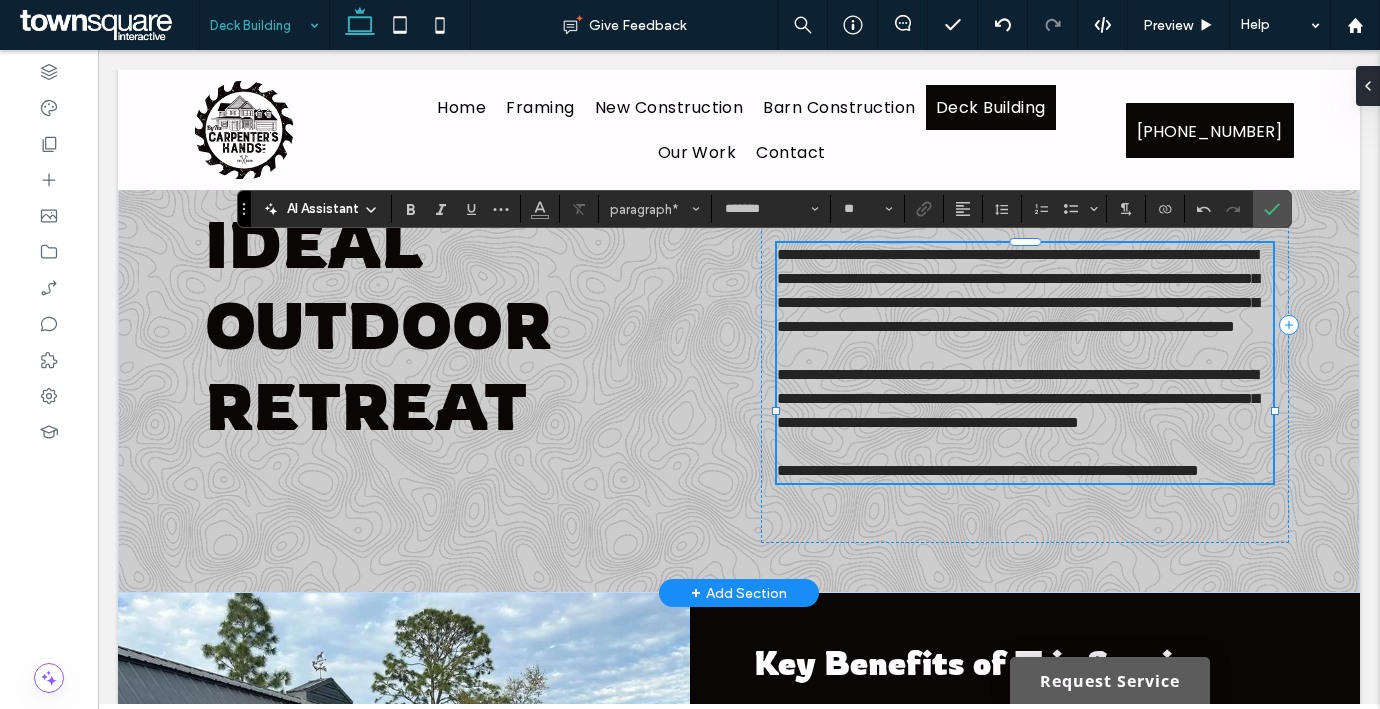 click on "**********" at bounding box center (1018, 290) 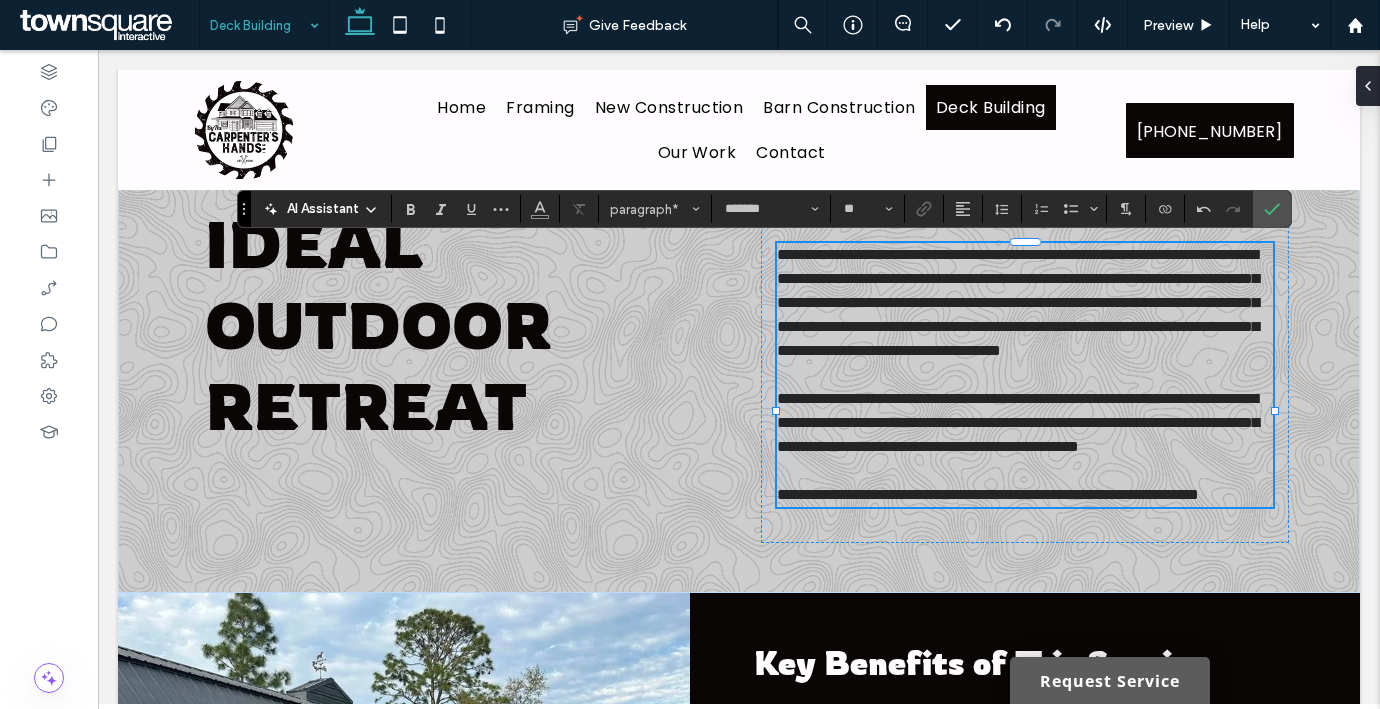 scroll, scrollTop: 0, scrollLeft: 0, axis: both 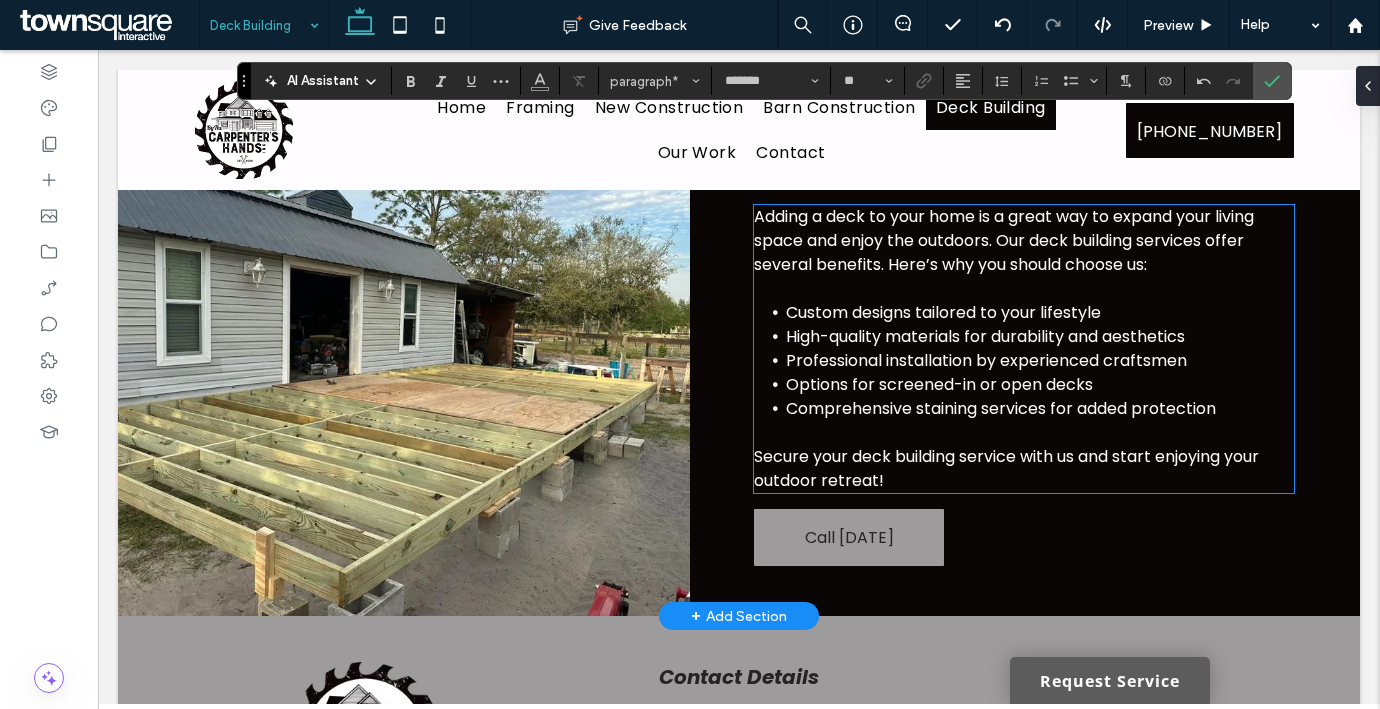 click on "Custom designs tailored to your lifestyle" at bounding box center [943, 312] 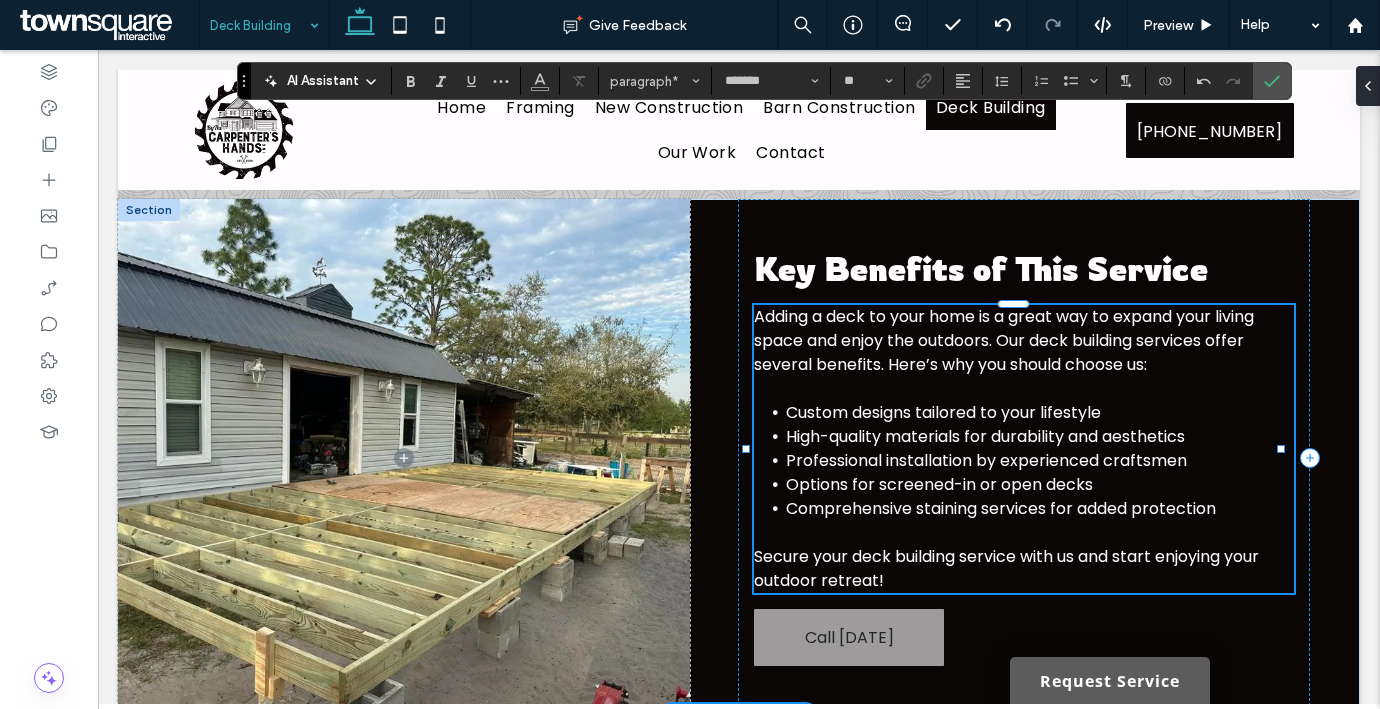 click on "Custom designs tailored to your lifestyle" at bounding box center (943, 412) 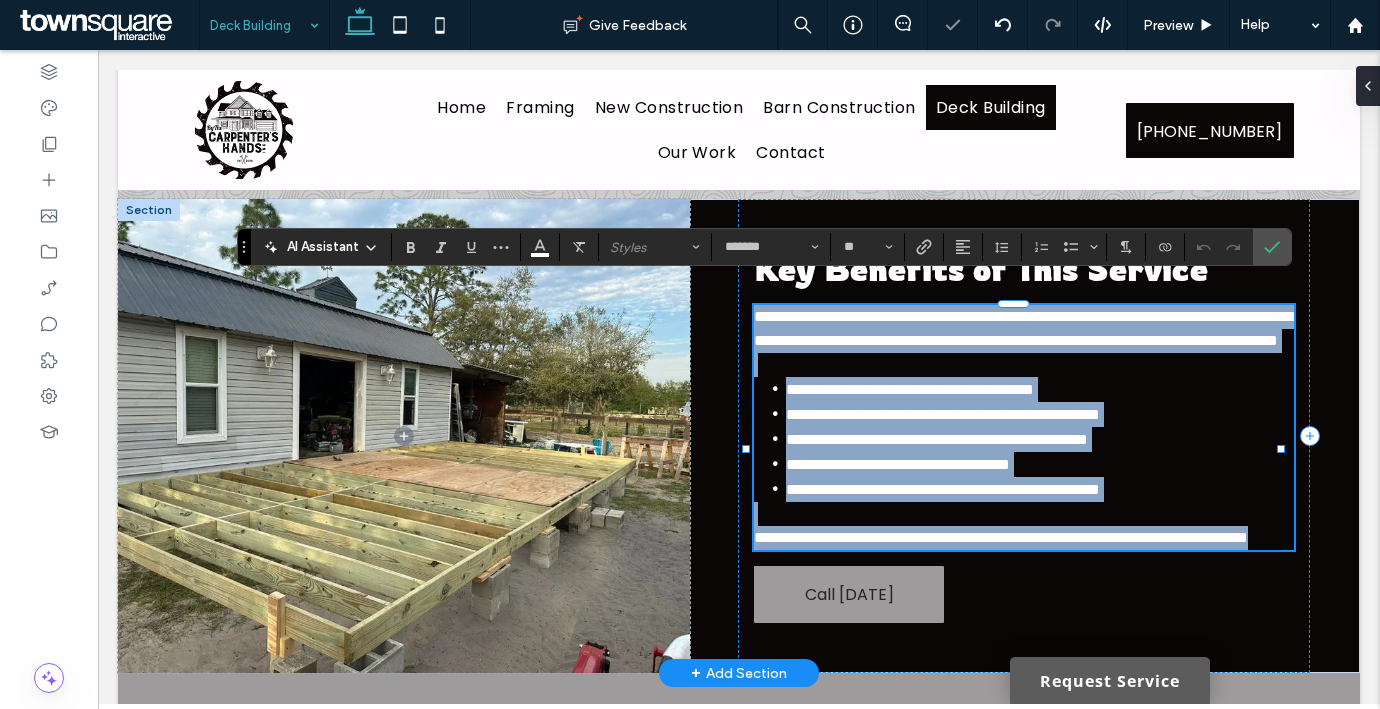 click on "**********" at bounding box center (910, 389) 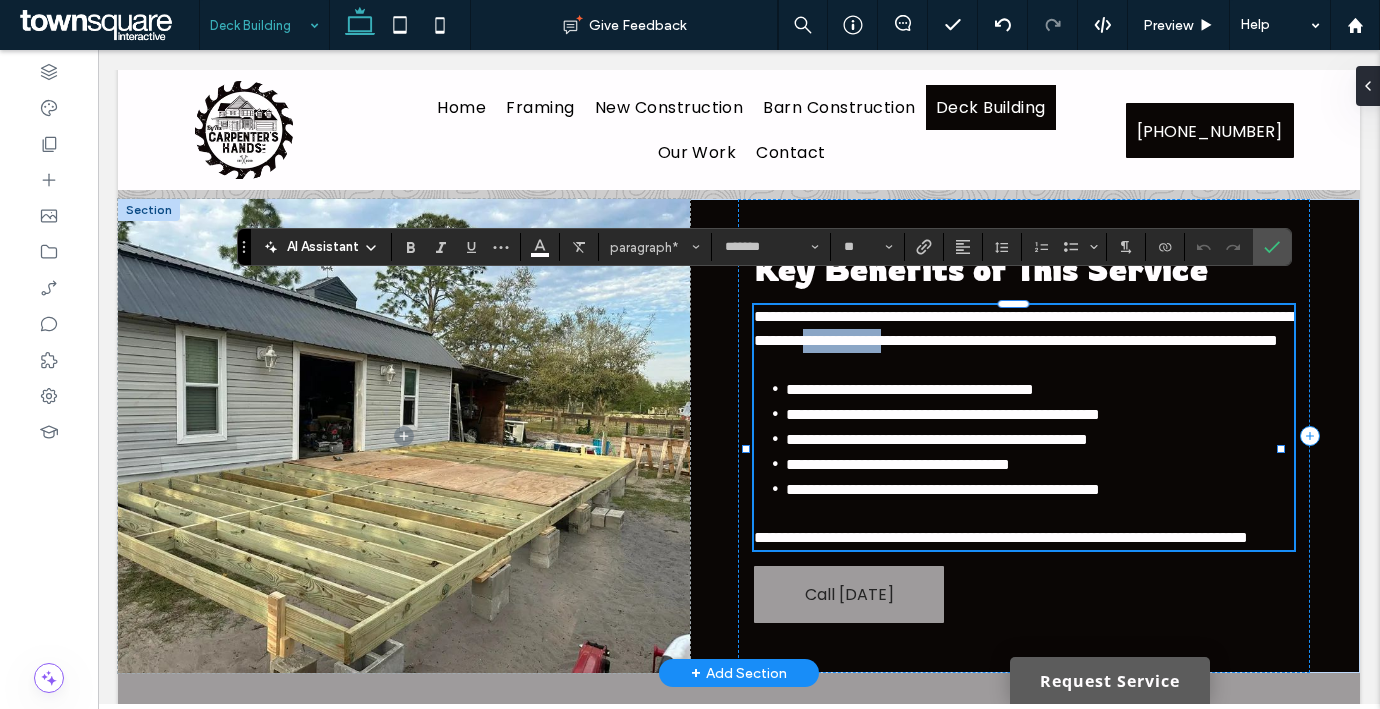 drag, startPoint x: 1132, startPoint y: 316, endPoint x: 1027, endPoint y: 315, distance: 105.00476 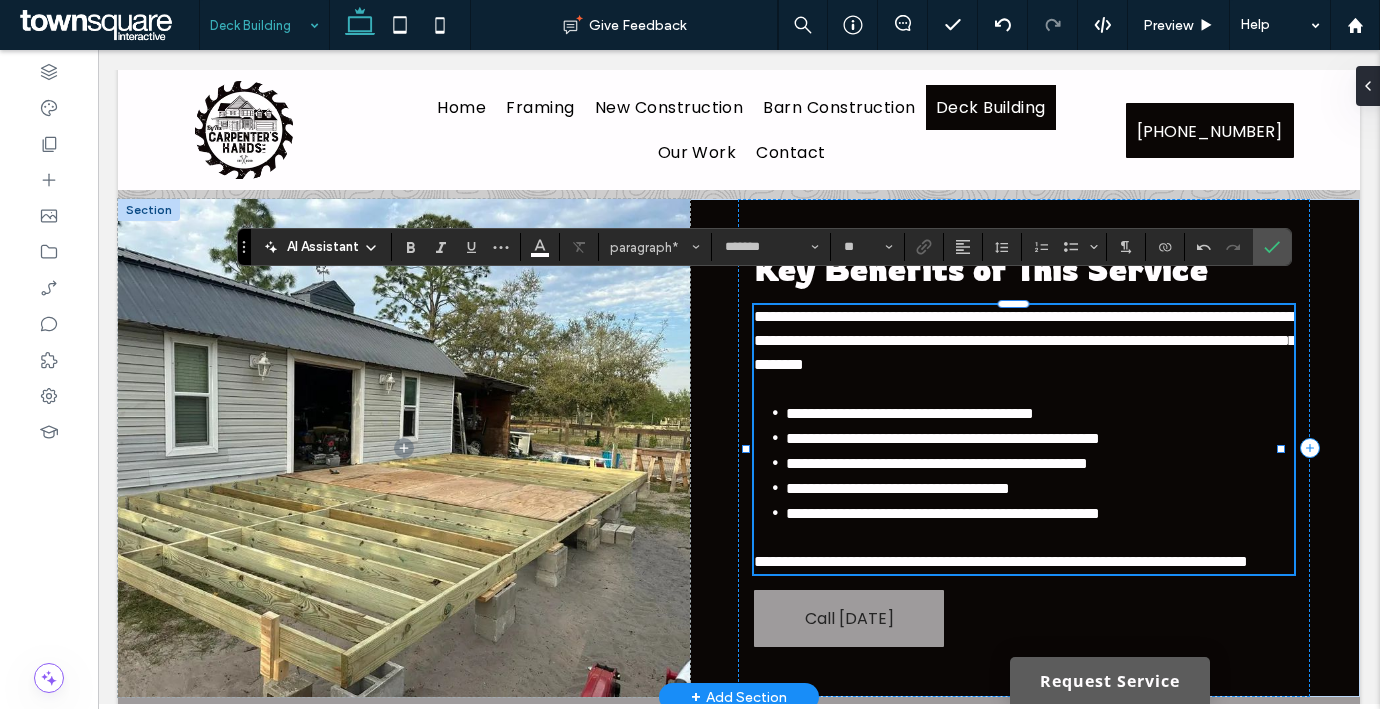 click on "**********" at bounding box center [1001, 561] 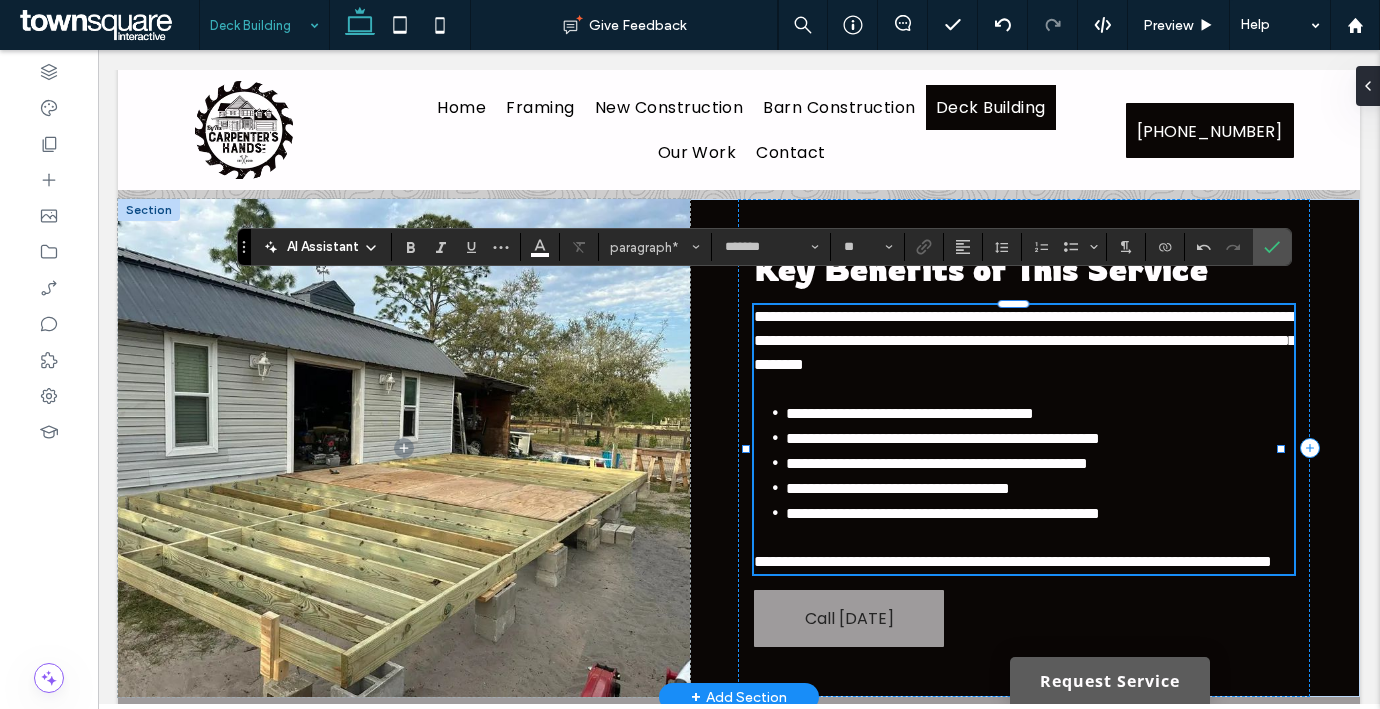 click on "**********" at bounding box center (1013, 561) 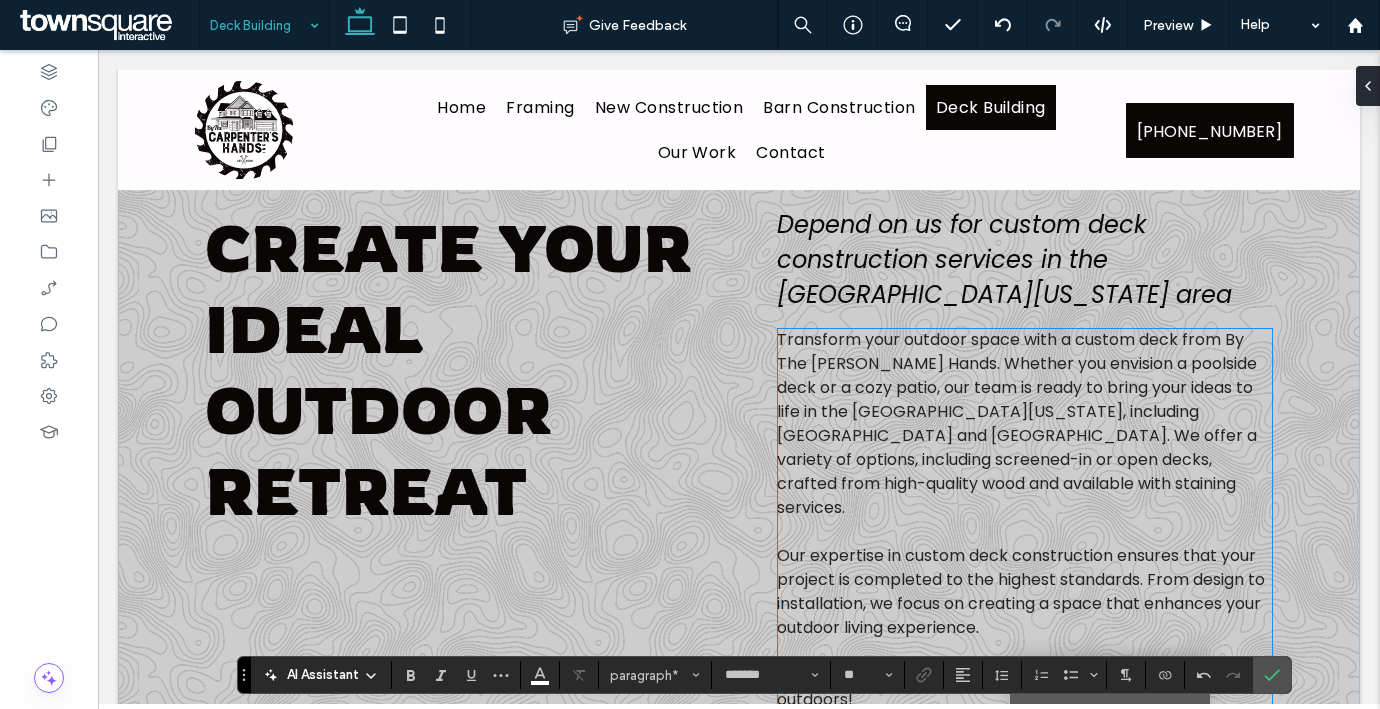 scroll, scrollTop: 0, scrollLeft: 0, axis: both 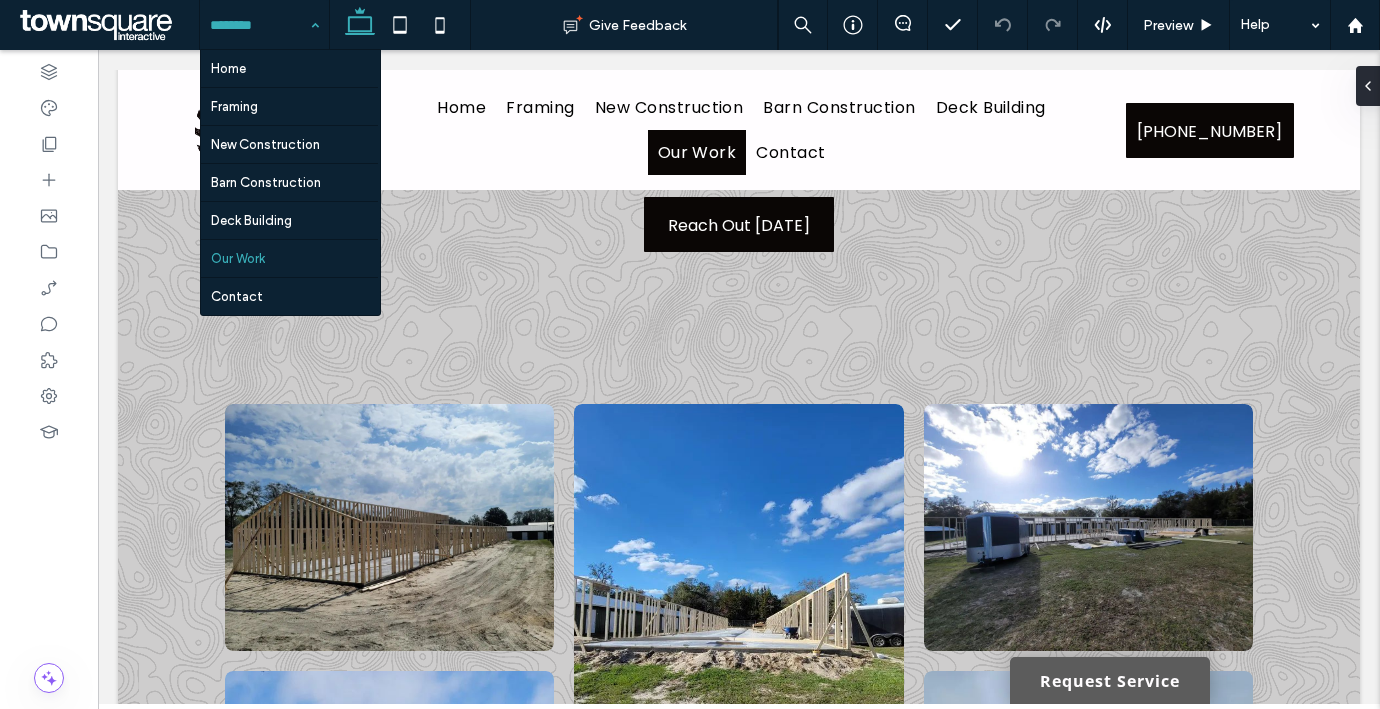 click at bounding box center [259, 25] 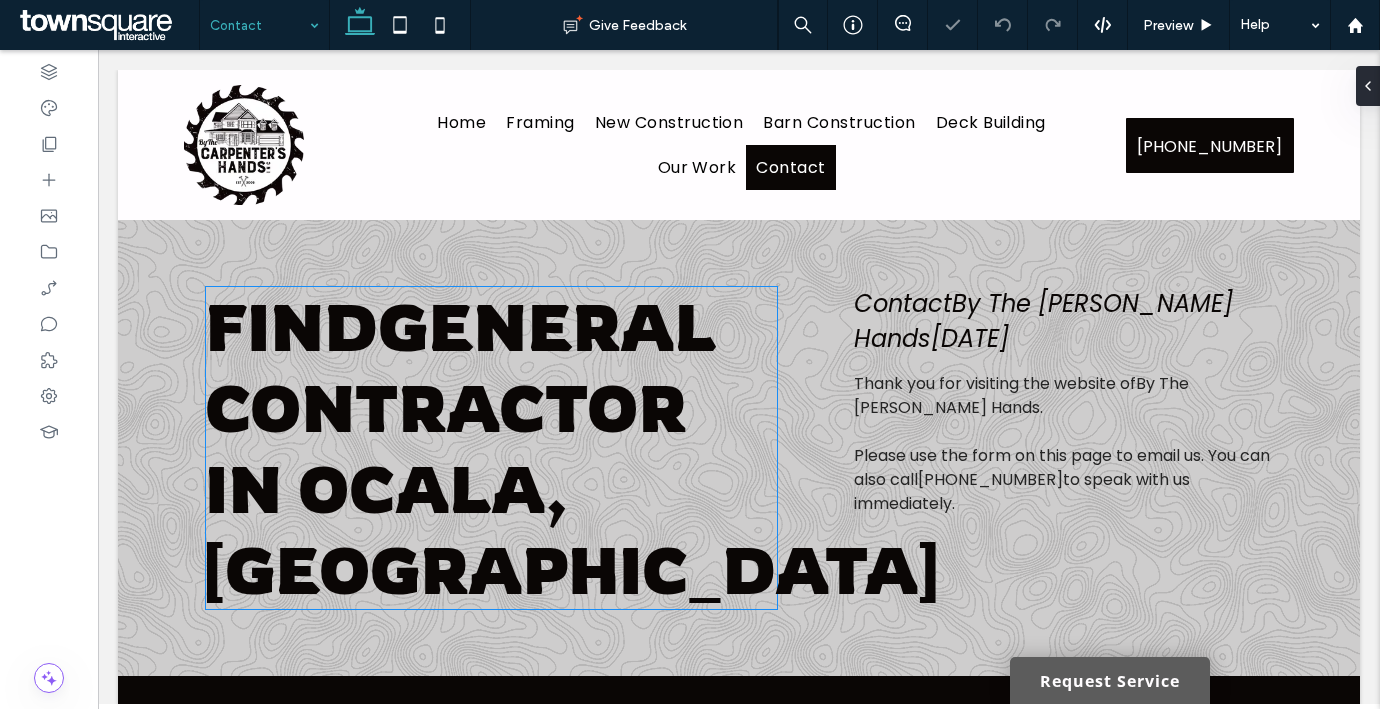 scroll, scrollTop: 0, scrollLeft: 0, axis: both 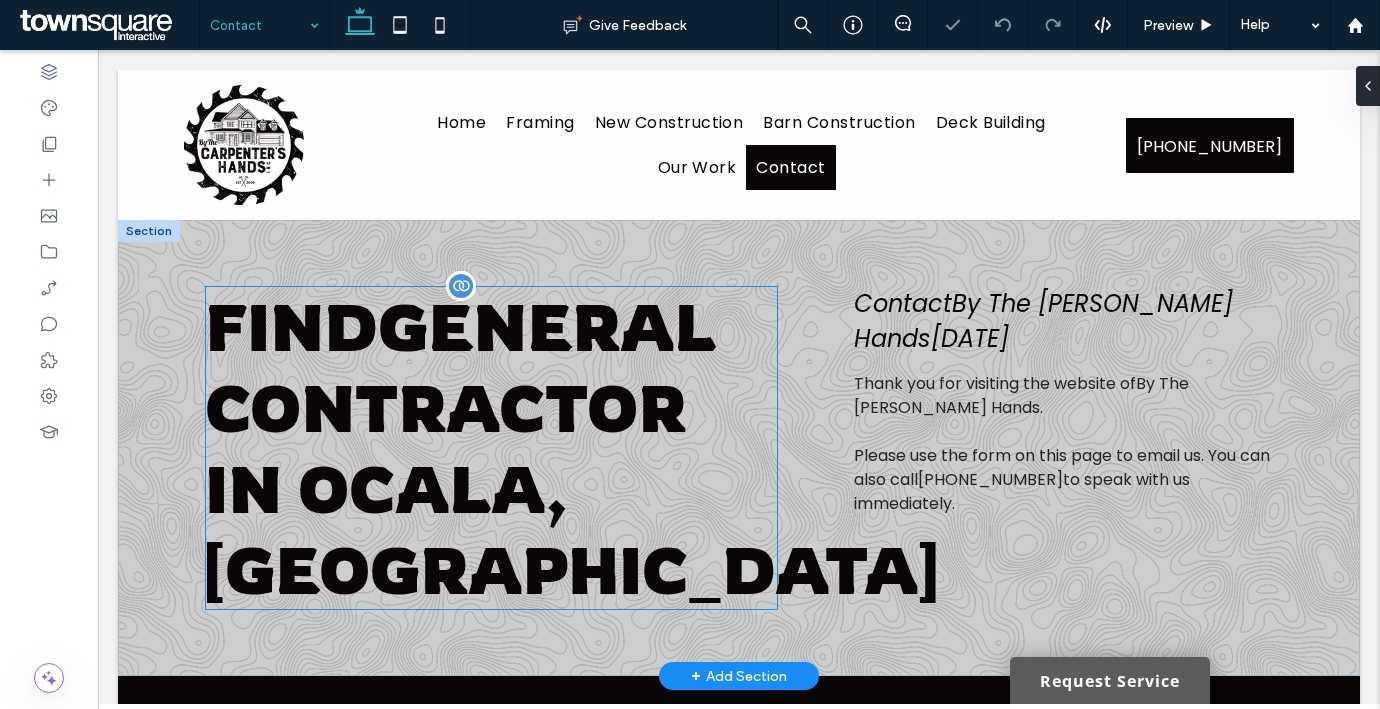 click on "General Contractor" at bounding box center (460, 367) 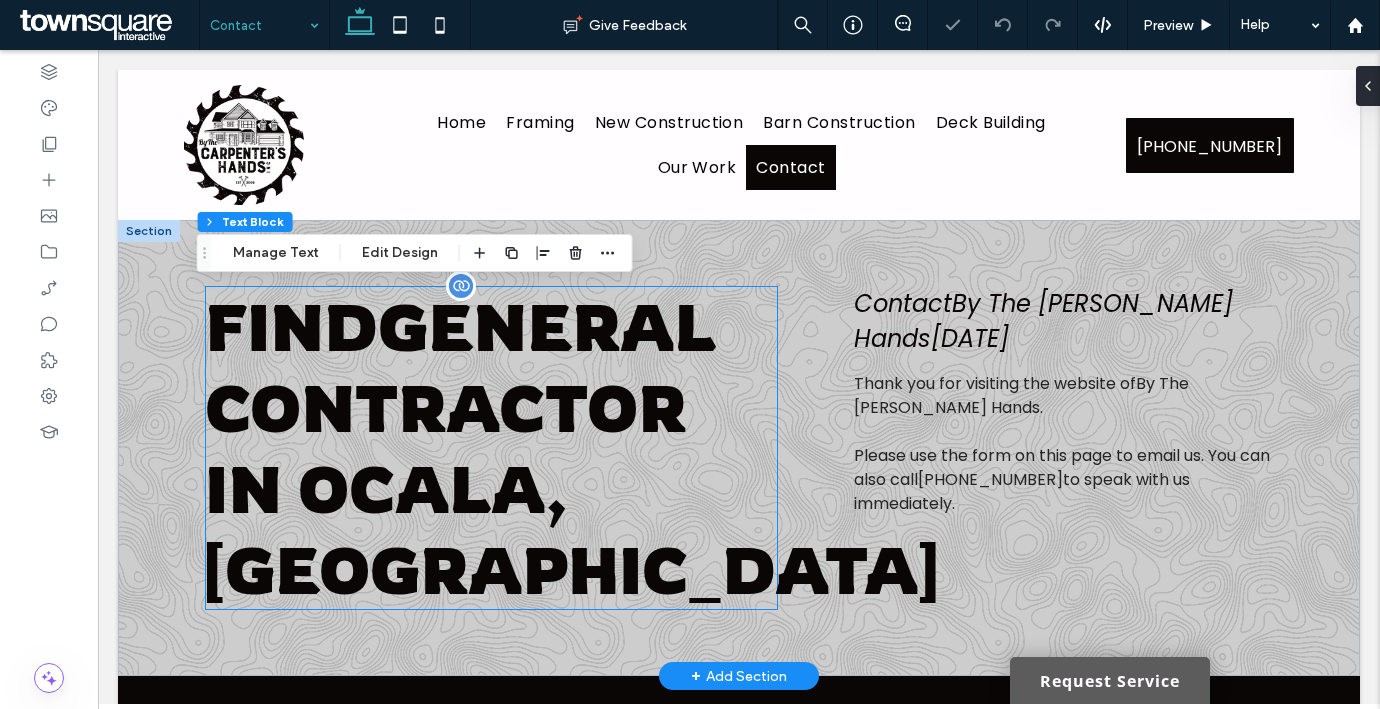 click on "General Contractor" at bounding box center [460, 367] 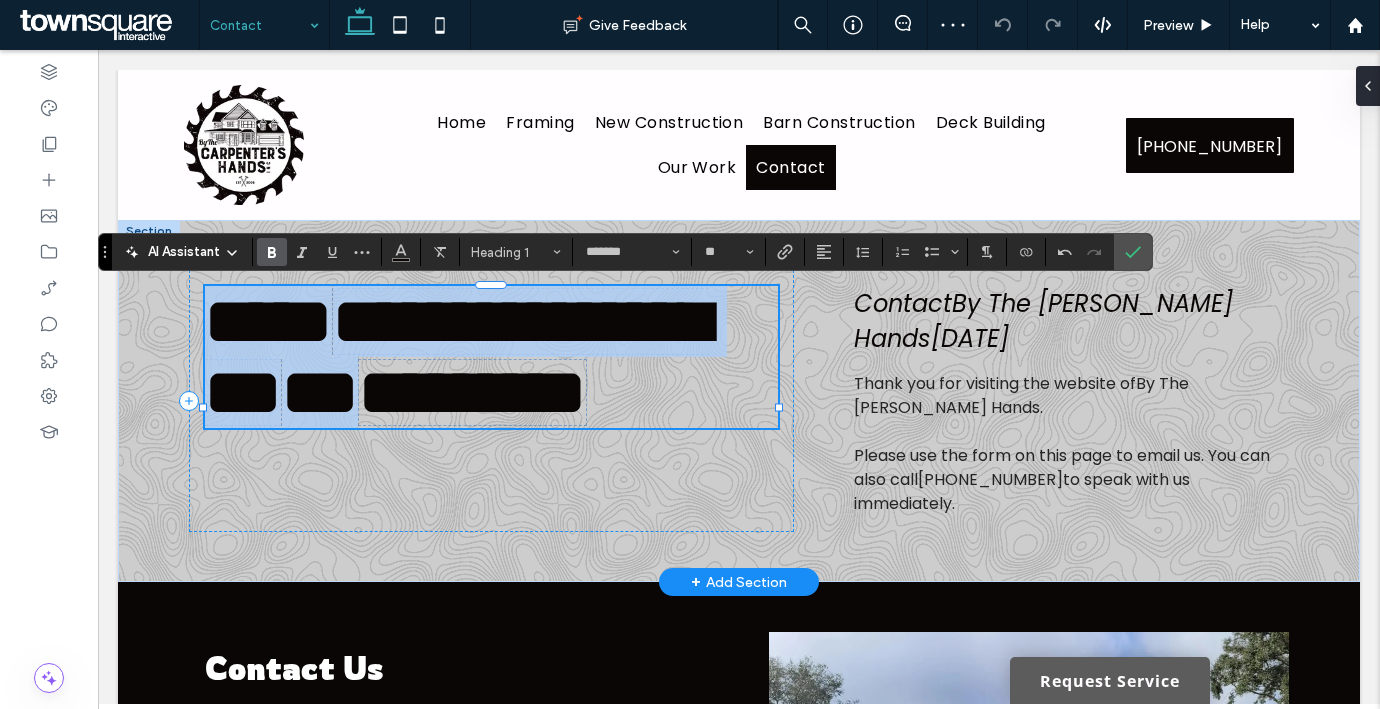 click on "**********" at bounding box center (457, 357) 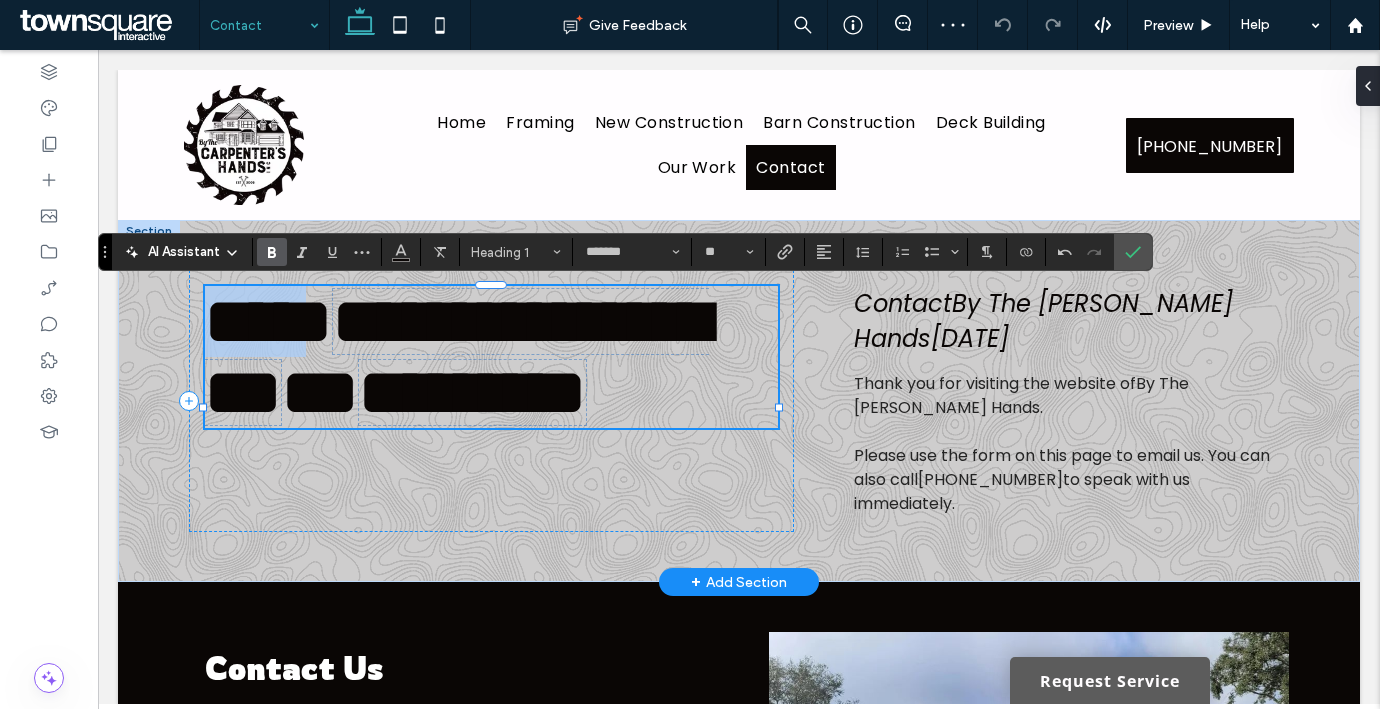 drag, startPoint x: 365, startPoint y: 318, endPoint x: 205, endPoint y: 318, distance: 160 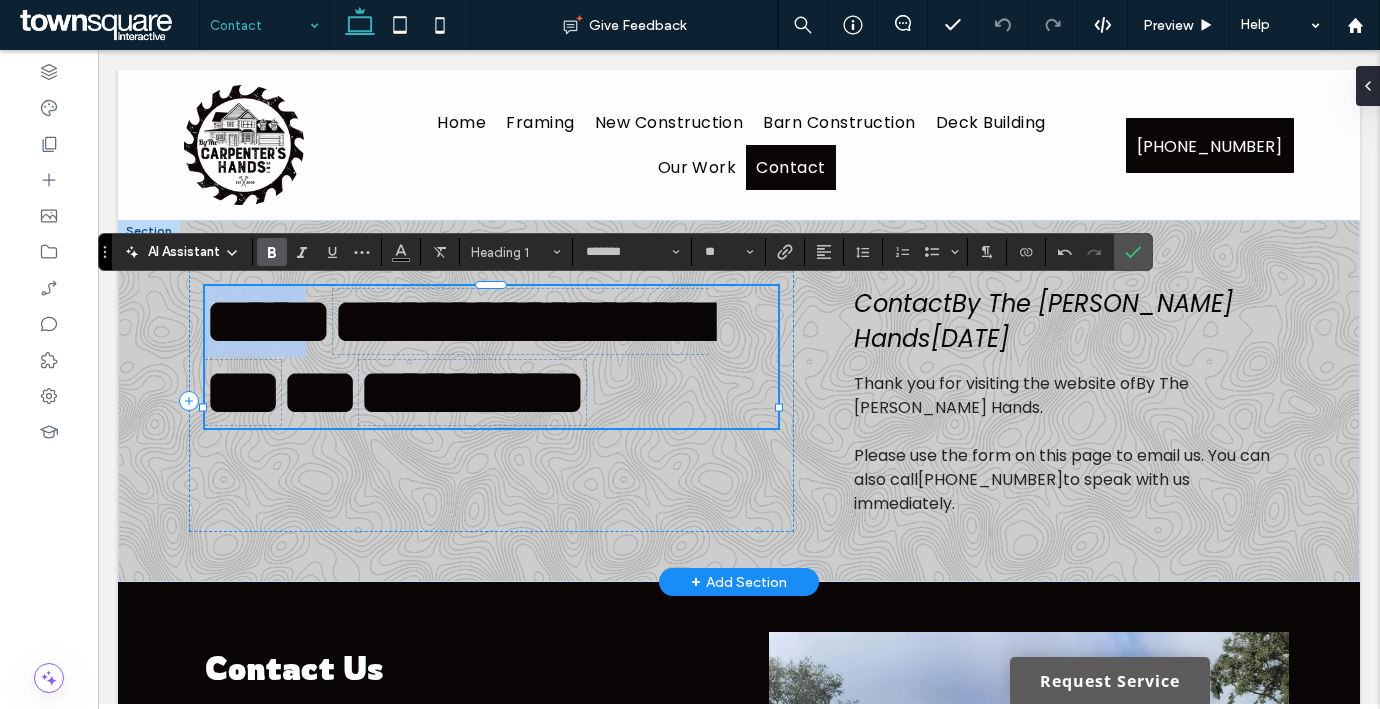 type 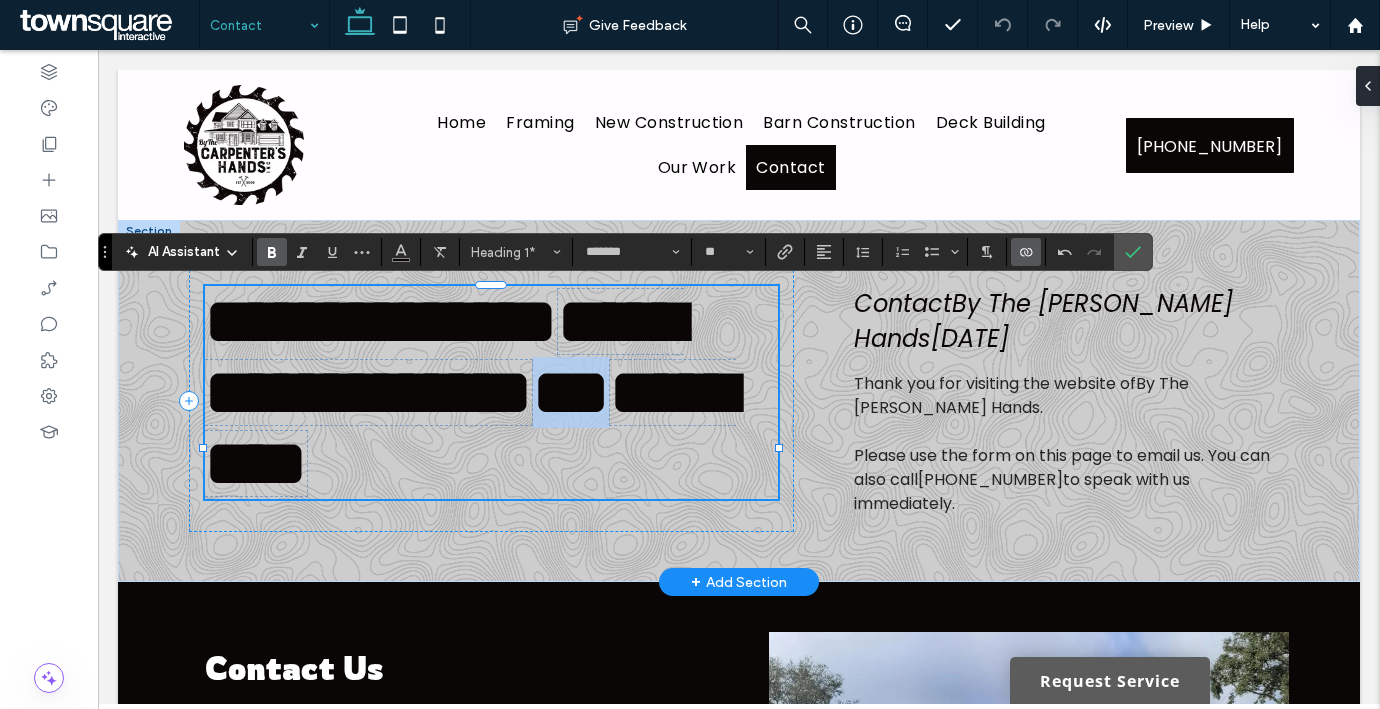scroll, scrollTop: 1, scrollLeft: 0, axis: vertical 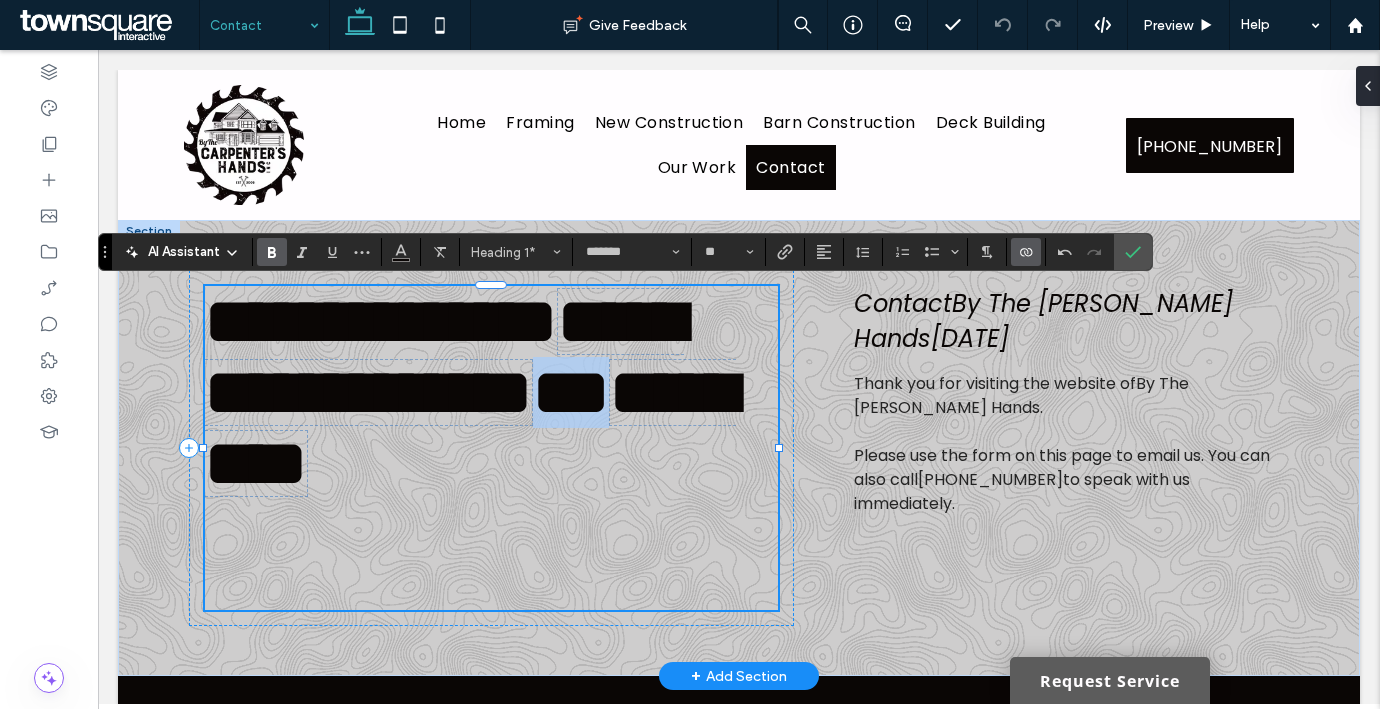 click on "*********" at bounding box center [470, 428] 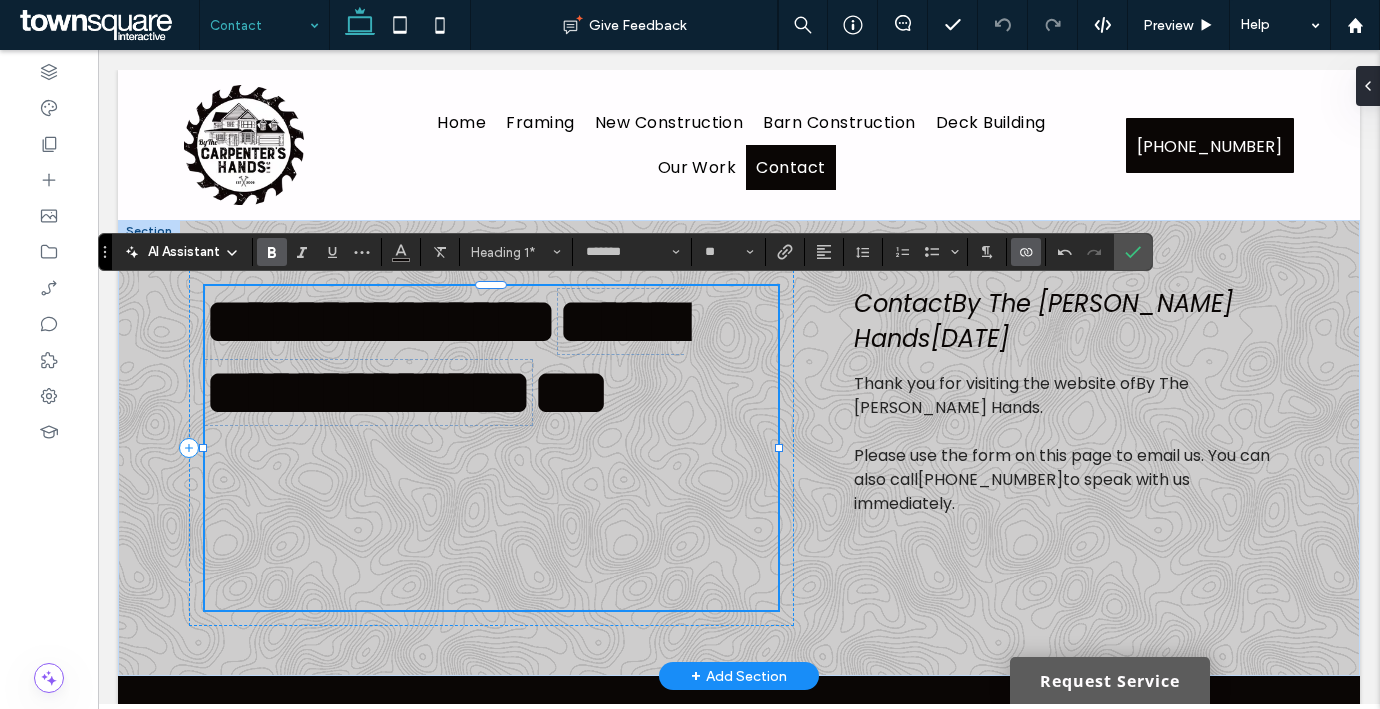 scroll, scrollTop: 0, scrollLeft: 0, axis: both 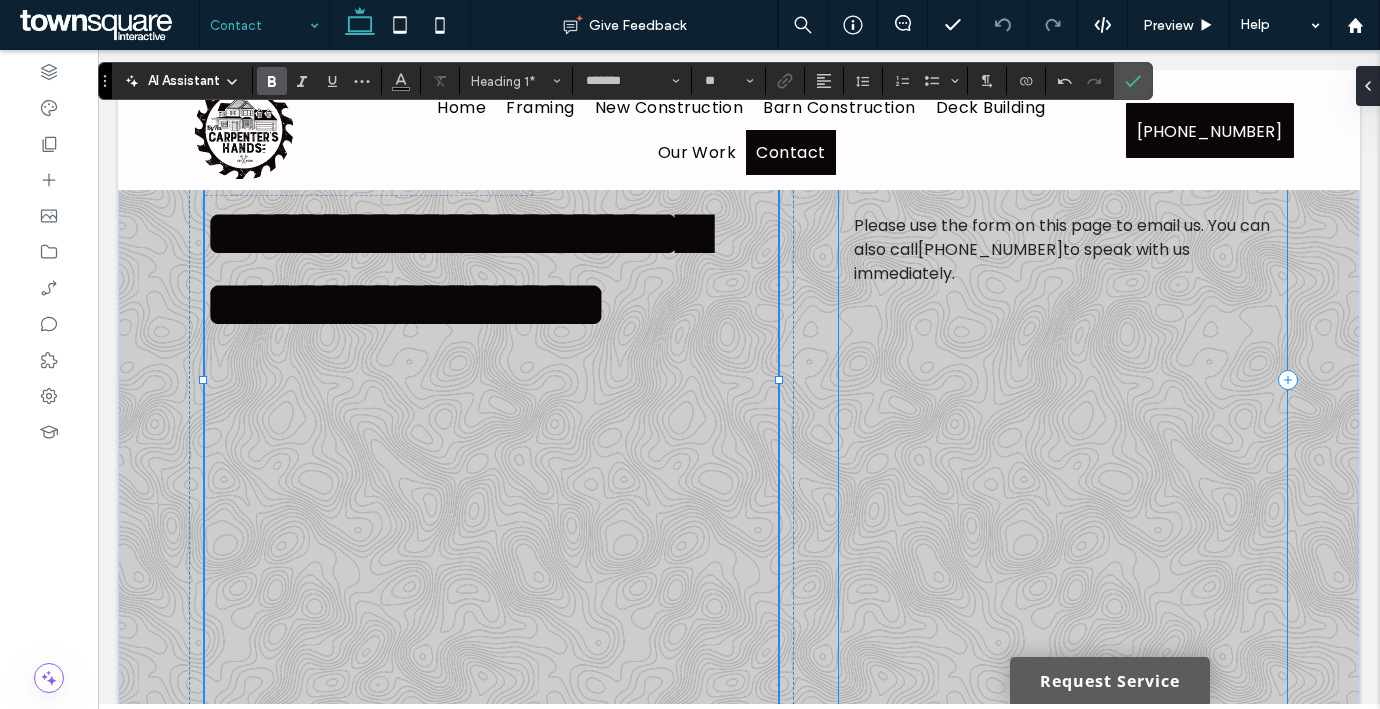 click on "Contact  By The Carpenter's Hands
today
Thank you for visiting the website of  By The Carpenter's Hands .
Please use the form on this page to email us. You can also call  (352) 875-3602
to speak with us immediately." at bounding box center [1063, 380] 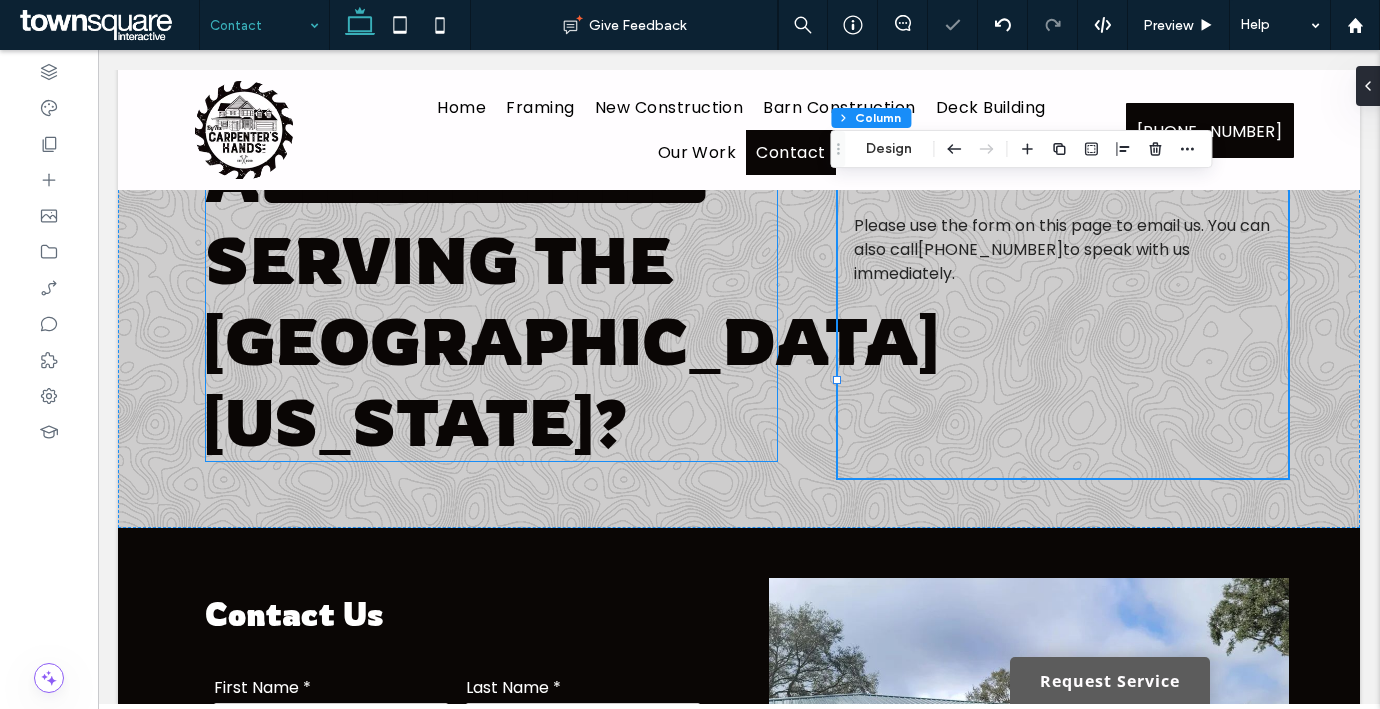 click on "**********" at bounding box center [491, 259] 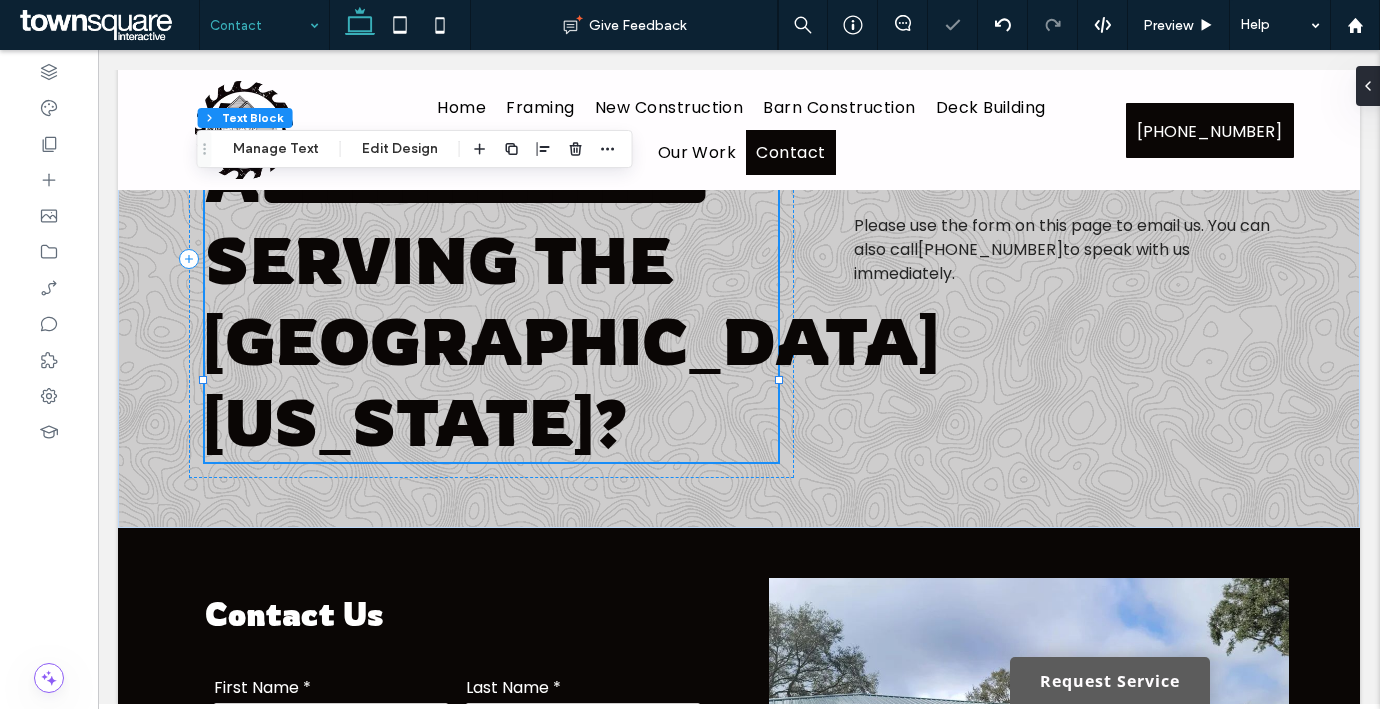 click on "**********" at bounding box center (491, 259) 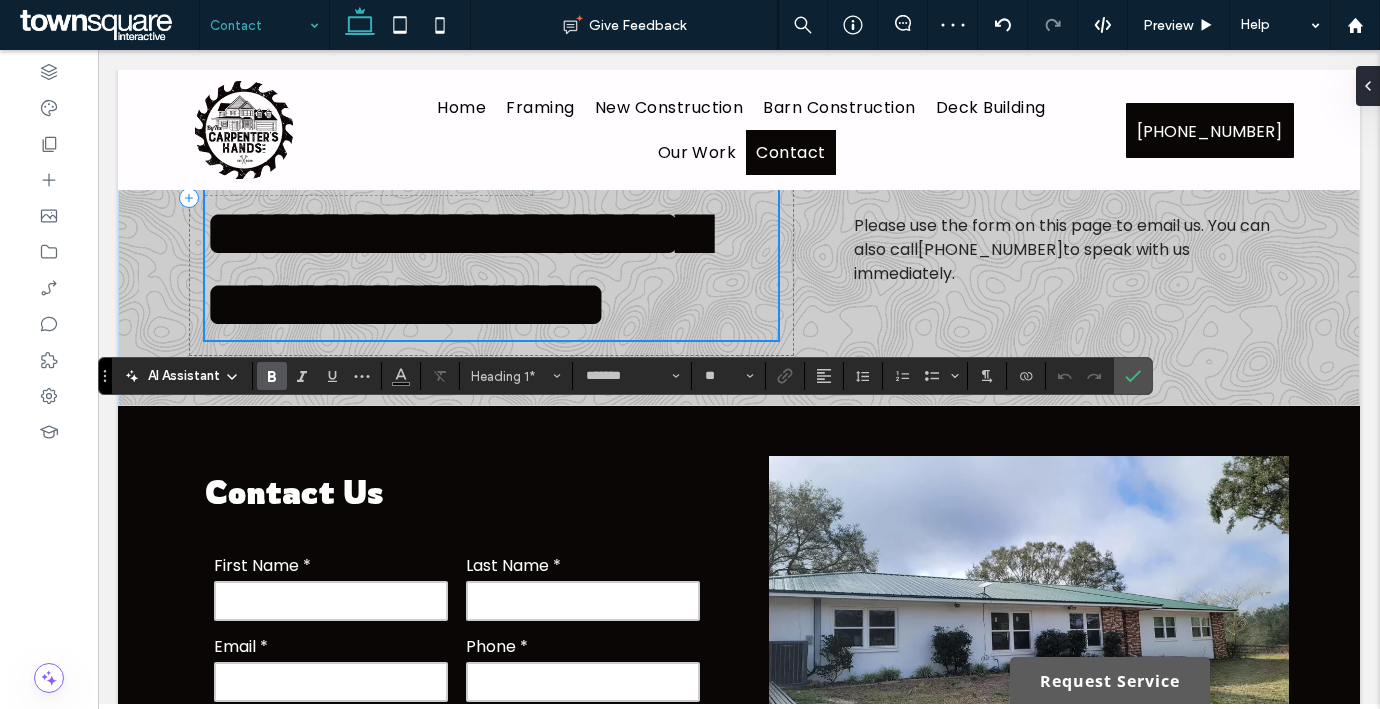 drag, startPoint x: 534, startPoint y: 662, endPoint x: 421, endPoint y: 301, distance: 378.2724 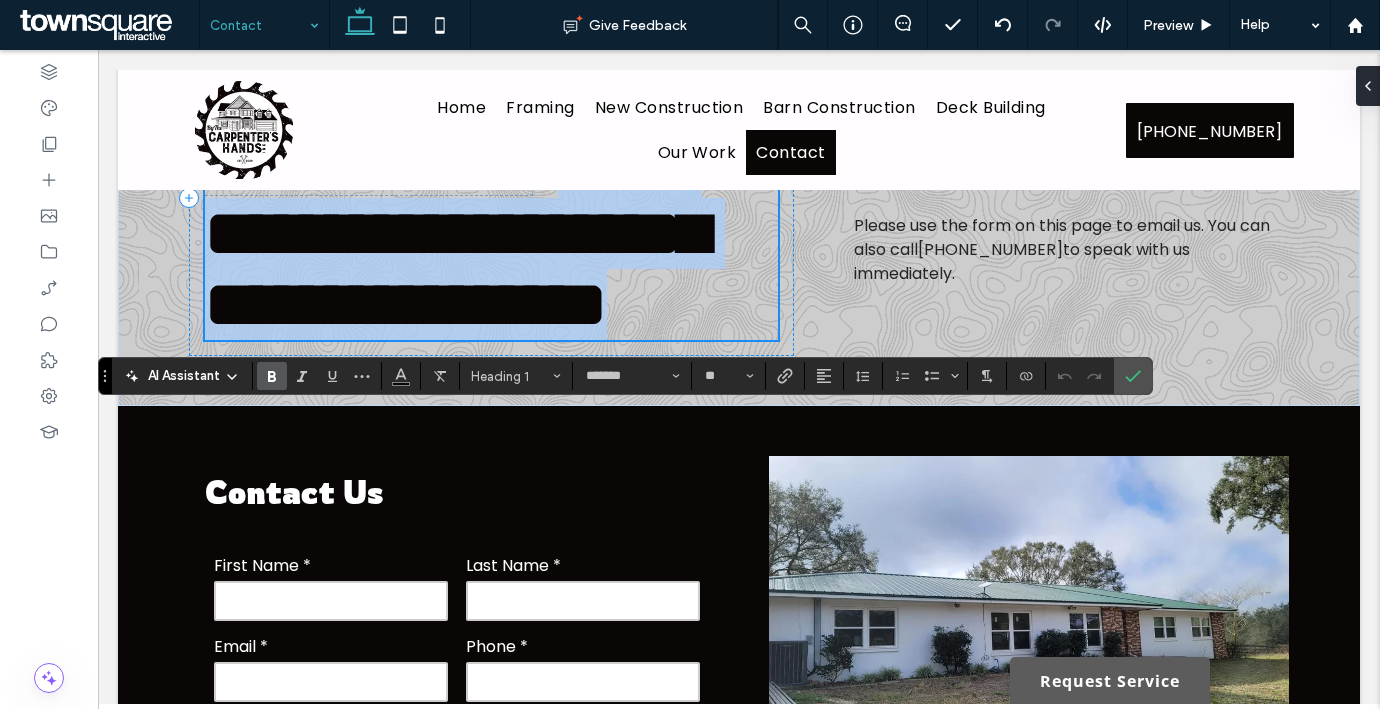 drag, startPoint x: 532, startPoint y: 658, endPoint x: 198, endPoint y: 355, distance: 450.96008 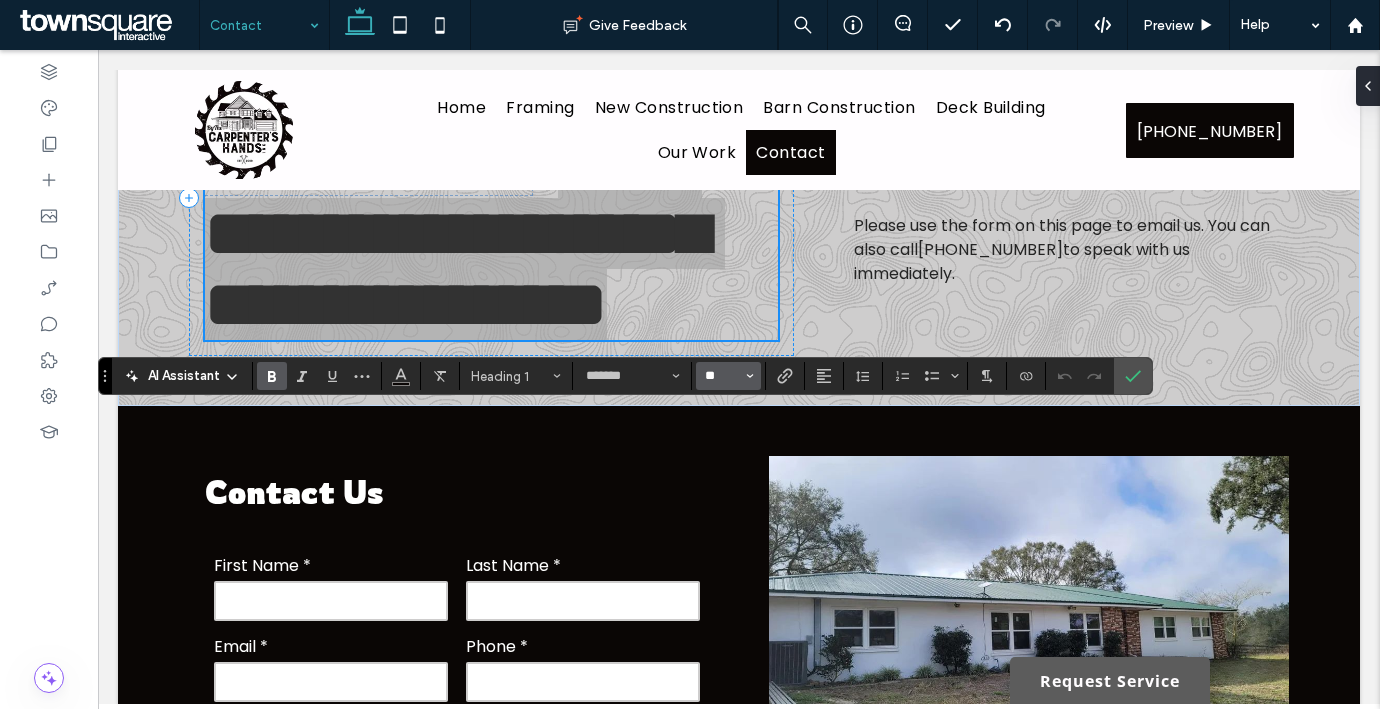click on "**" at bounding box center (722, 376) 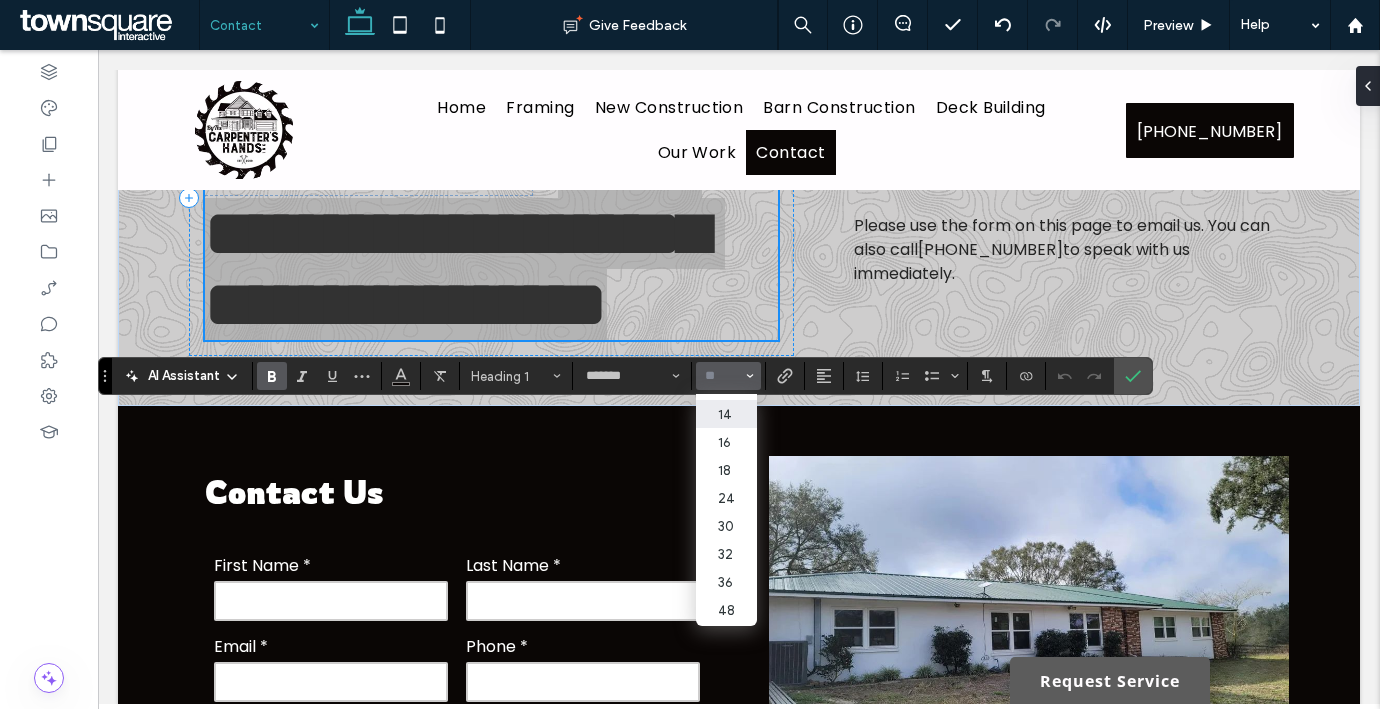 scroll, scrollTop: 216, scrollLeft: 0, axis: vertical 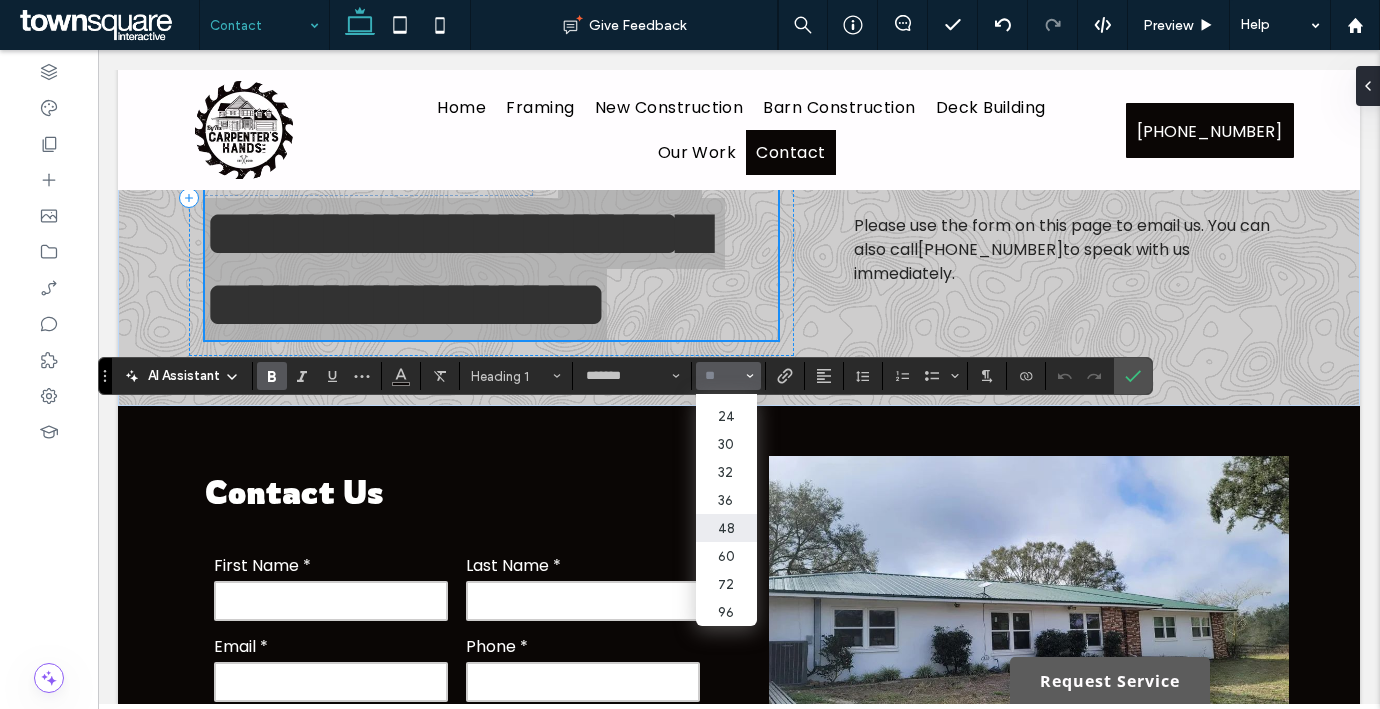 click on "48" at bounding box center (726, 528) 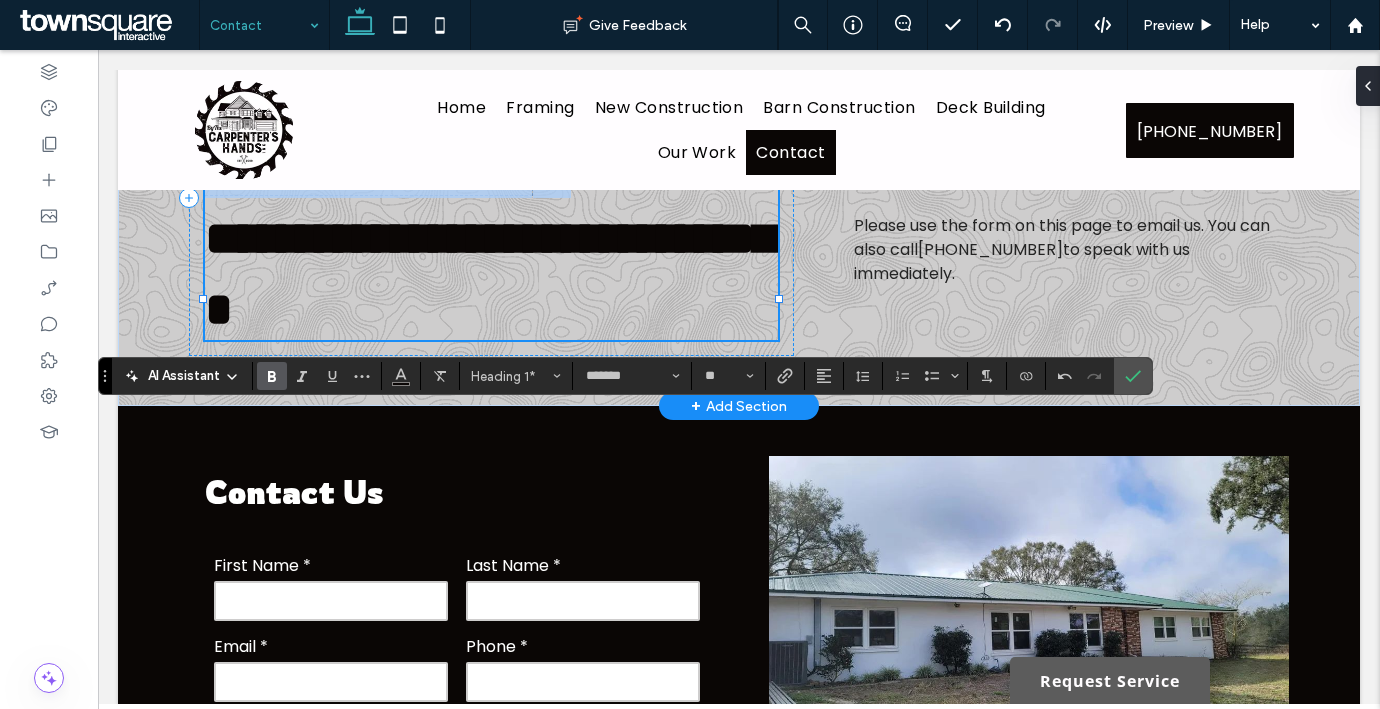 scroll, scrollTop: 0, scrollLeft: 0, axis: both 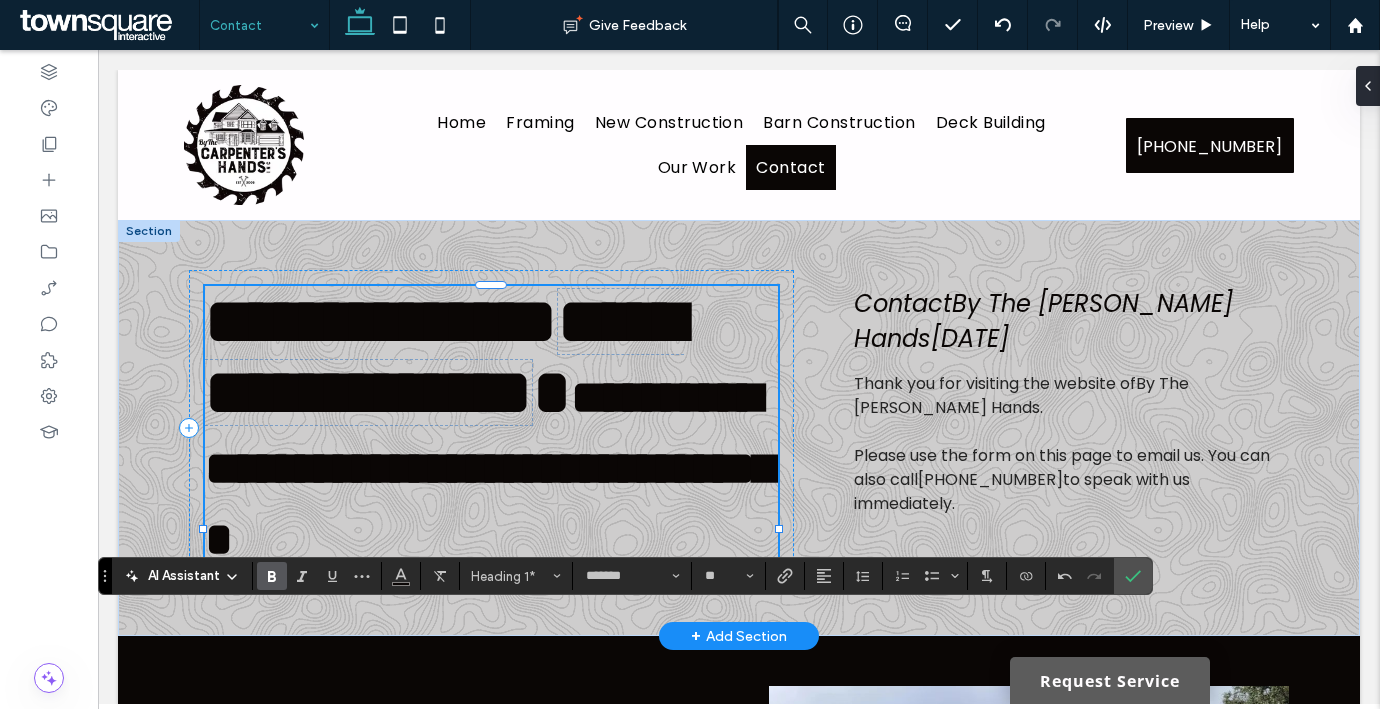 type on "**" 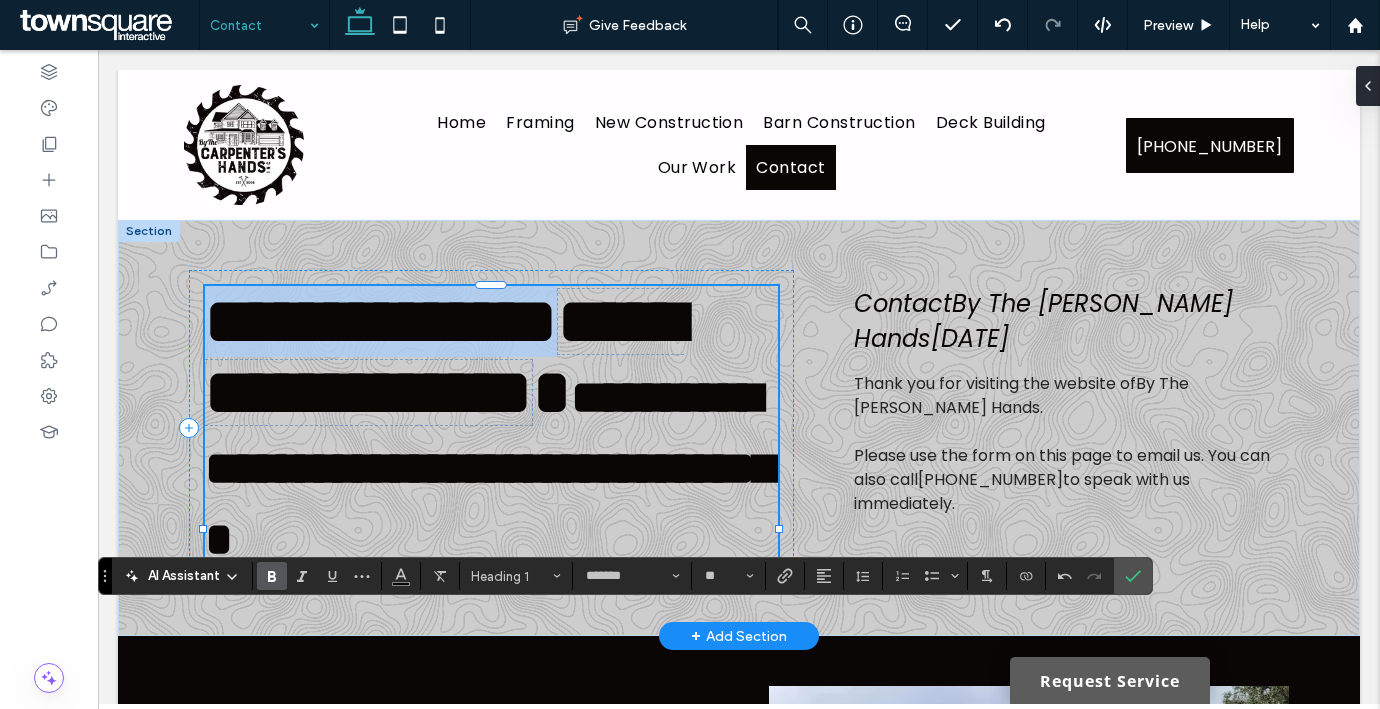 drag, startPoint x: 261, startPoint y: 416, endPoint x: 203, endPoint y: 330, distance: 103.73042 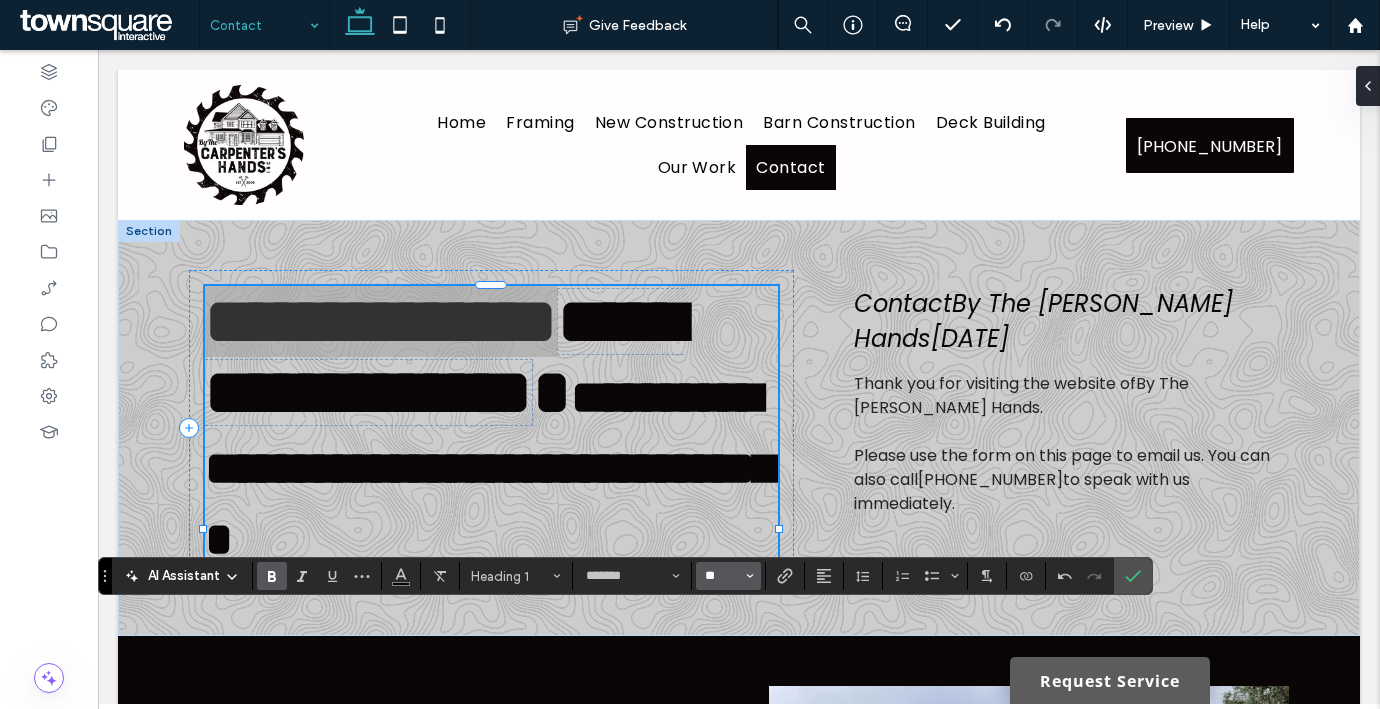 click on "**" at bounding box center [722, 576] 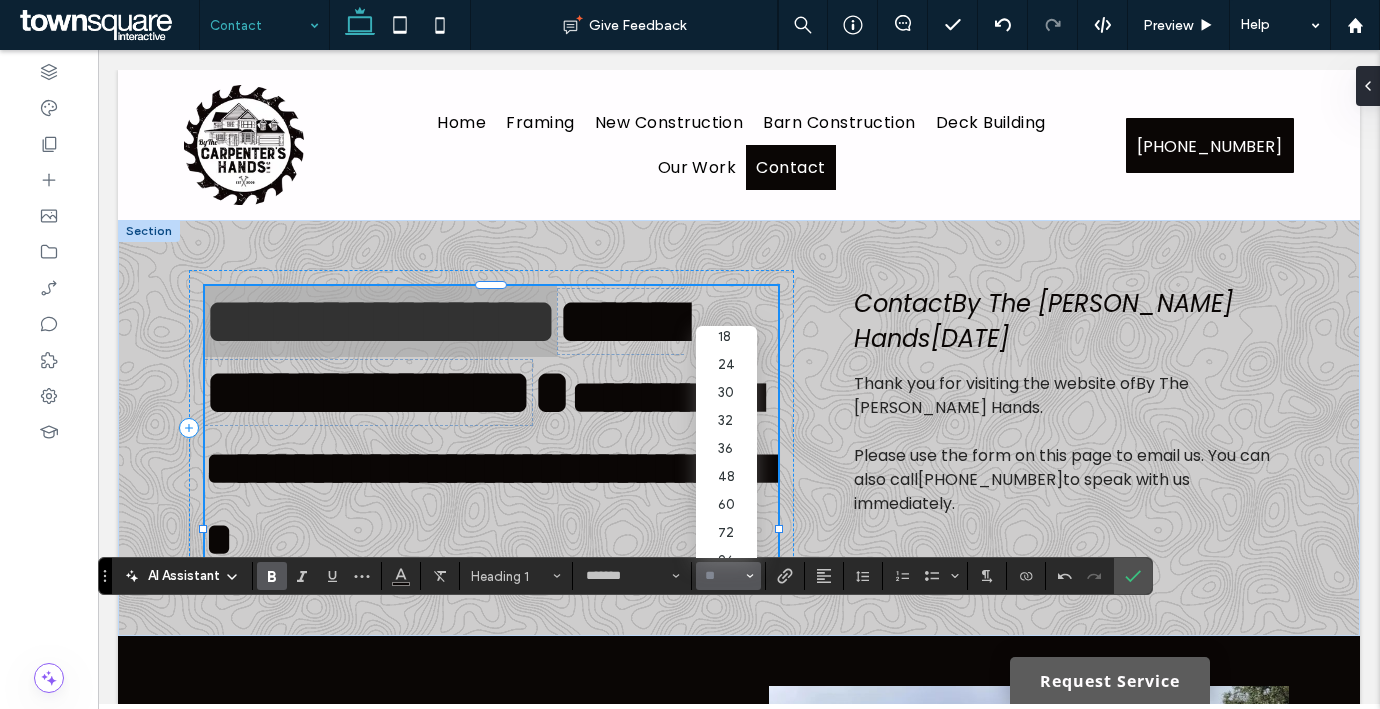 scroll, scrollTop: 200, scrollLeft: 0, axis: vertical 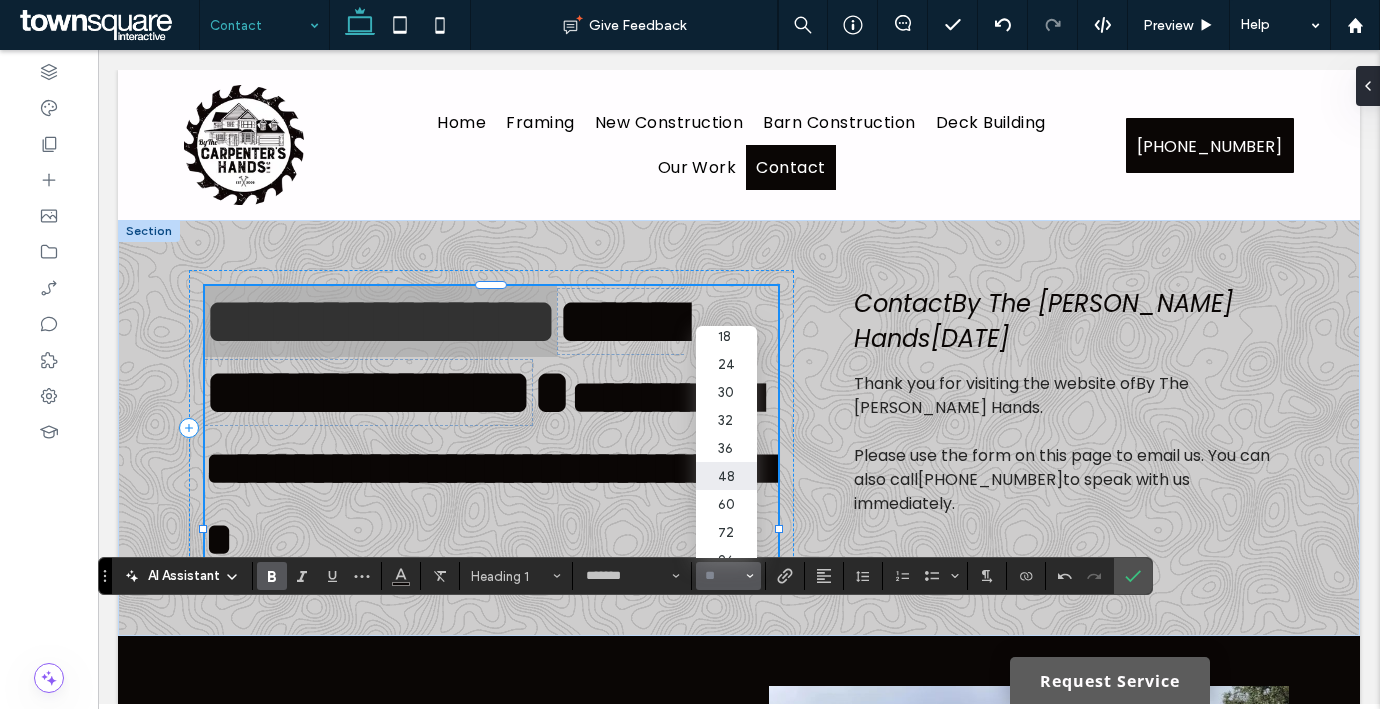 click on "48" at bounding box center [726, 476] 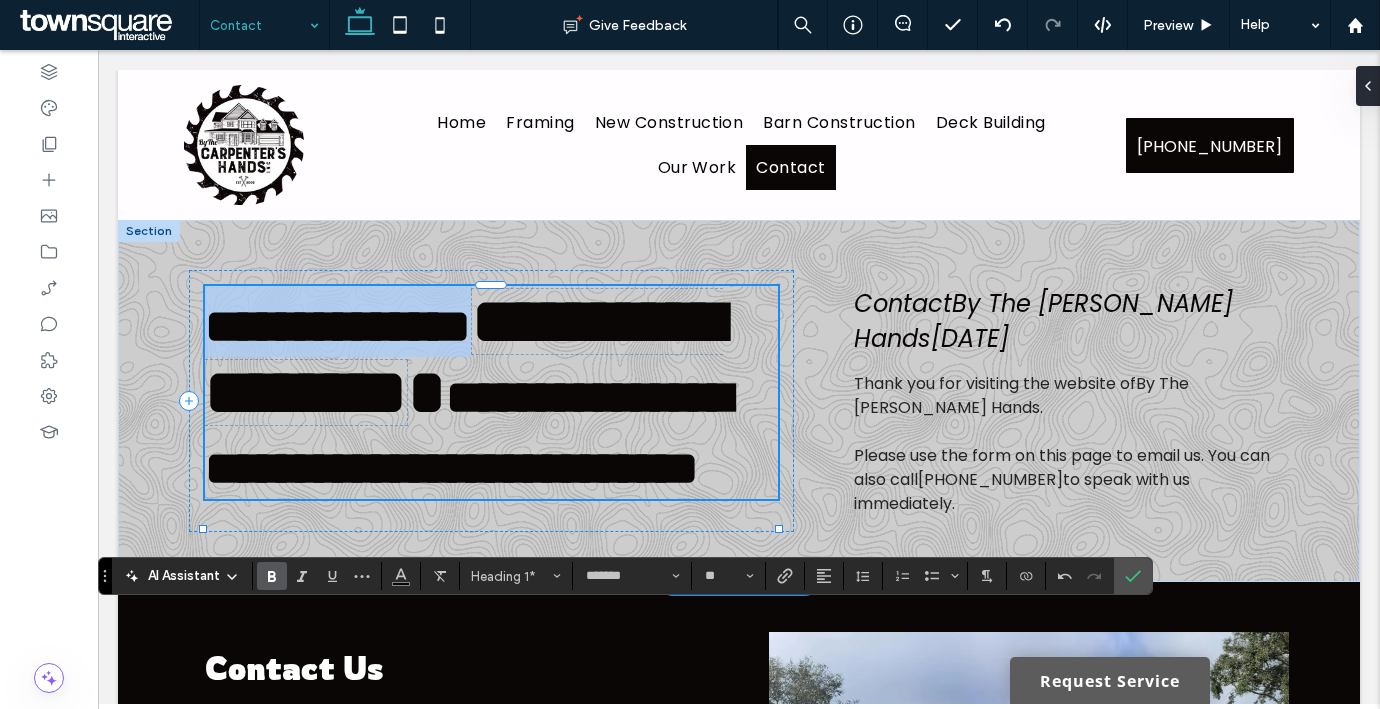 type on "**" 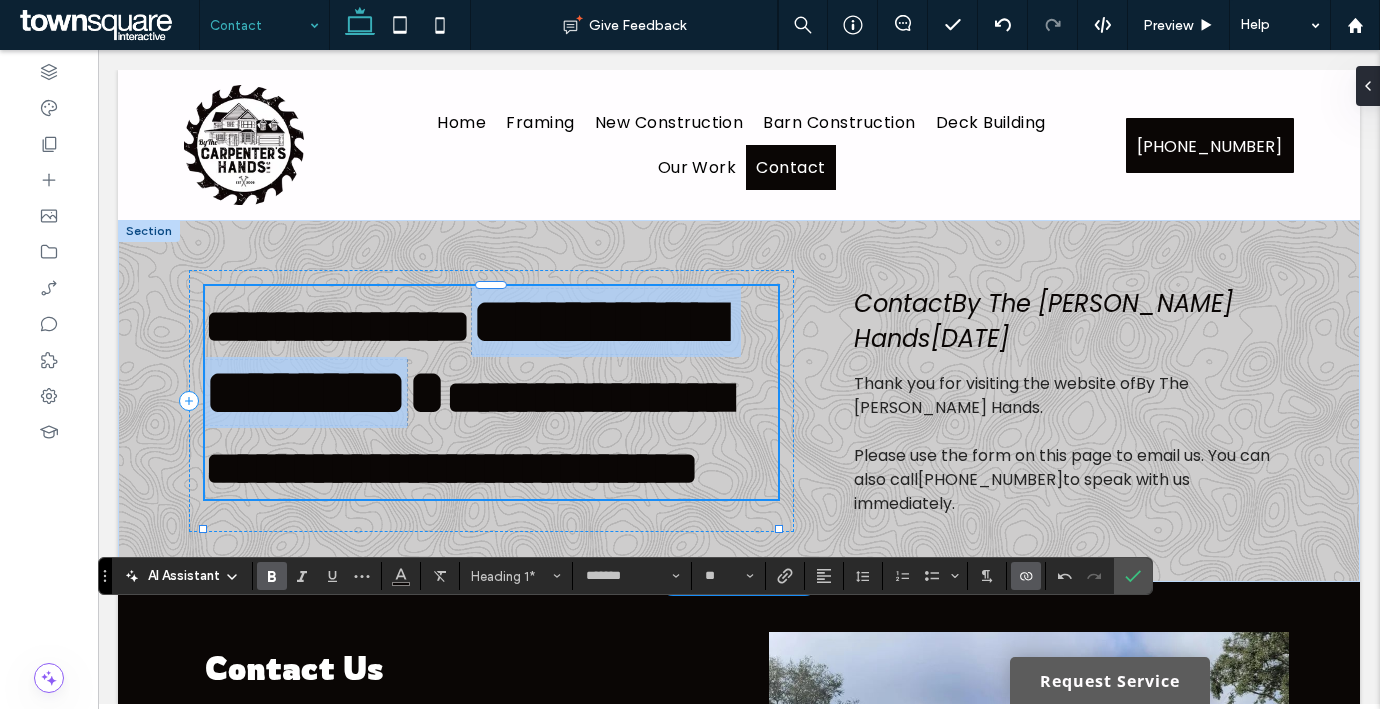 click on "**********" at bounding box center (464, 357) 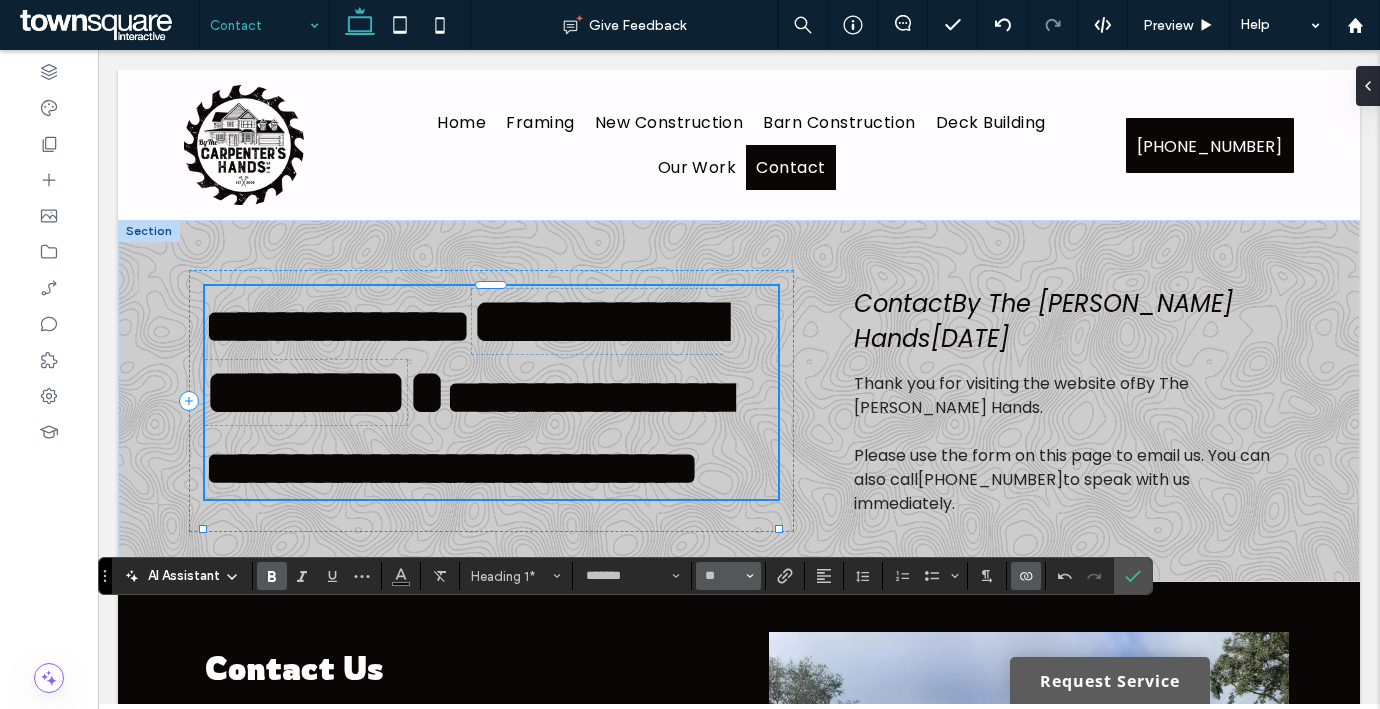 click at bounding box center (750, 576) 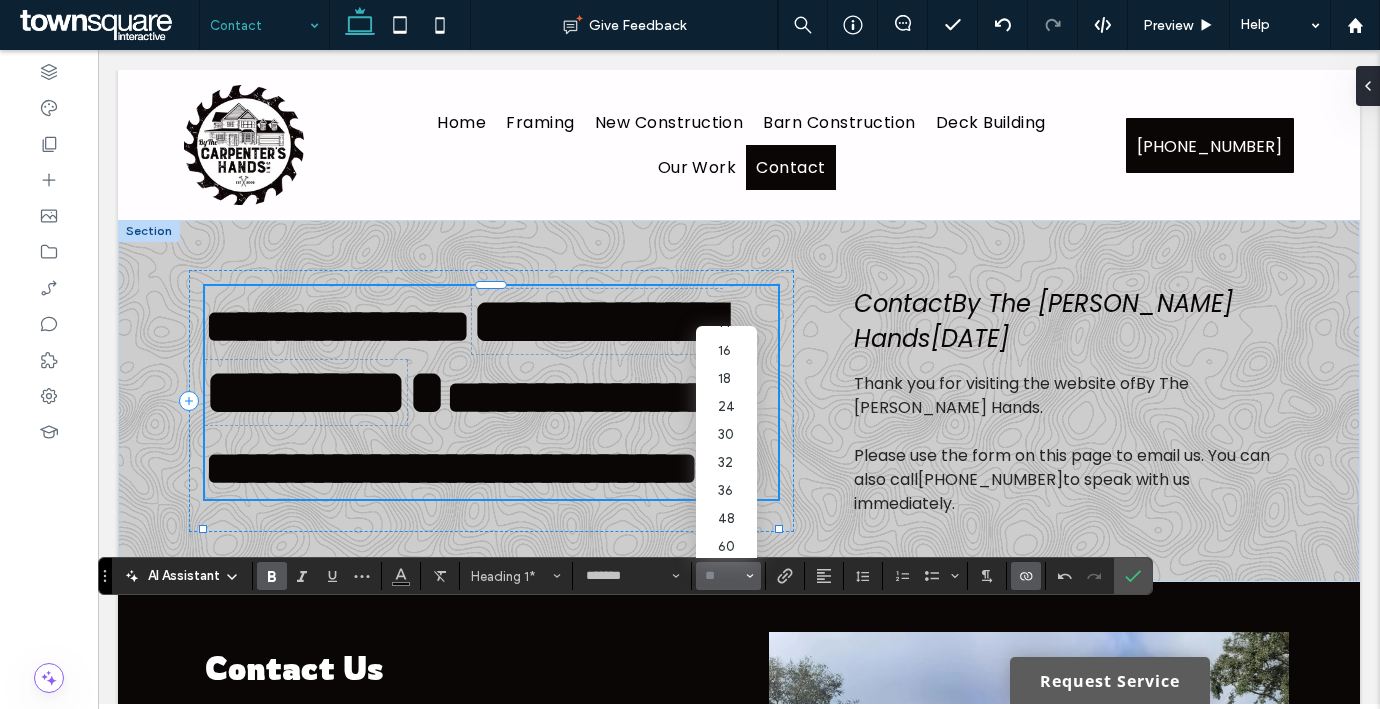scroll, scrollTop: 197, scrollLeft: 0, axis: vertical 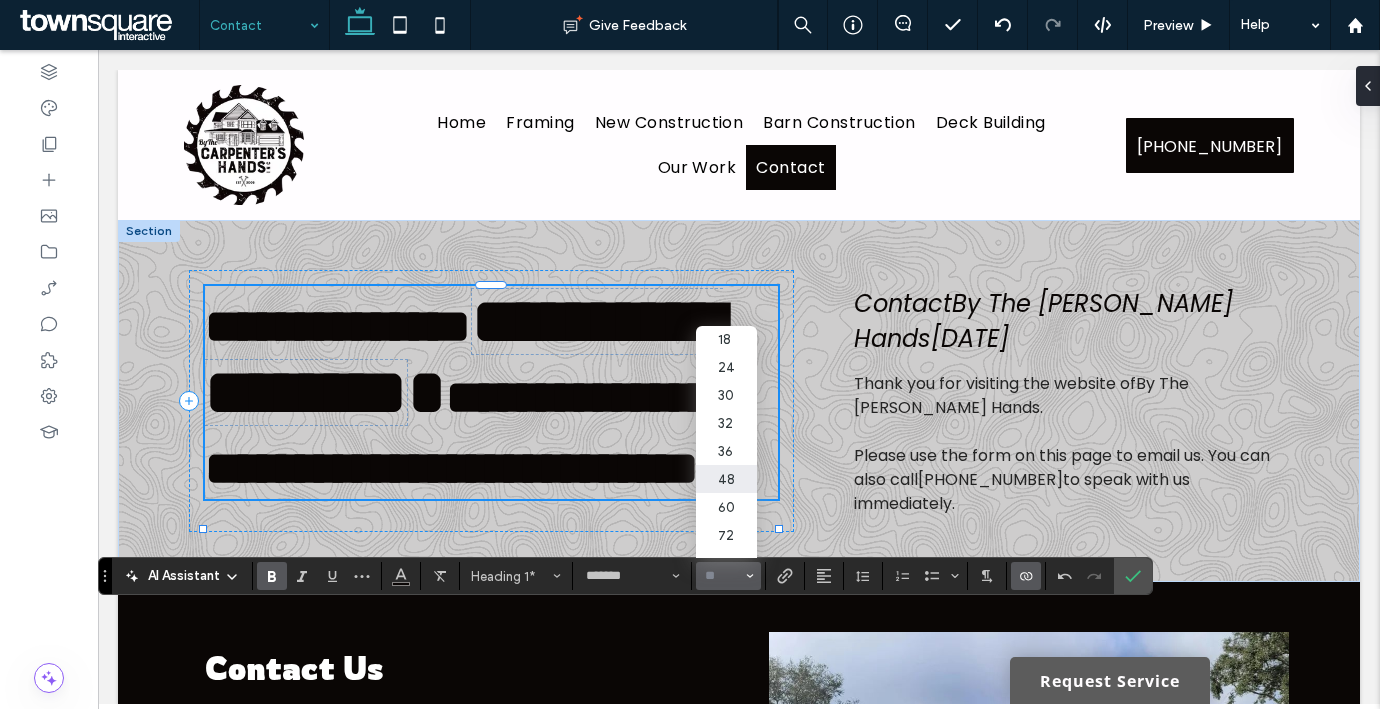 click on "48" at bounding box center [726, 479] 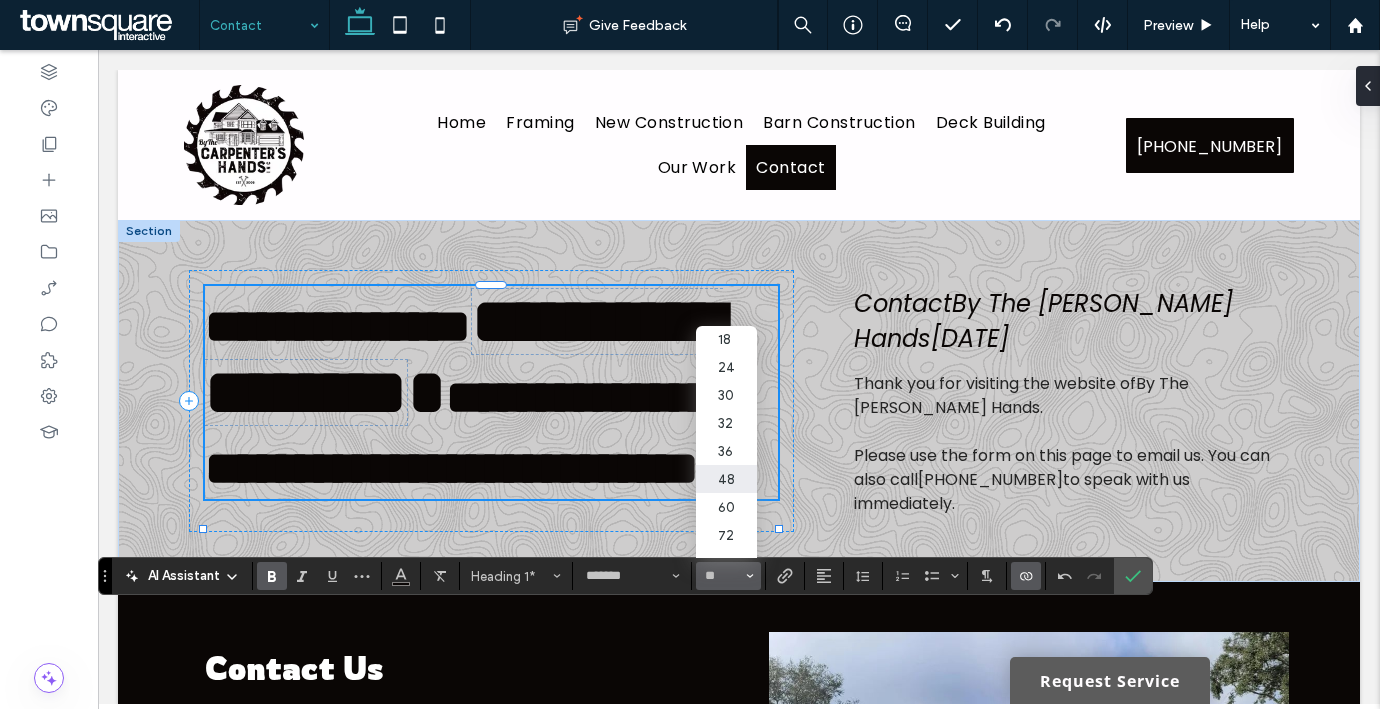 type on "**" 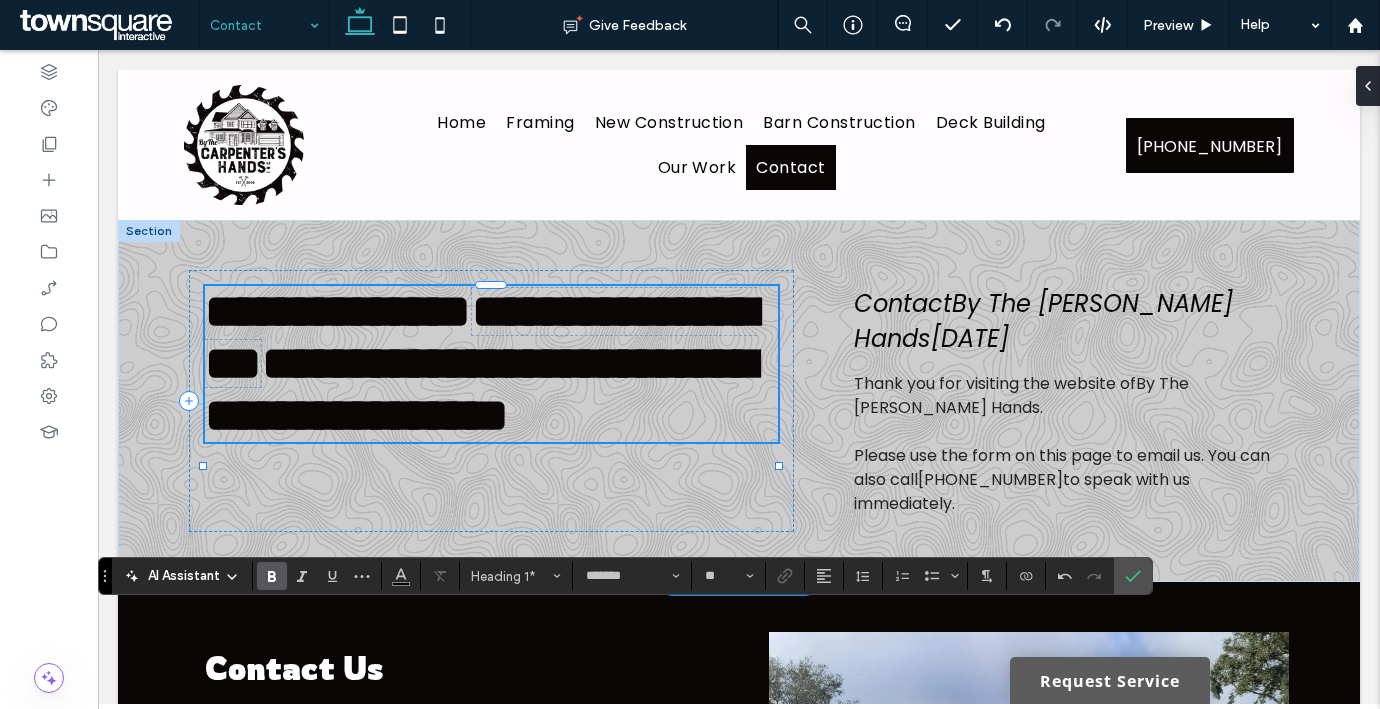 click on "**********" at bounding box center (491, 364) 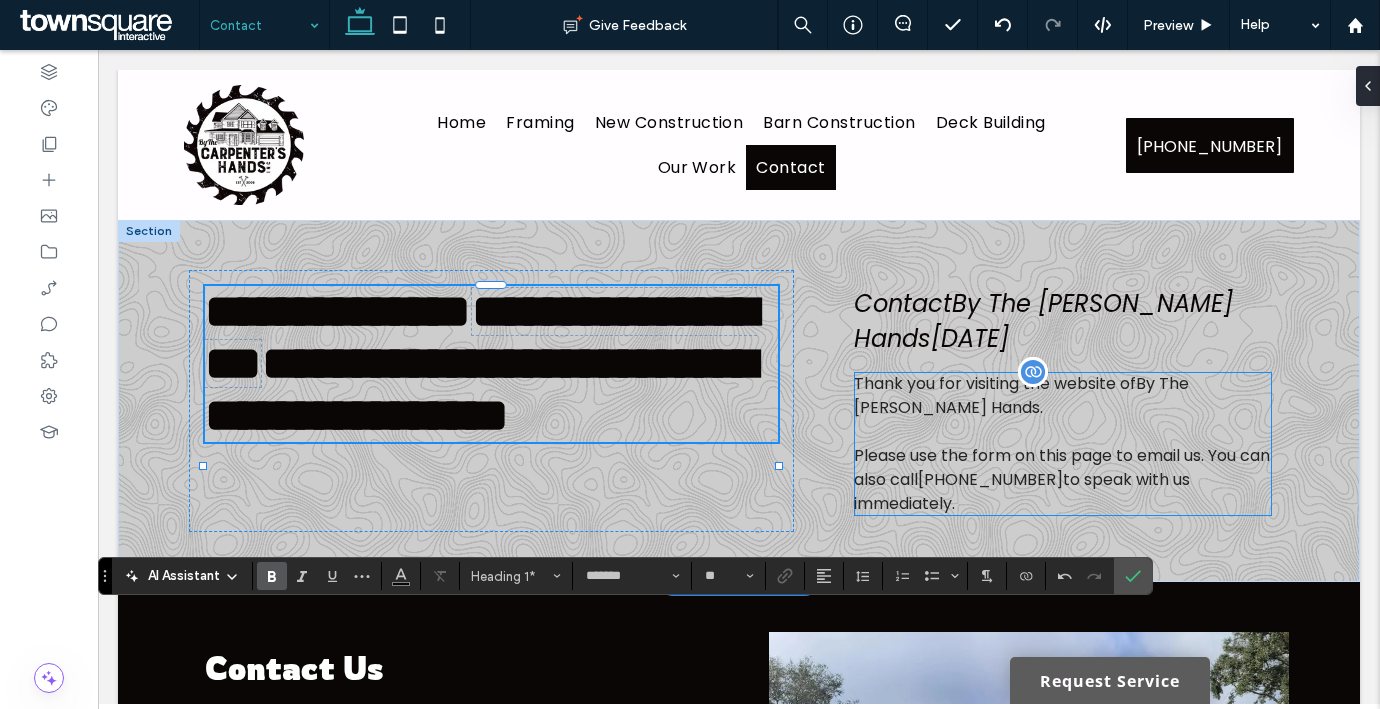 click on "Please use the form on this page to email us. You can also call  (352) 875-3602
to speak with us immediately." at bounding box center [1062, 479] 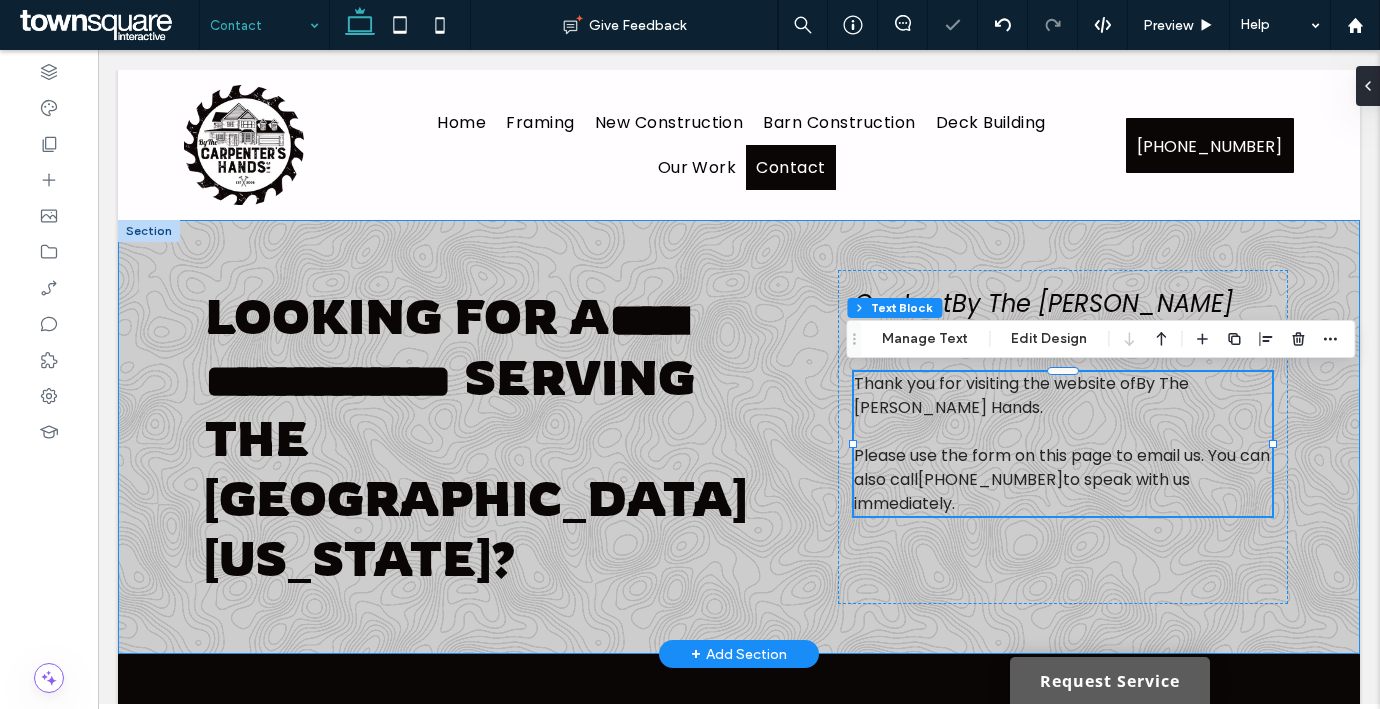 click on "**********" at bounding box center (739, 437) 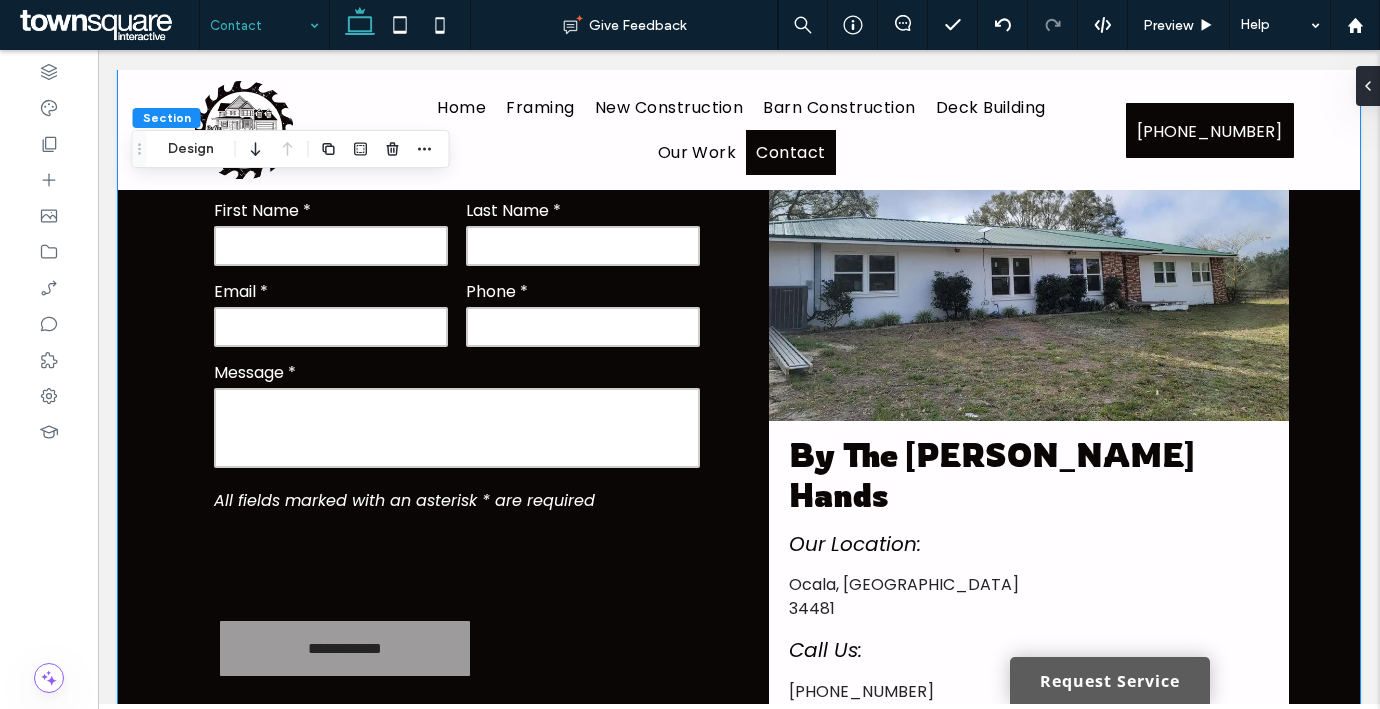 scroll, scrollTop: 574, scrollLeft: 0, axis: vertical 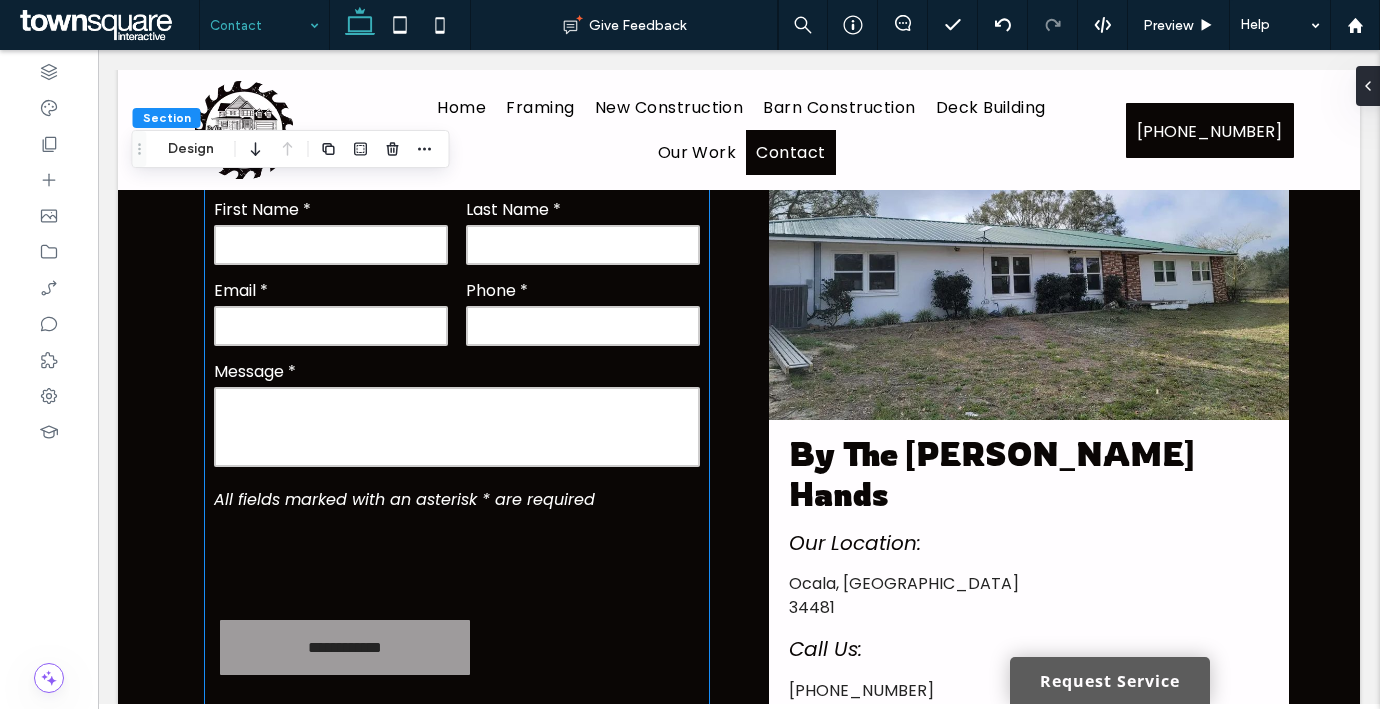 click on "Message *" at bounding box center (457, 371) 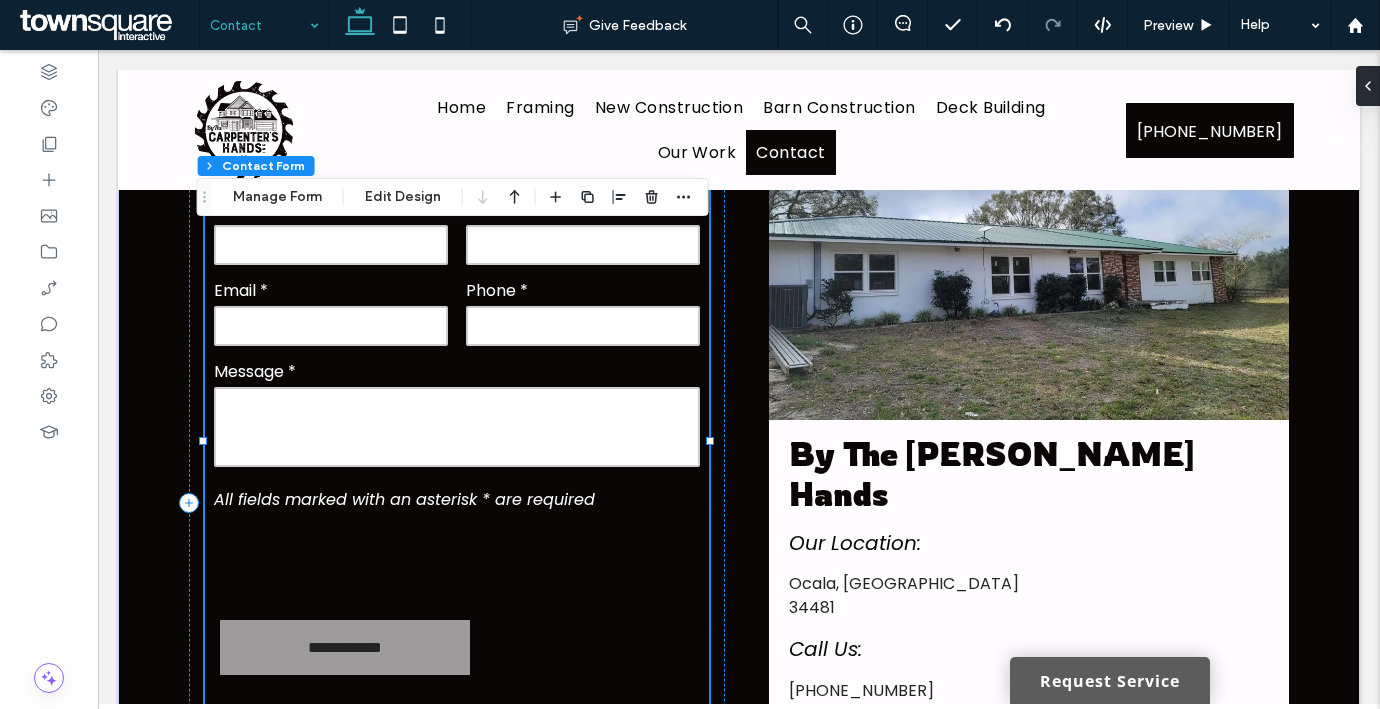 type on "*" 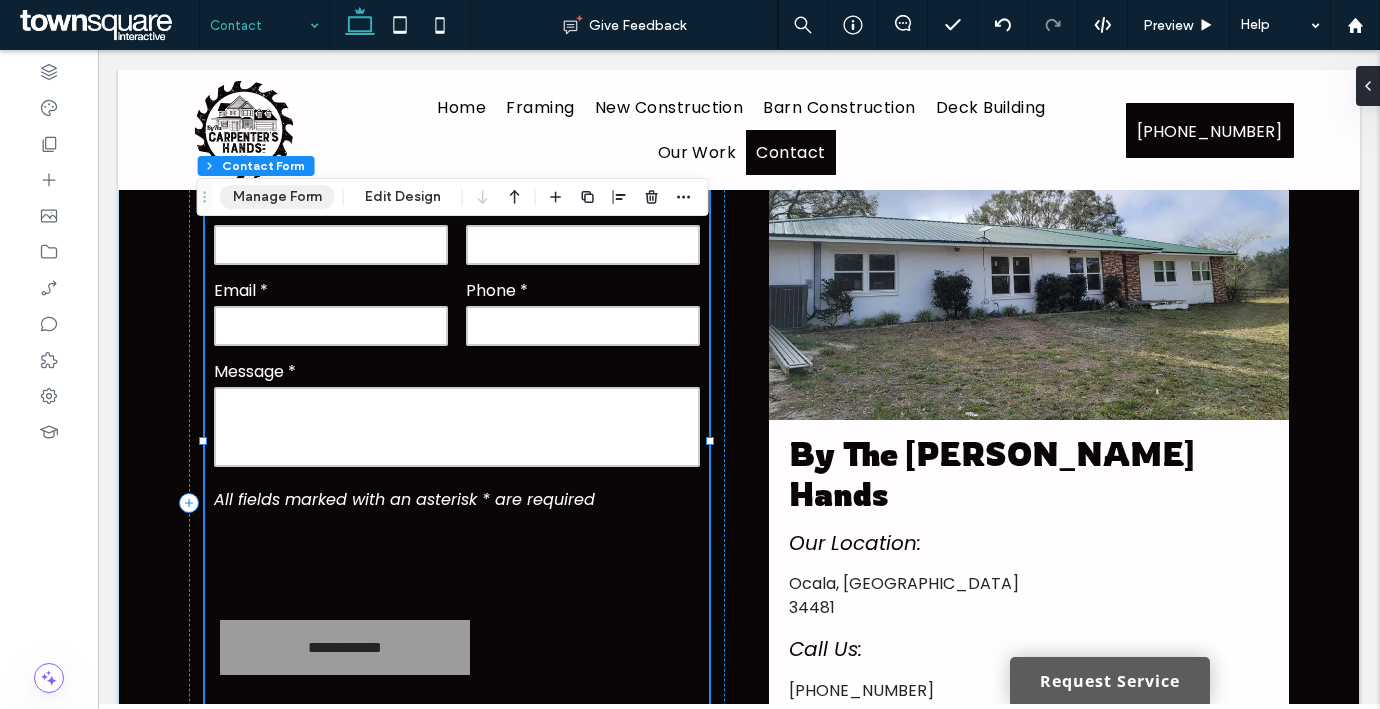drag, startPoint x: 301, startPoint y: 202, endPoint x: 718, endPoint y: 262, distance: 421.29443 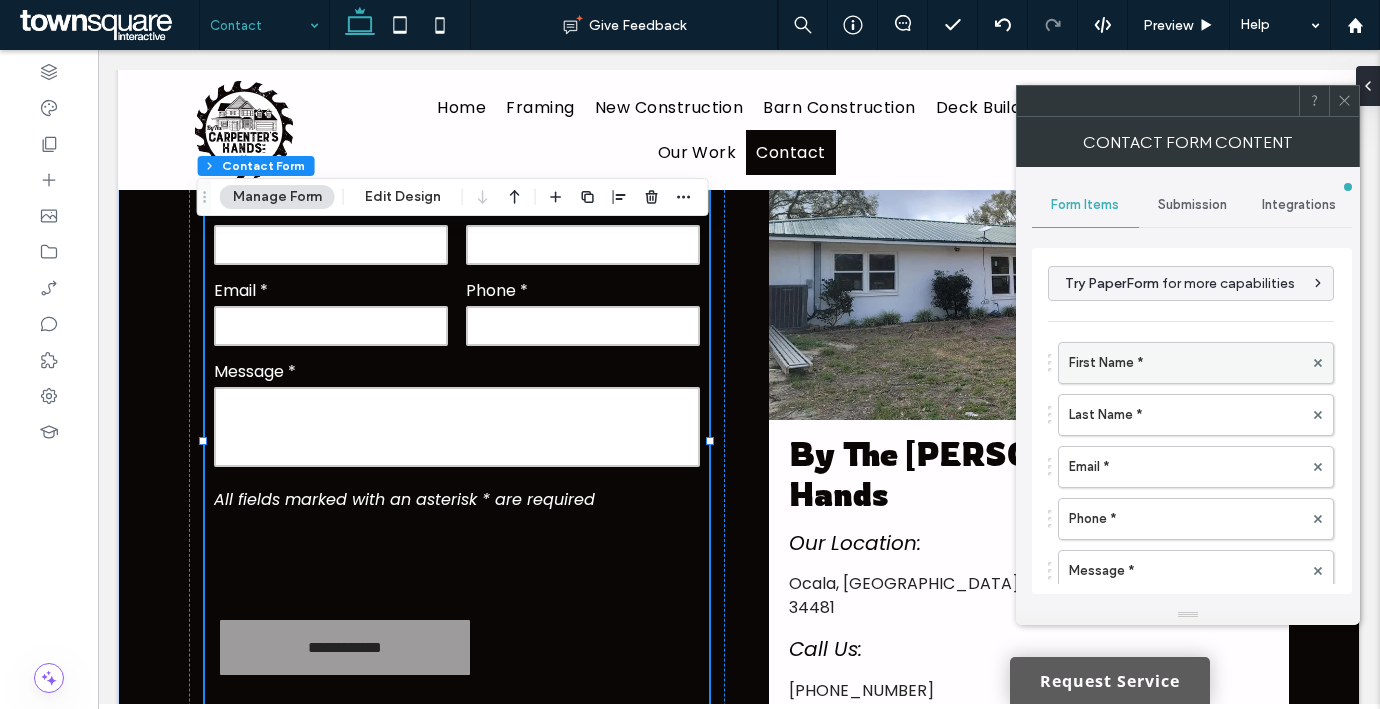 click on "First Name *" at bounding box center (1186, 363) 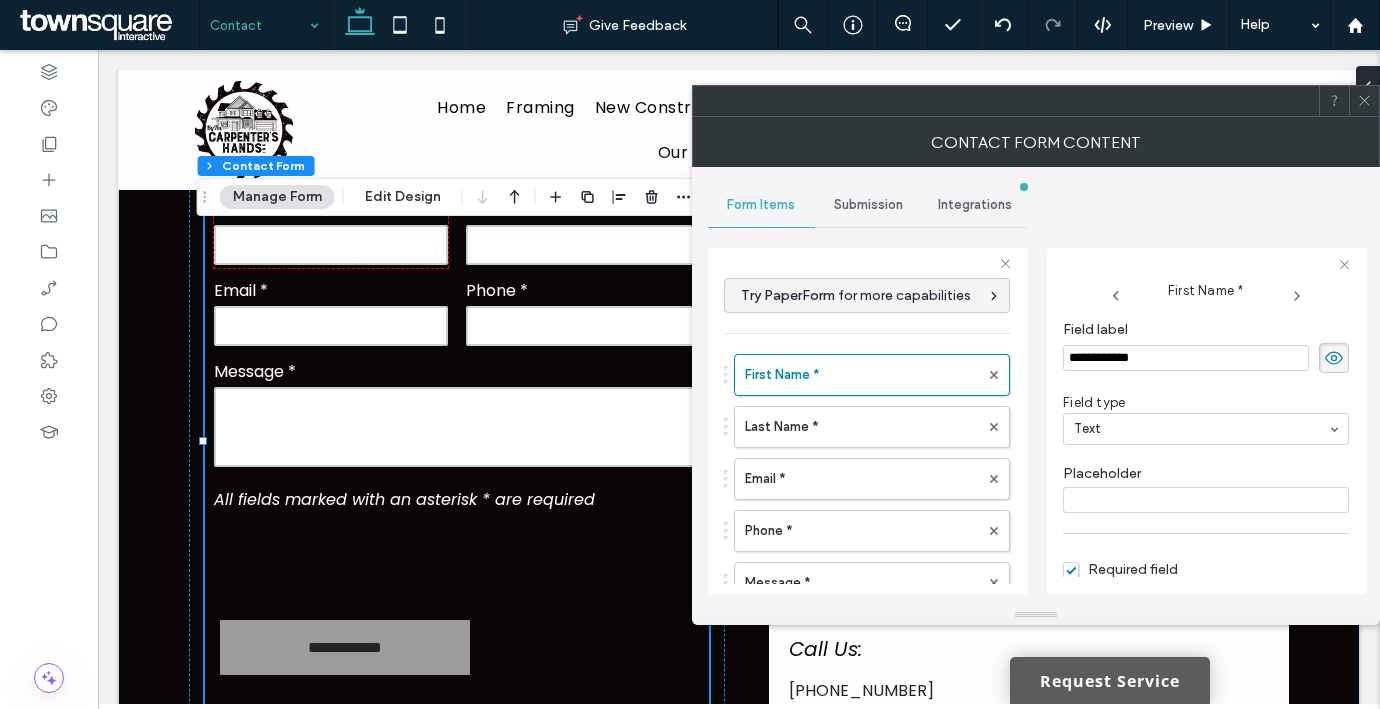 scroll, scrollTop: 124, scrollLeft: 0, axis: vertical 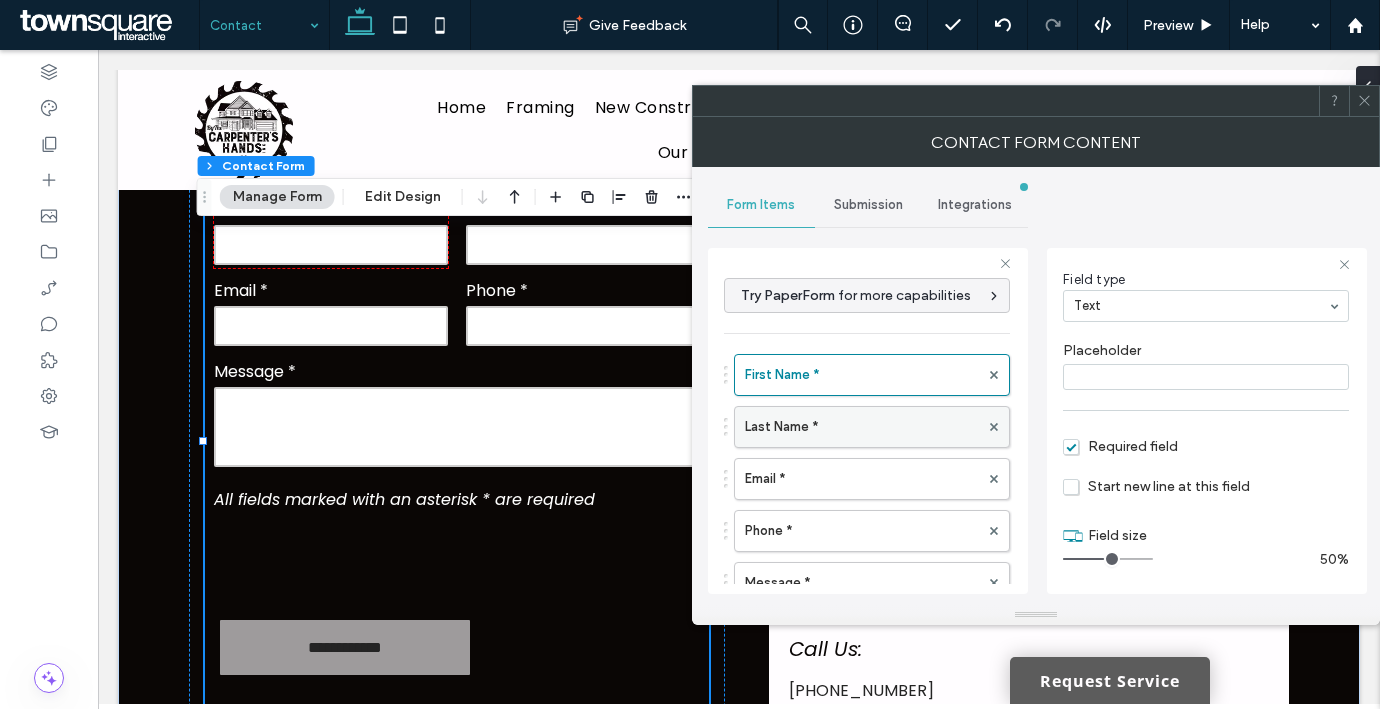 click on "Last Name *" at bounding box center [862, 427] 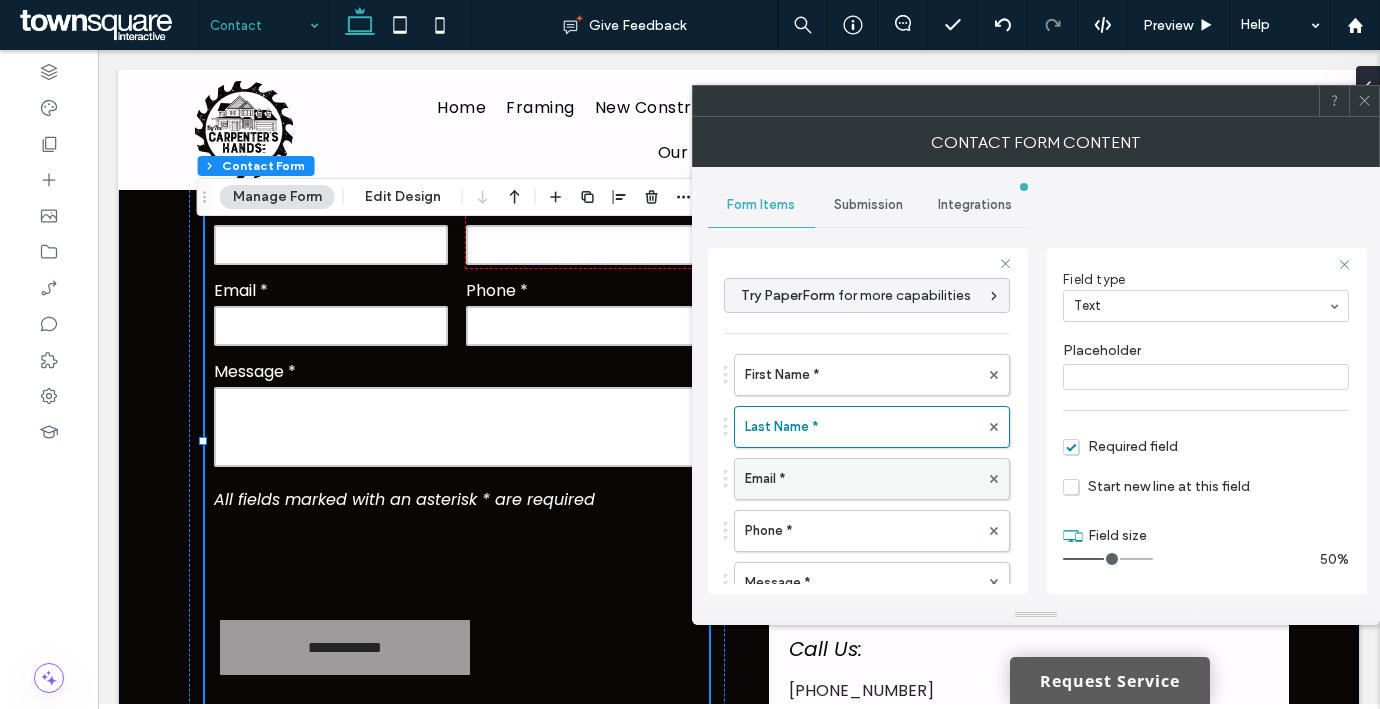 click on "Email *" at bounding box center (862, 479) 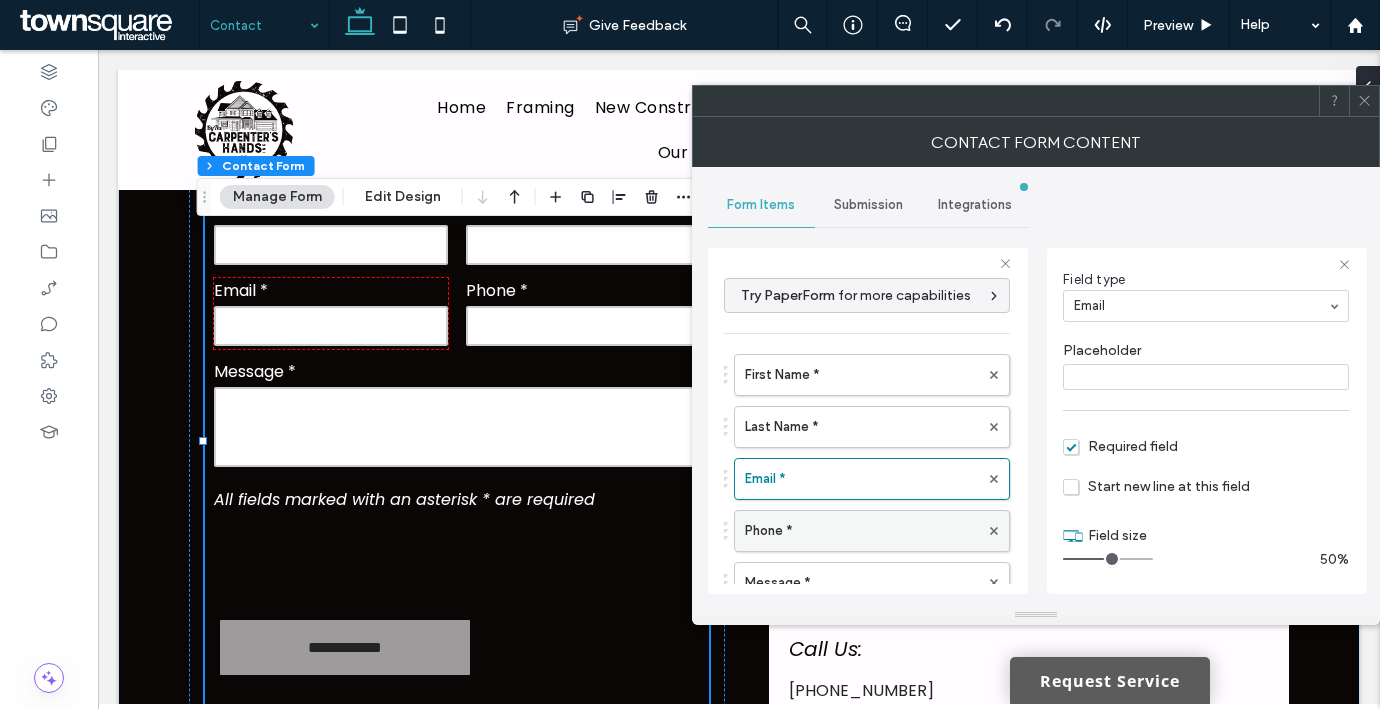 click on "Phone *" at bounding box center (862, 531) 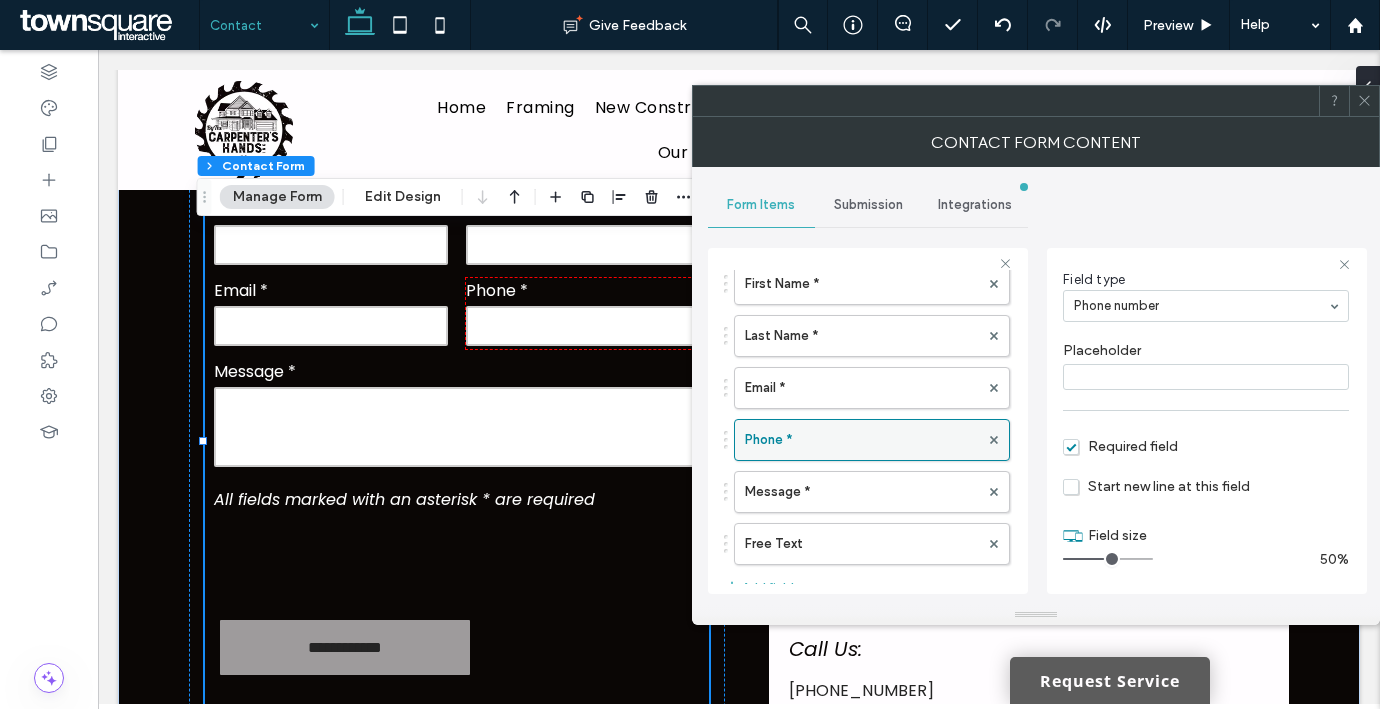 scroll, scrollTop: 92, scrollLeft: 0, axis: vertical 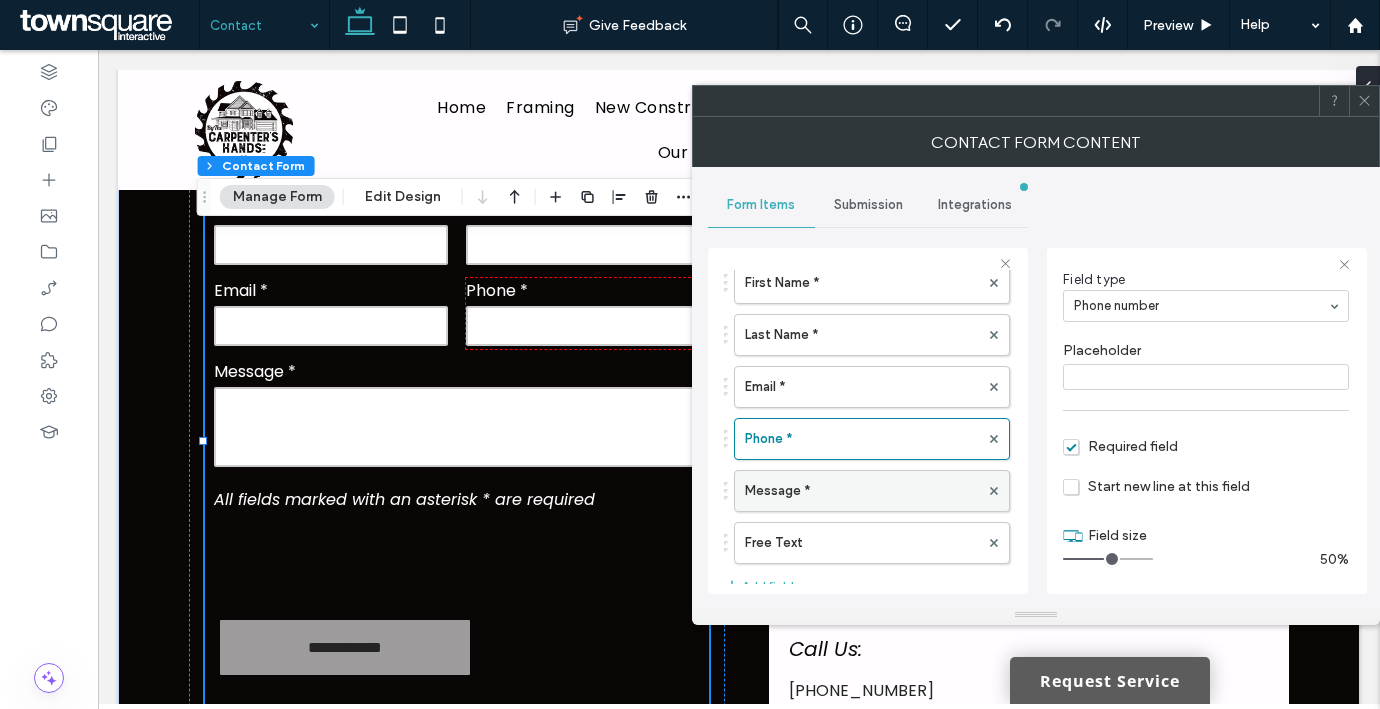 click on "Message *" at bounding box center (862, 491) 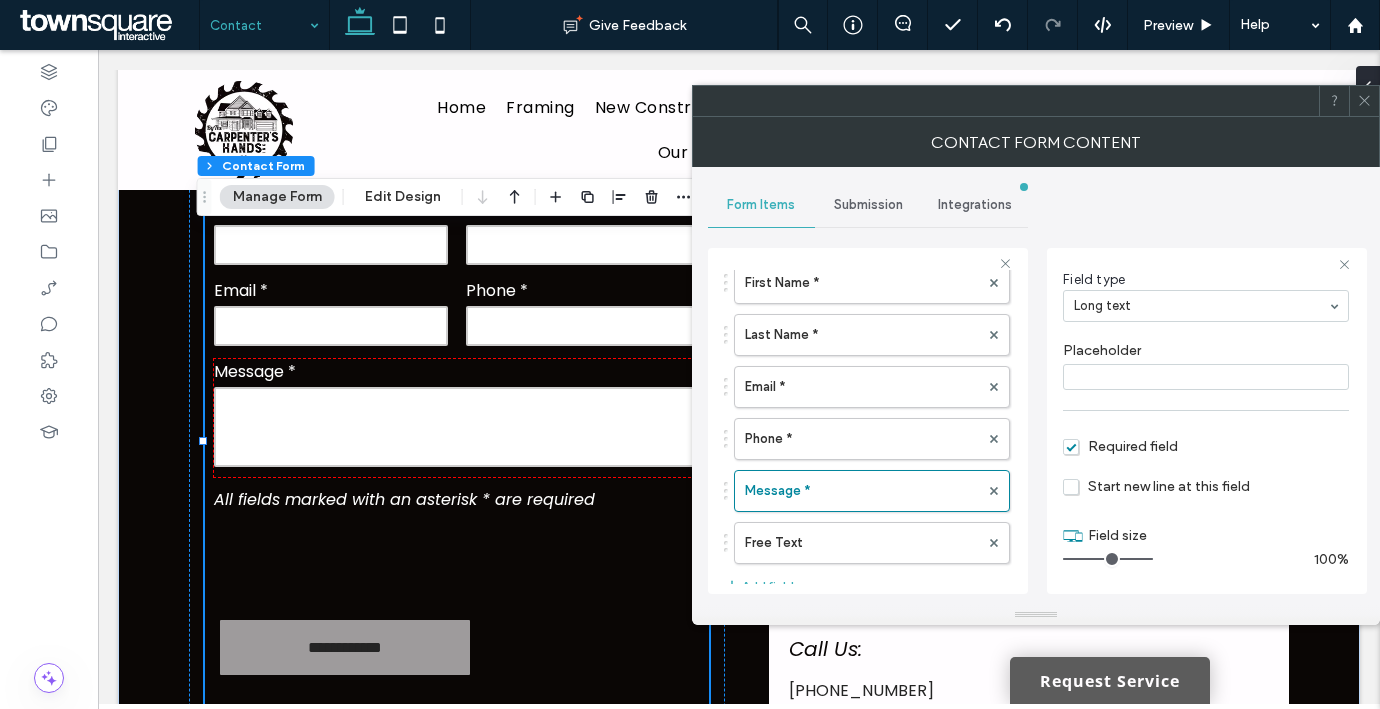 click on "Submission" at bounding box center (868, 205) 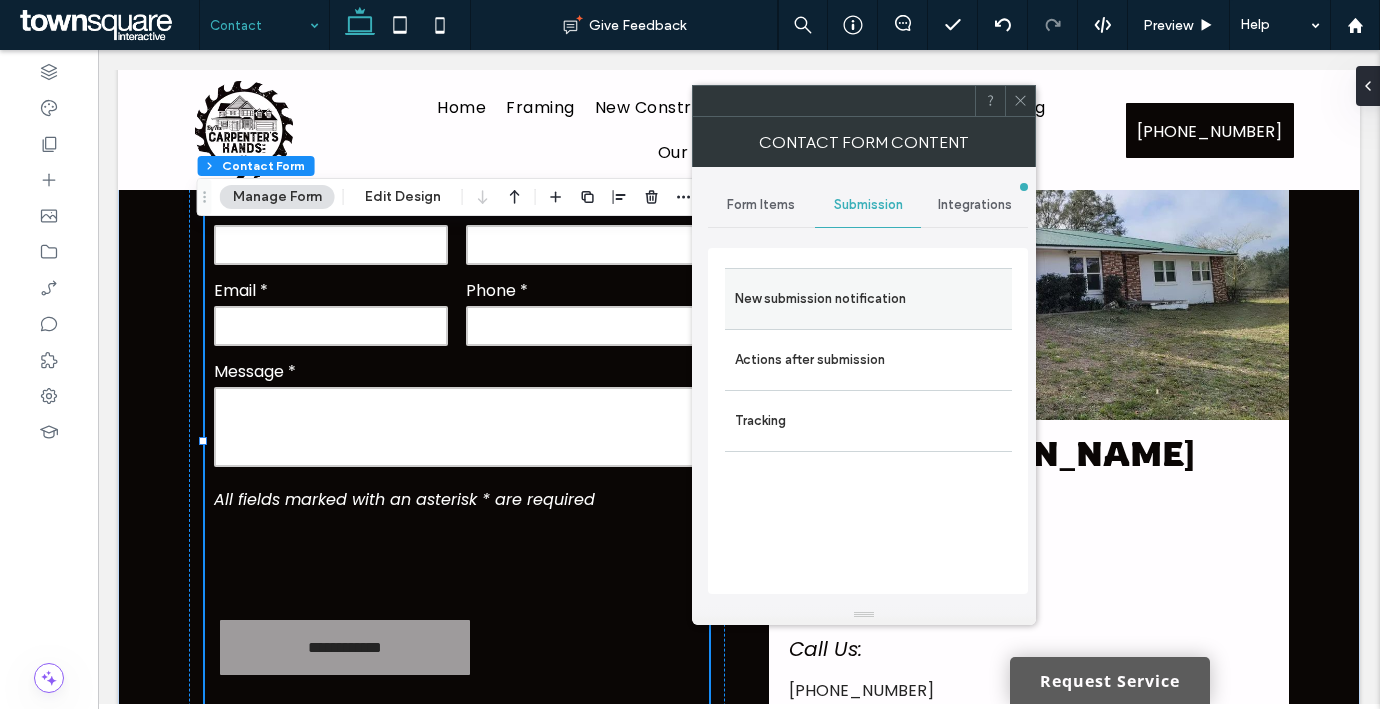 click on "New submission notification" at bounding box center [868, 299] 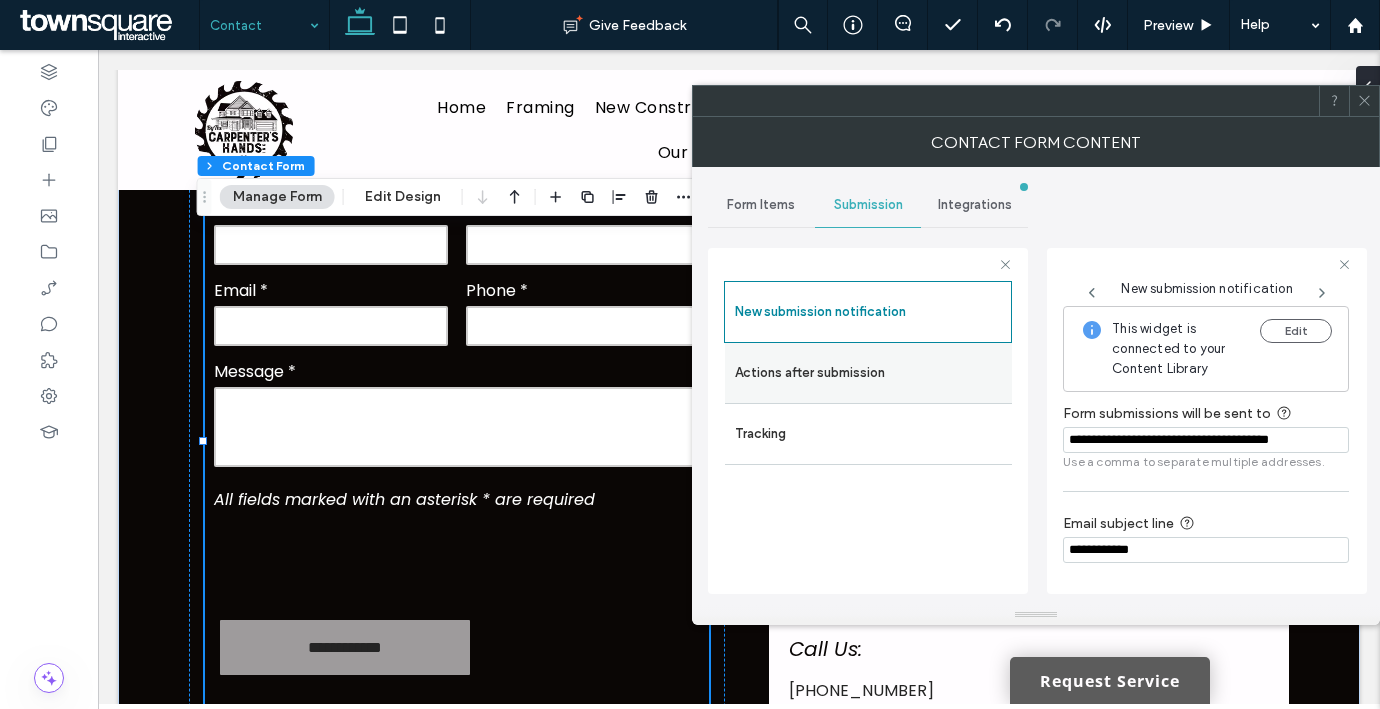 click on "Actions after submission" at bounding box center [868, 373] 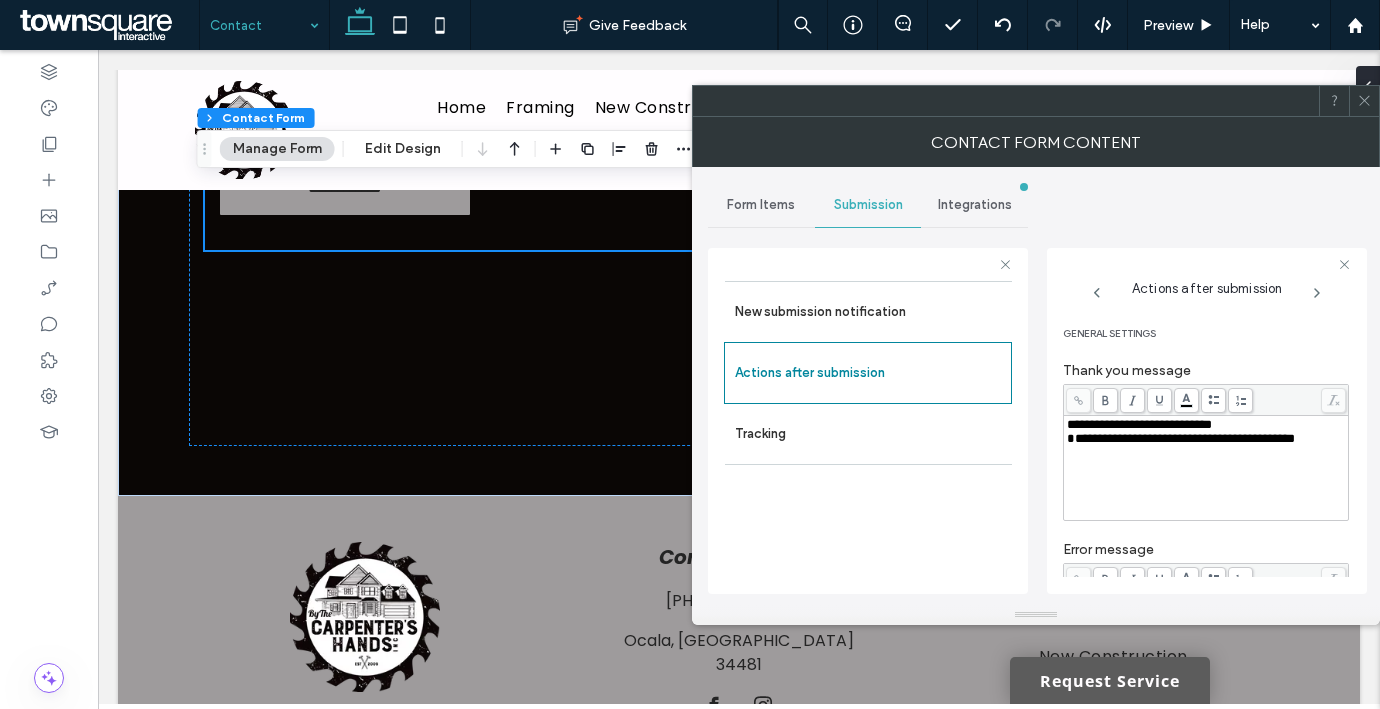 scroll, scrollTop: 1315, scrollLeft: 0, axis: vertical 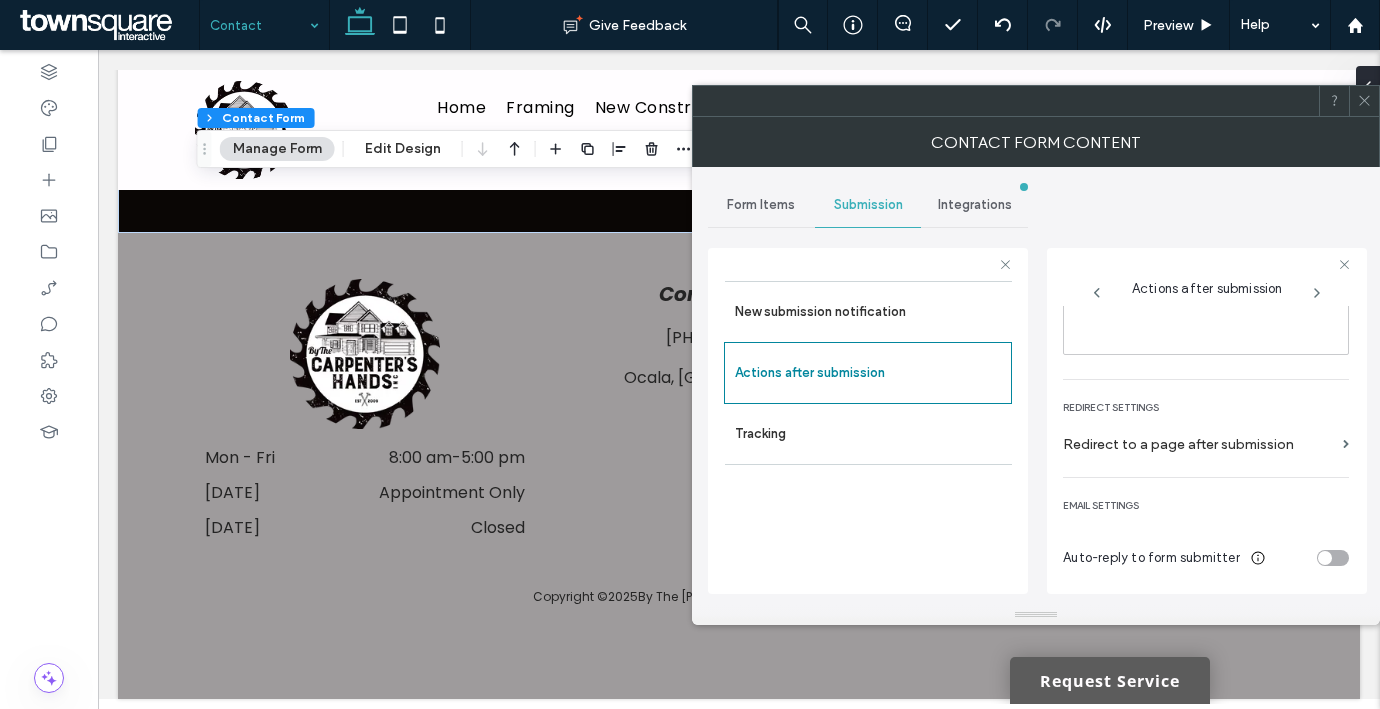 click 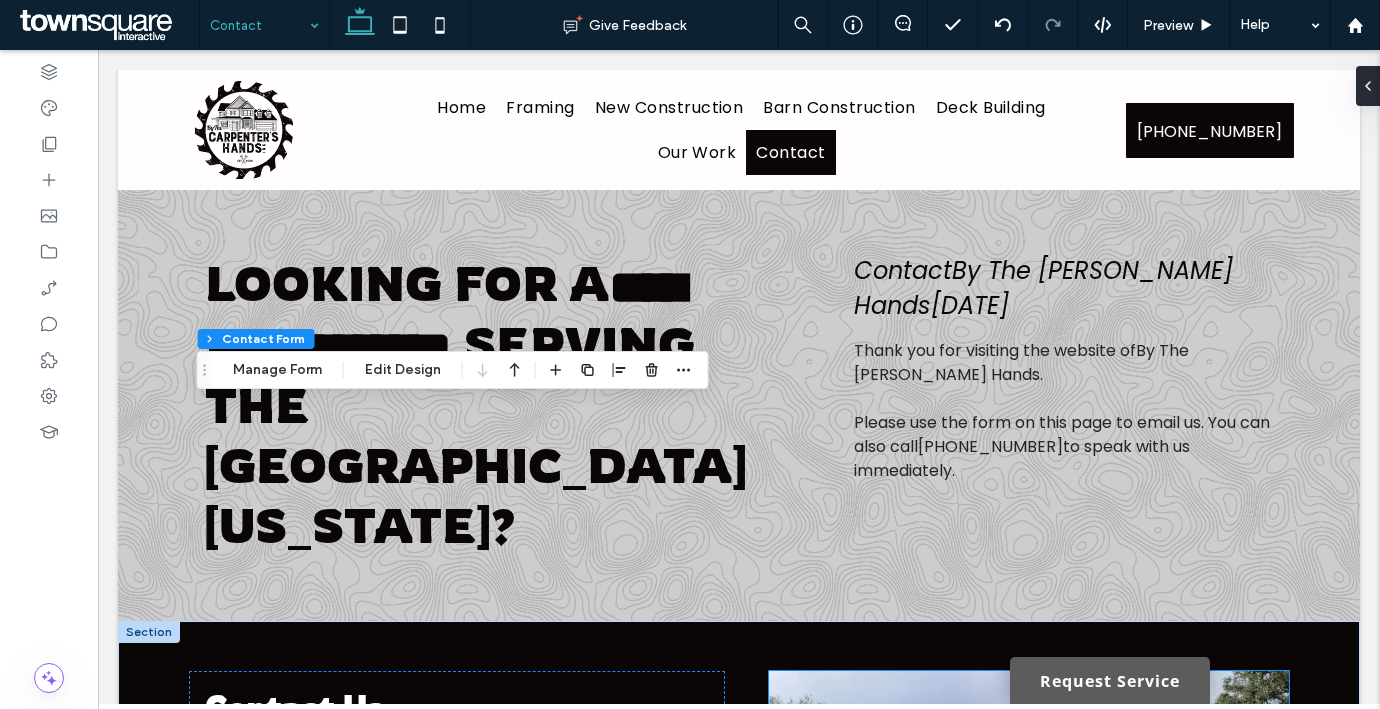 scroll, scrollTop: 0, scrollLeft: 0, axis: both 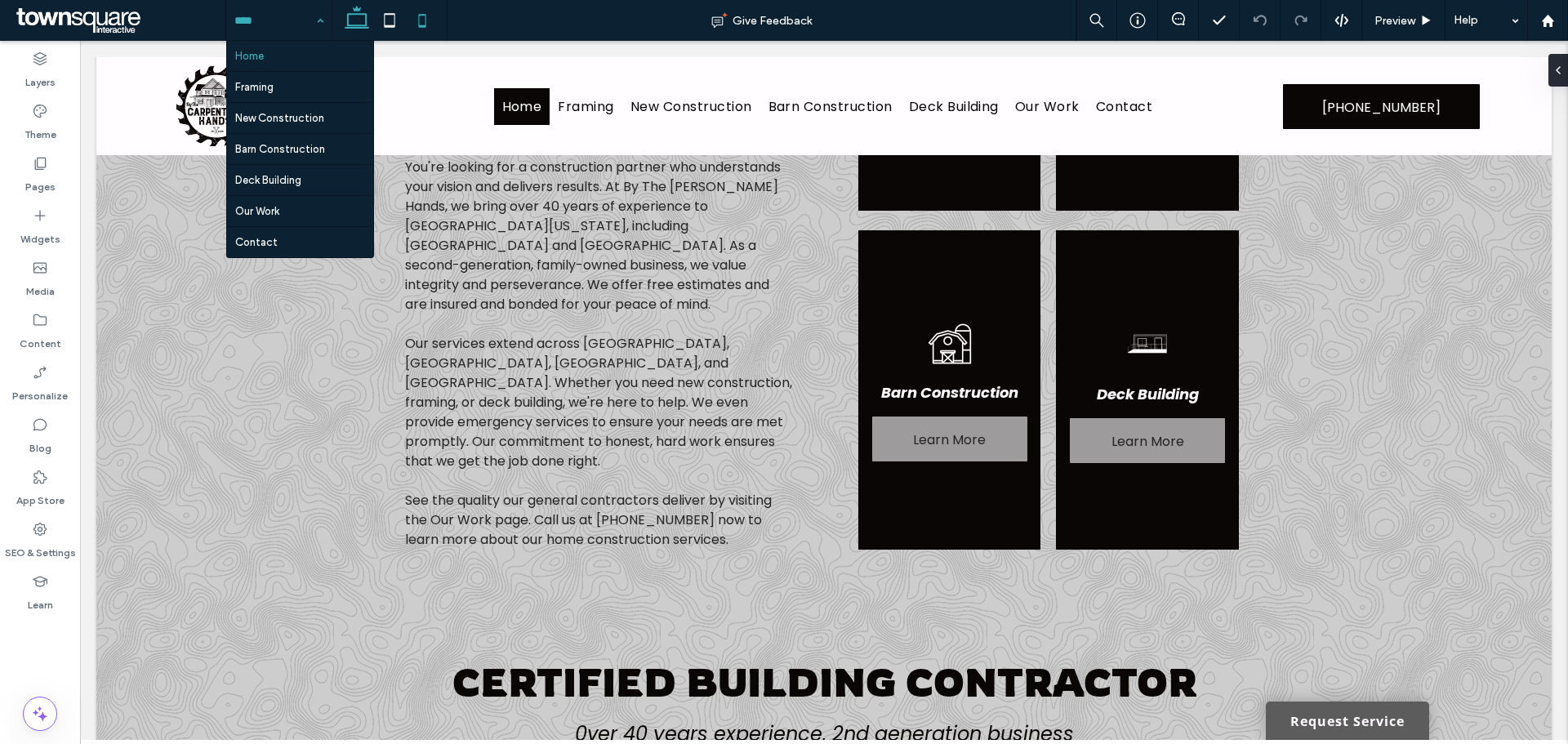 click 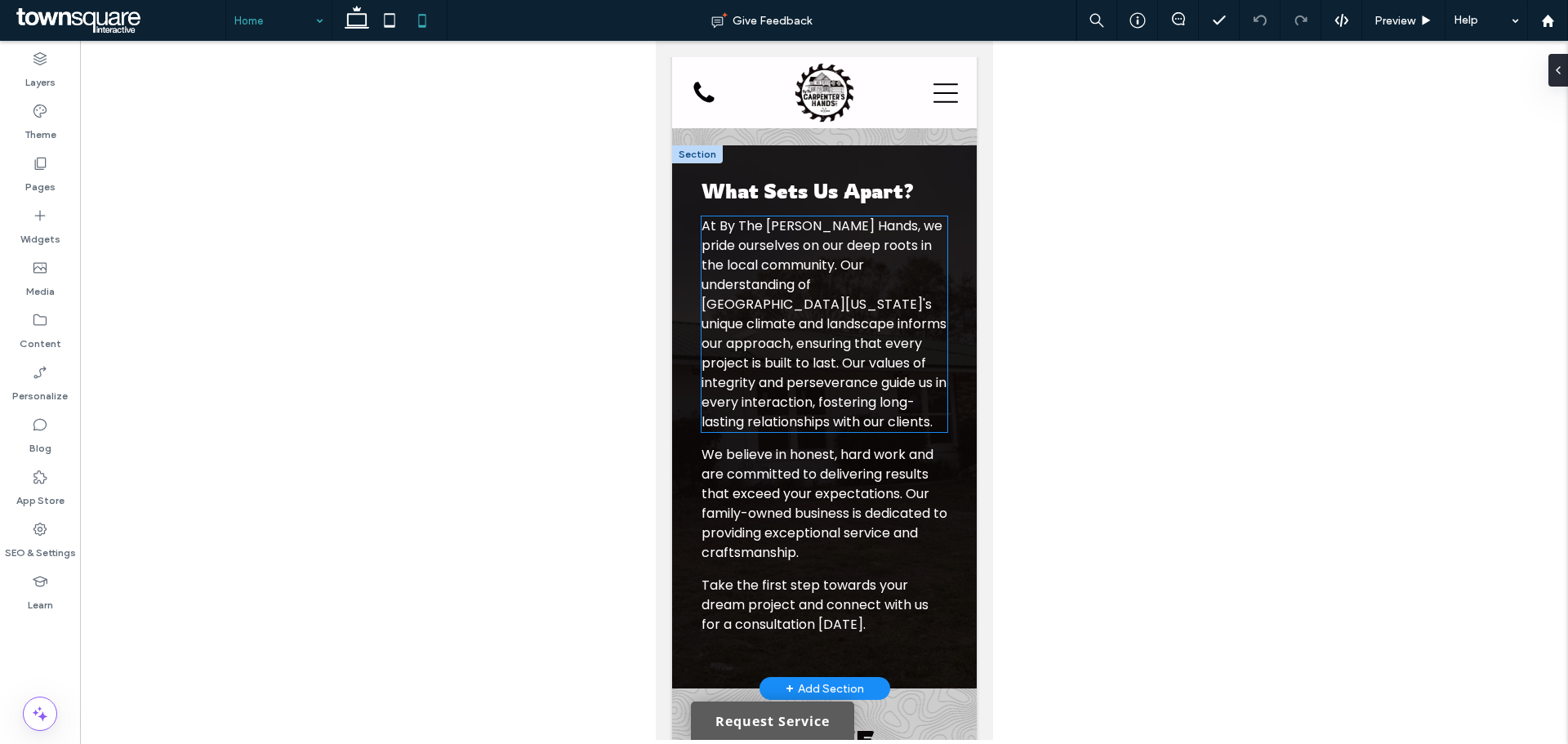 scroll, scrollTop: 3795, scrollLeft: 0, axis: vertical 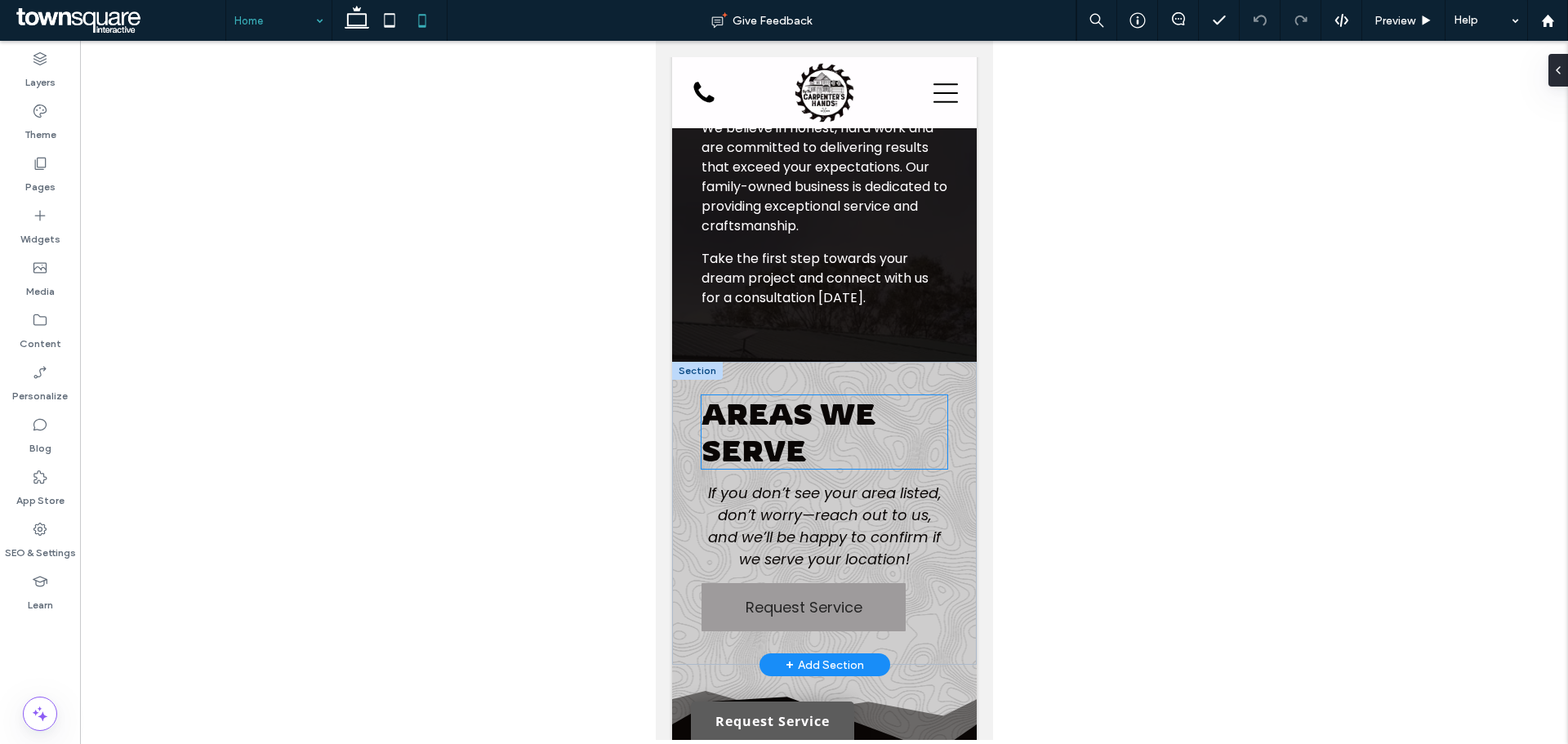 click on "Areas we serve" at bounding box center [787, 432] 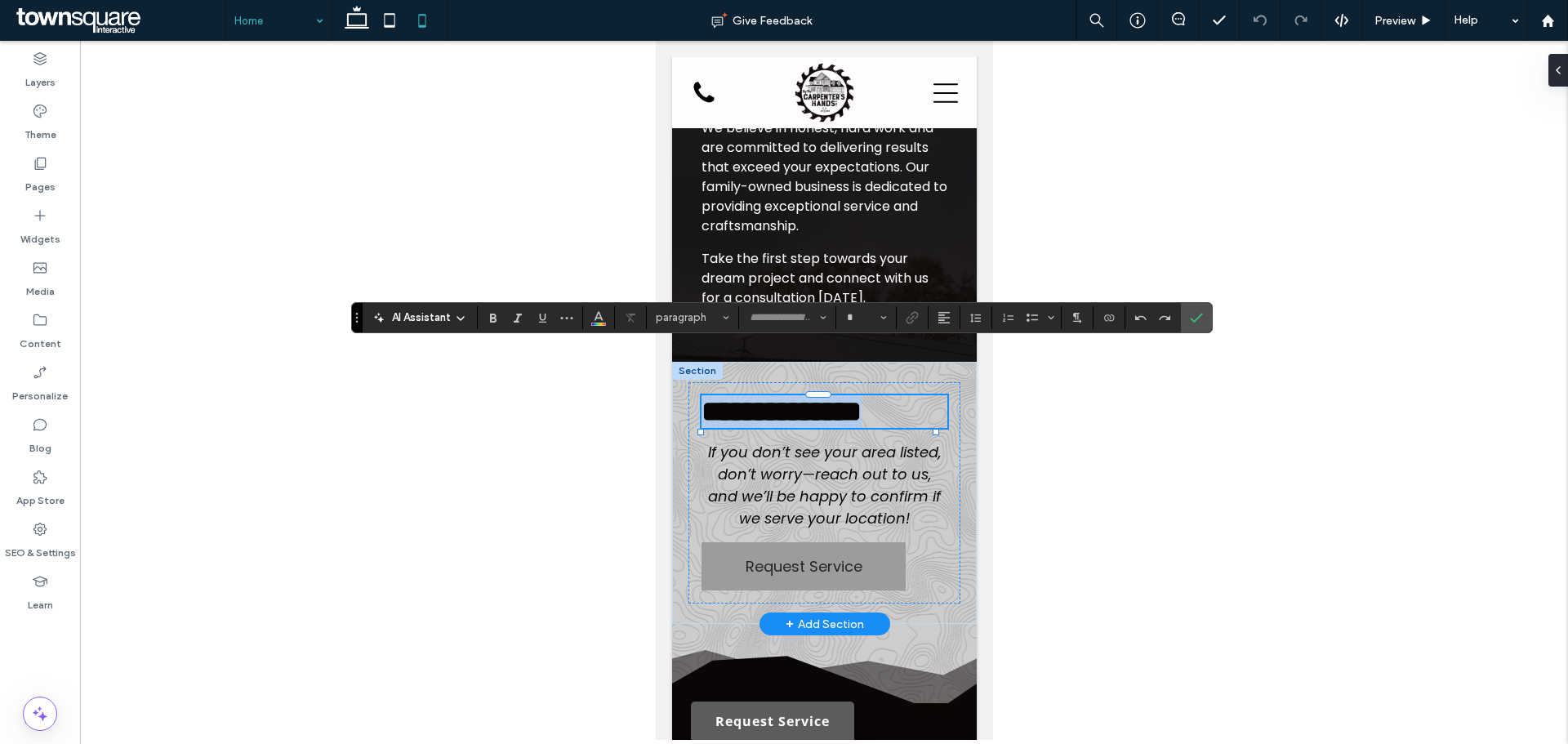 type on "*******" 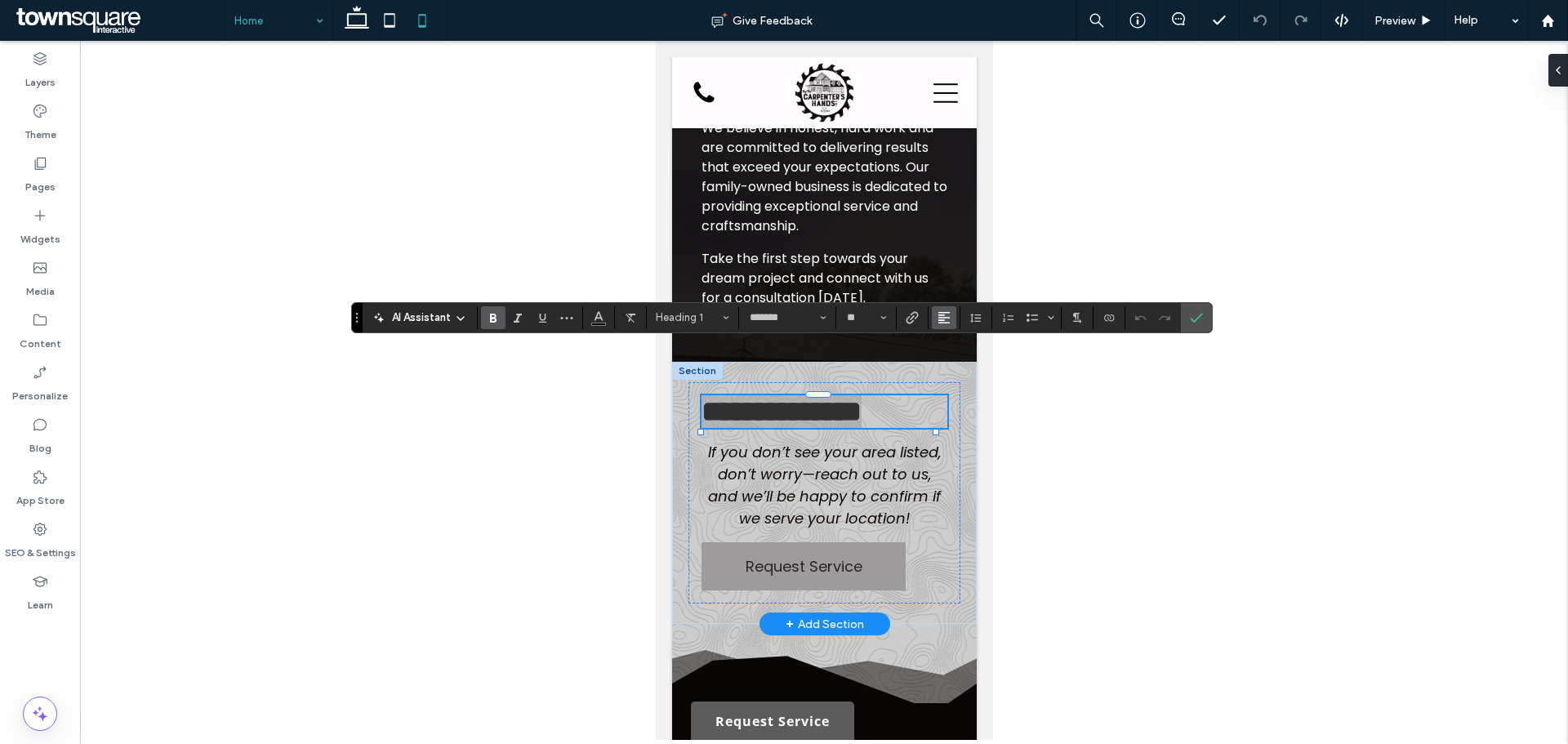 click 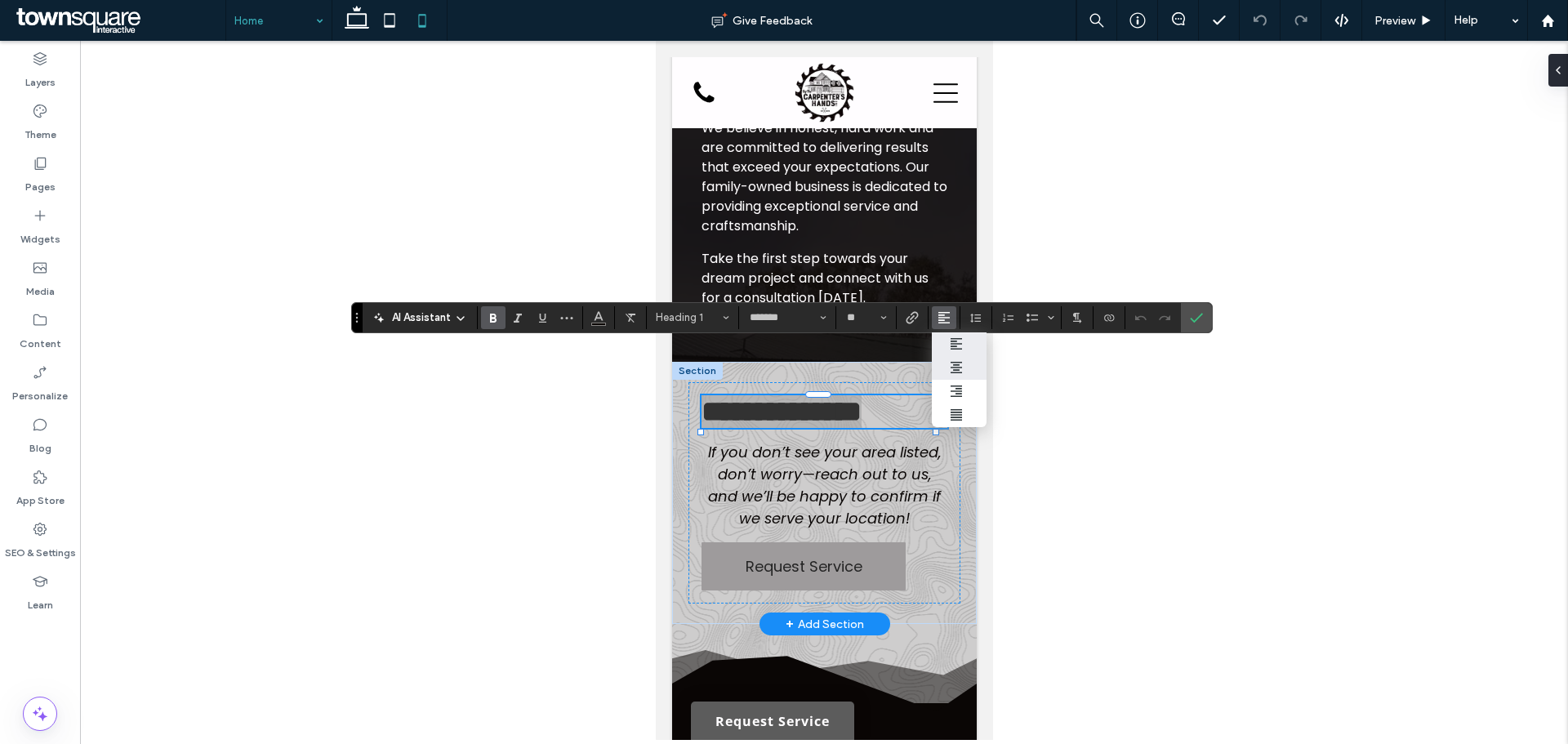 click at bounding box center [959, 368] 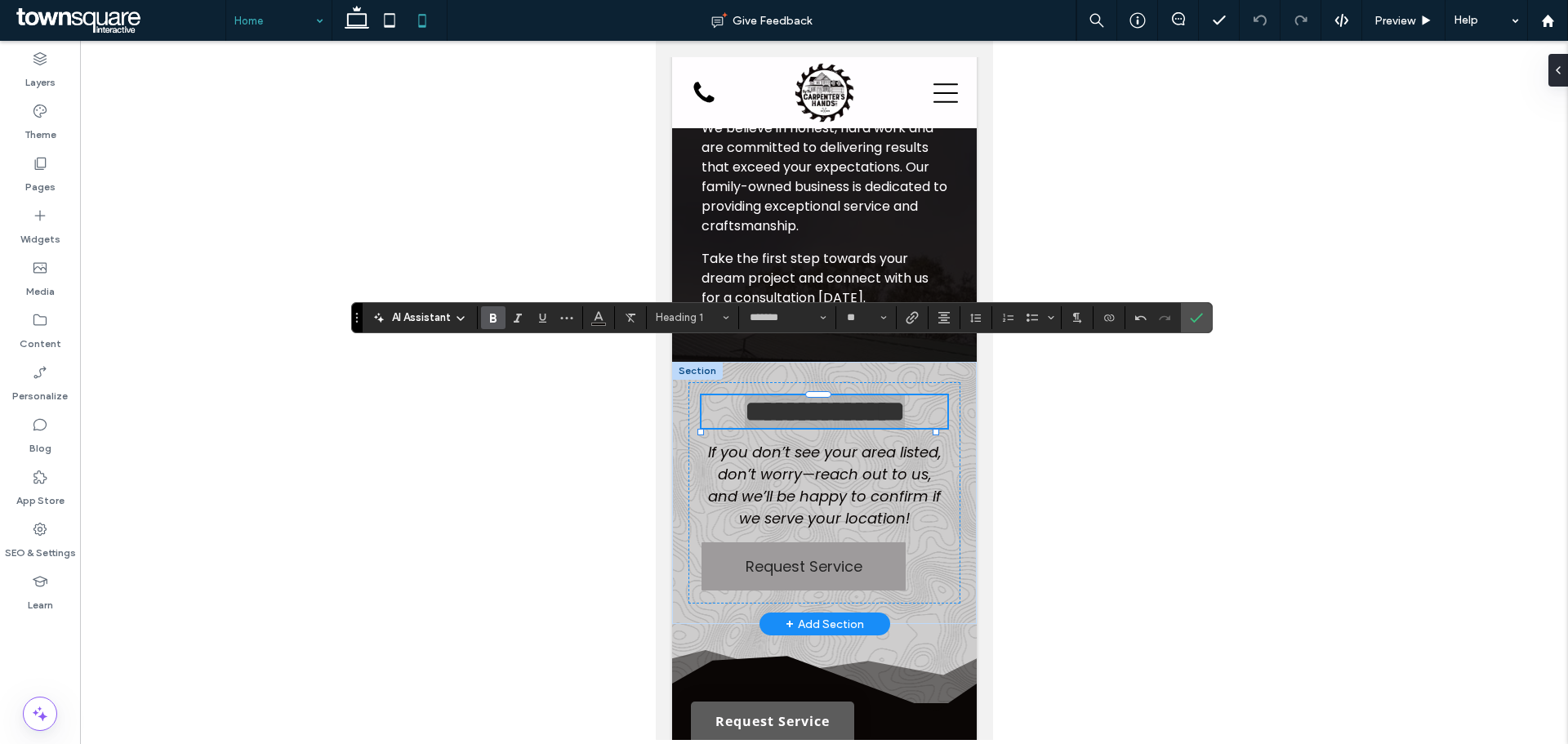 click at bounding box center (824, 390) 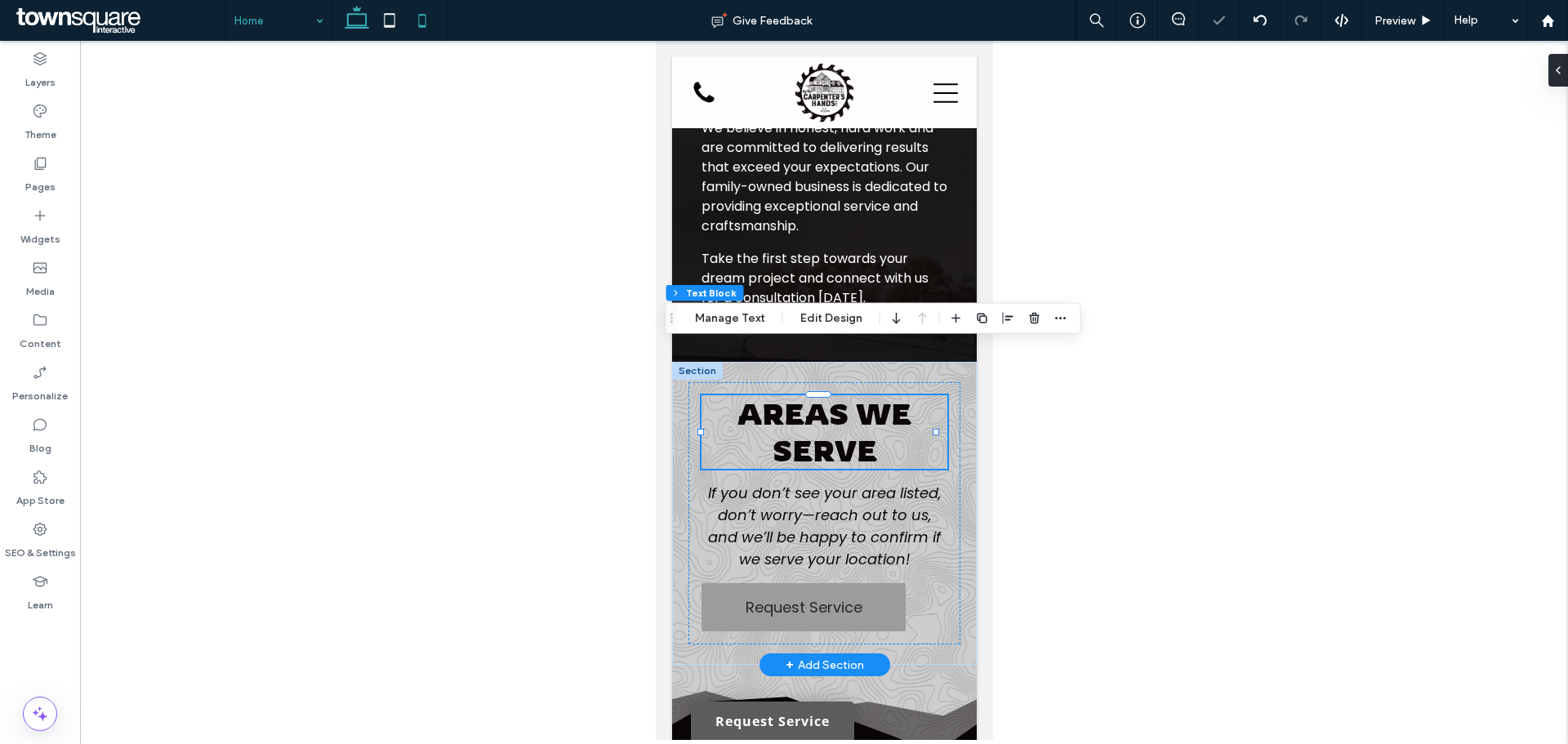 click 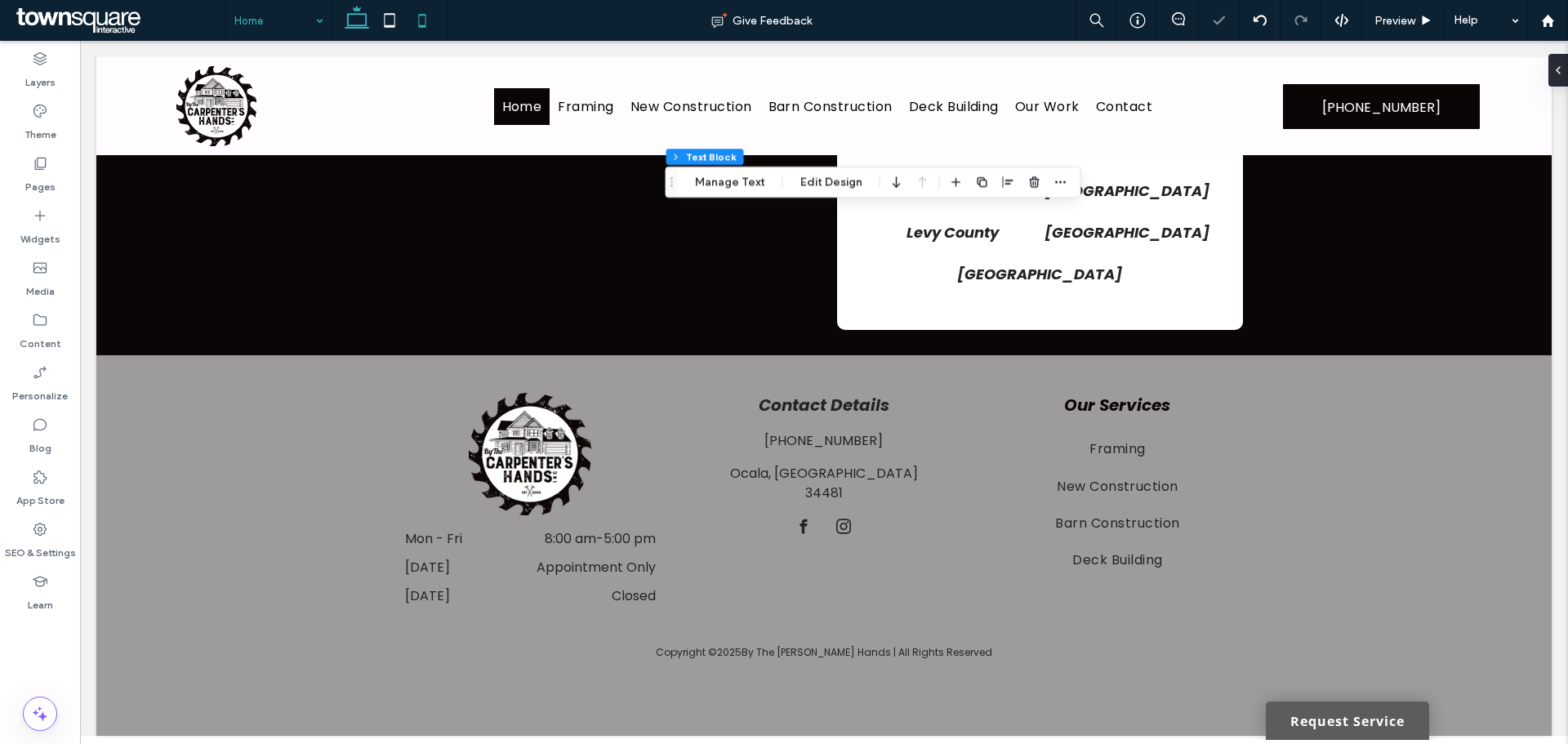 scroll, scrollTop: 2410, scrollLeft: 0, axis: vertical 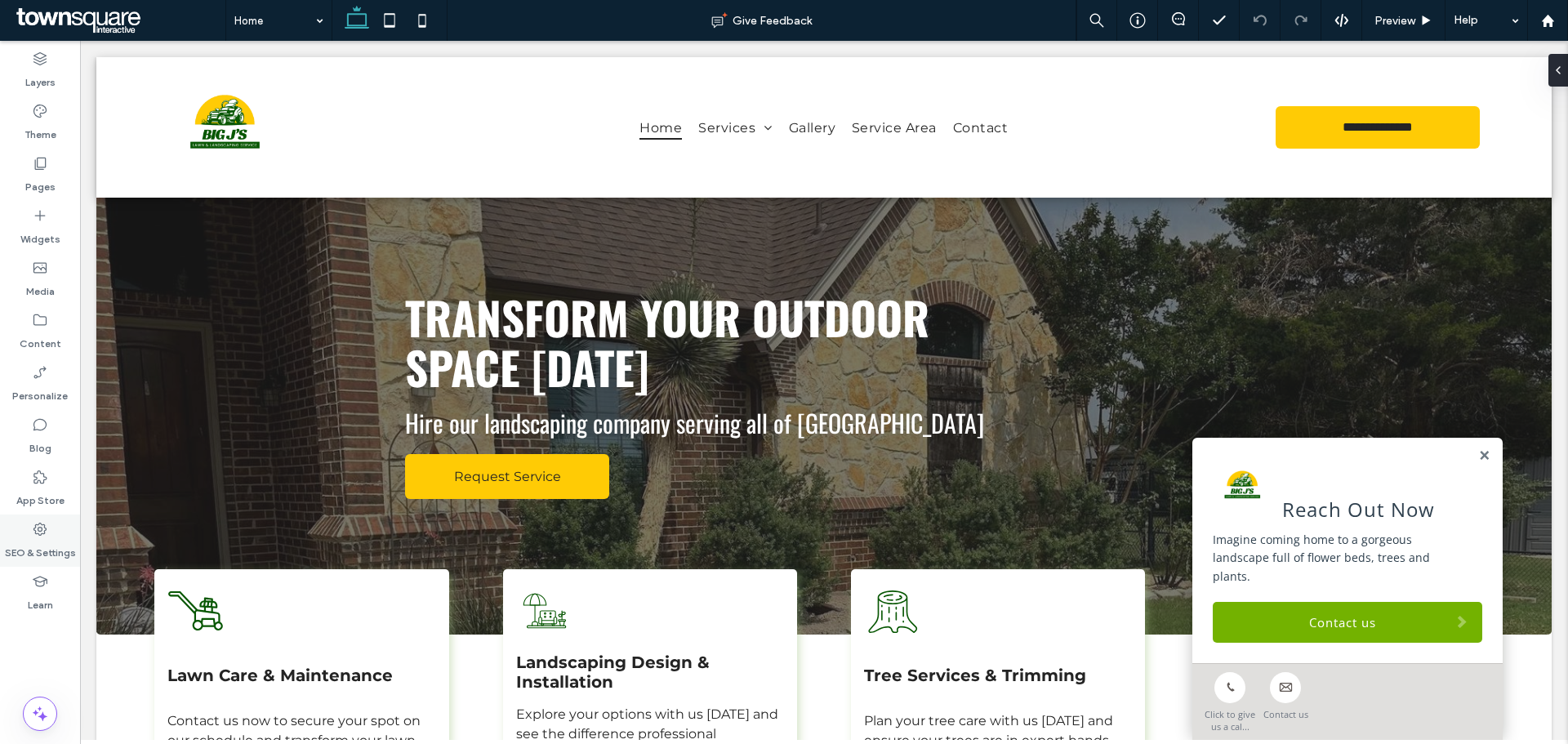 click on "SEO & Settings" at bounding box center [40, 549] 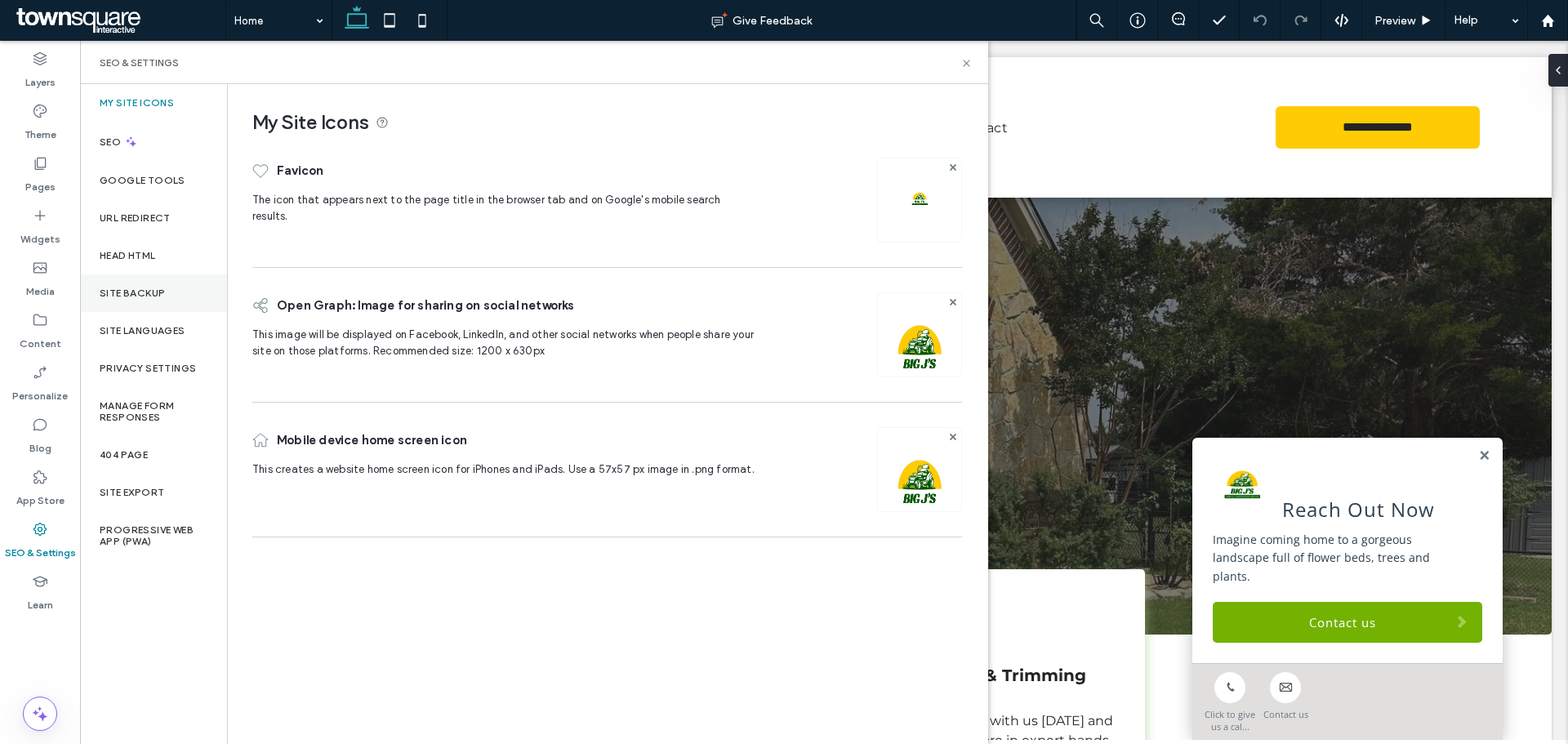 click on "Site Backup" at bounding box center [154, 293] 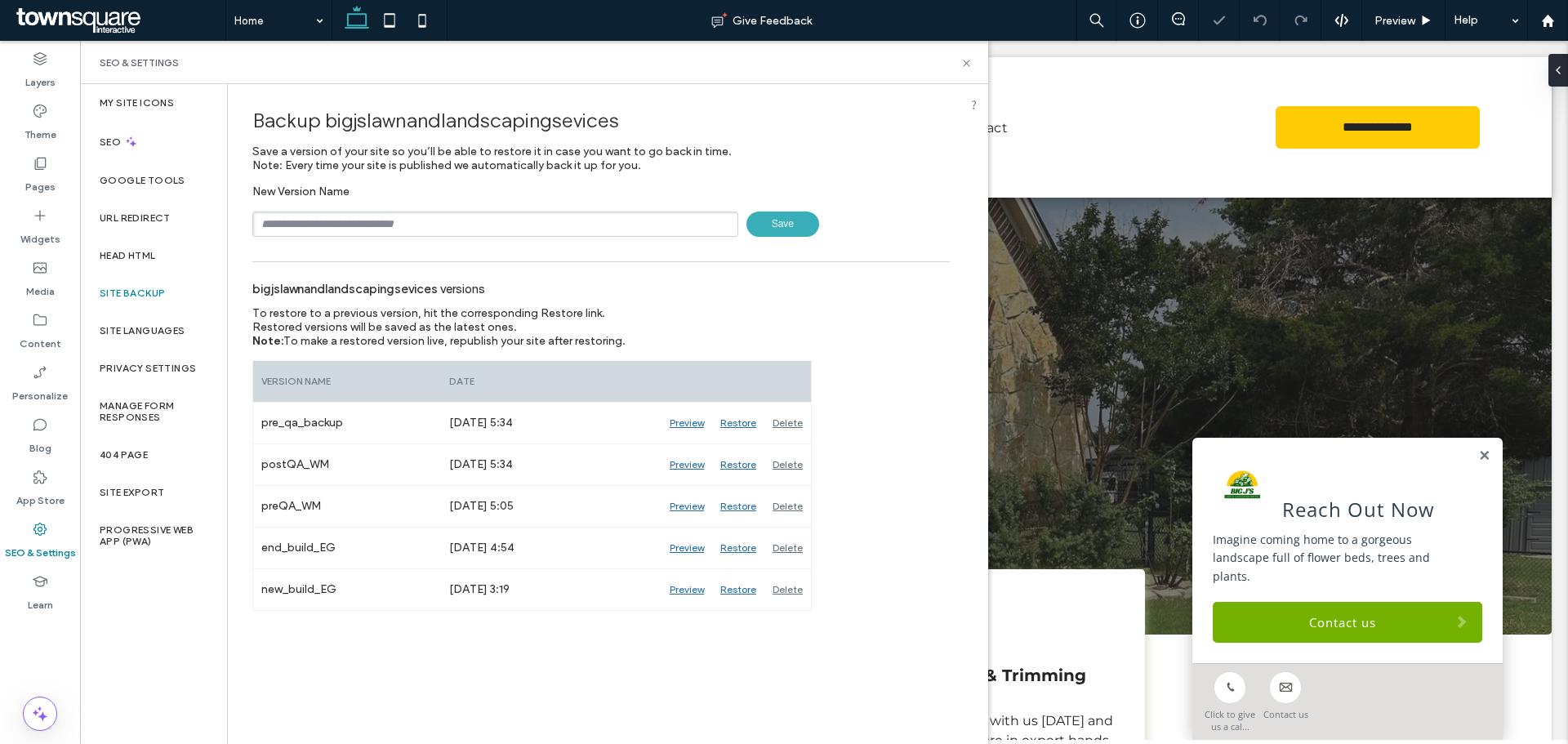 click at bounding box center (495, 224) 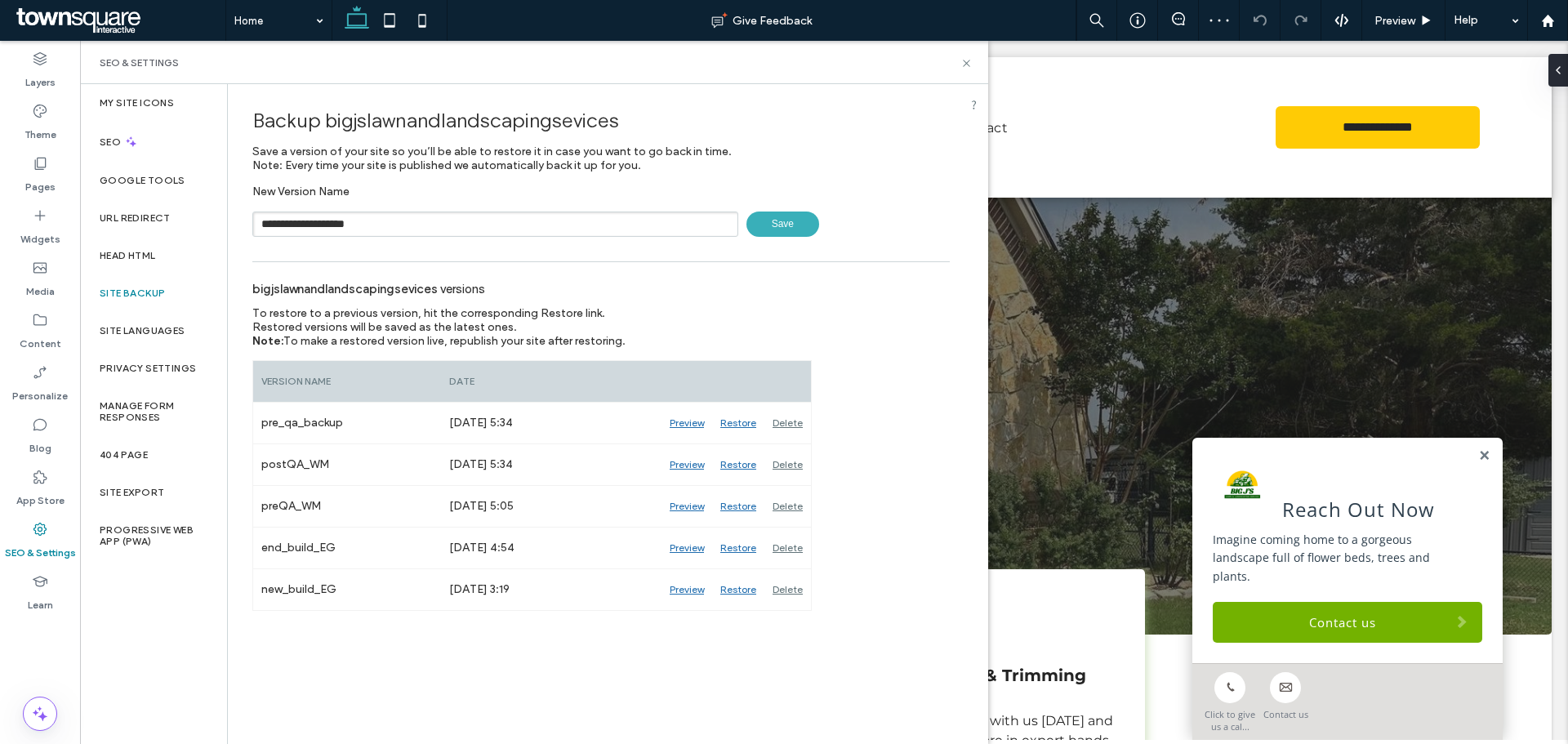 click on "Save" at bounding box center [782, 224] 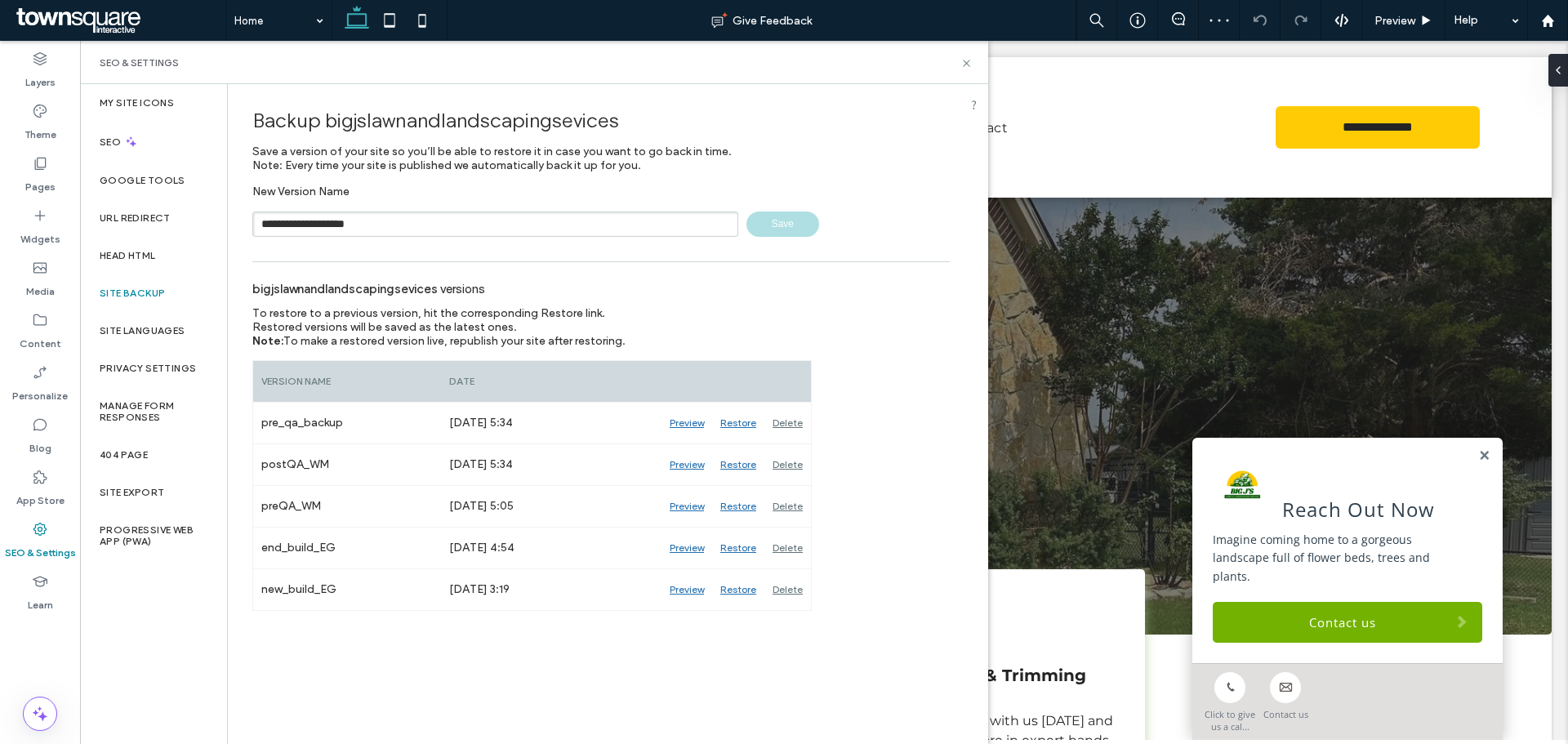 type 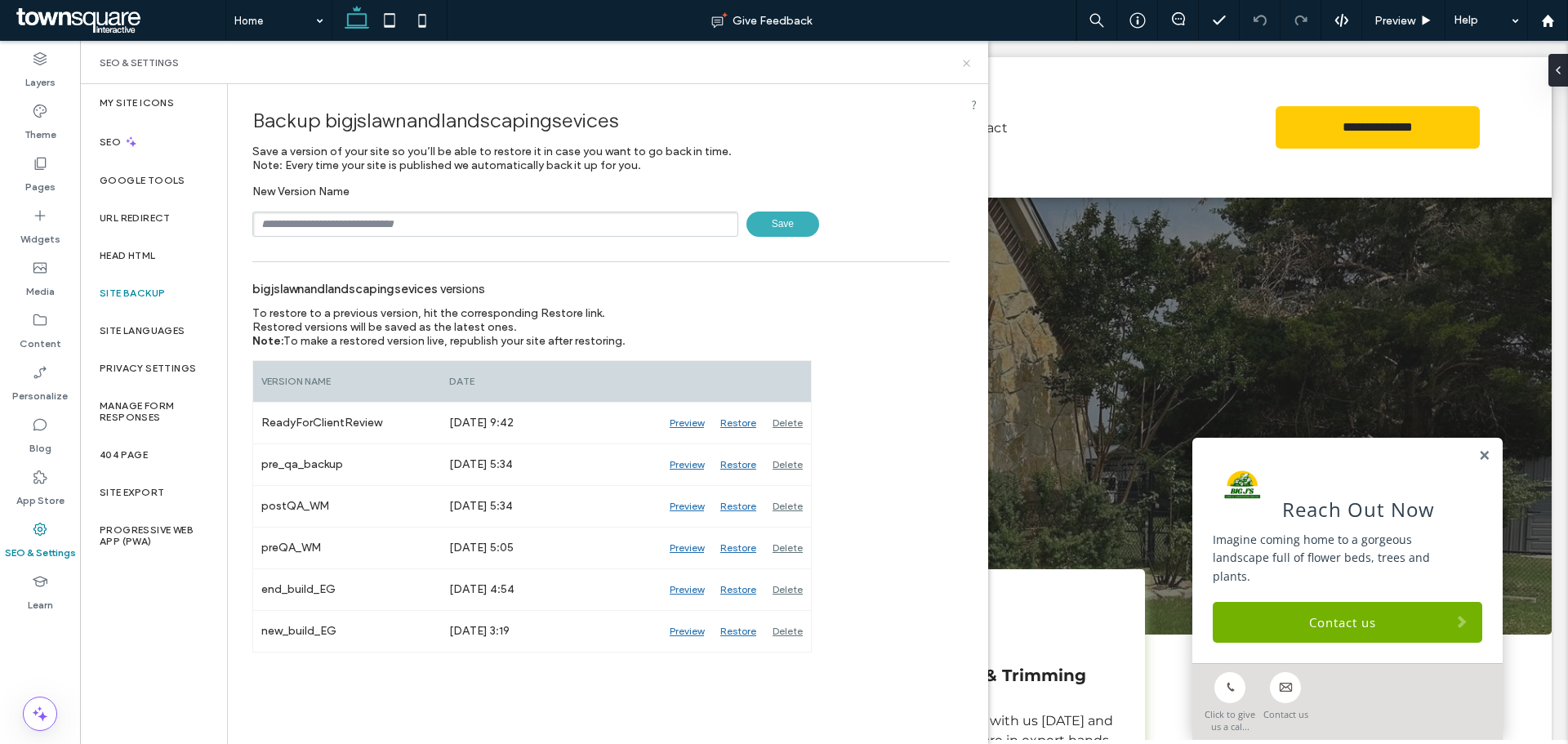 click 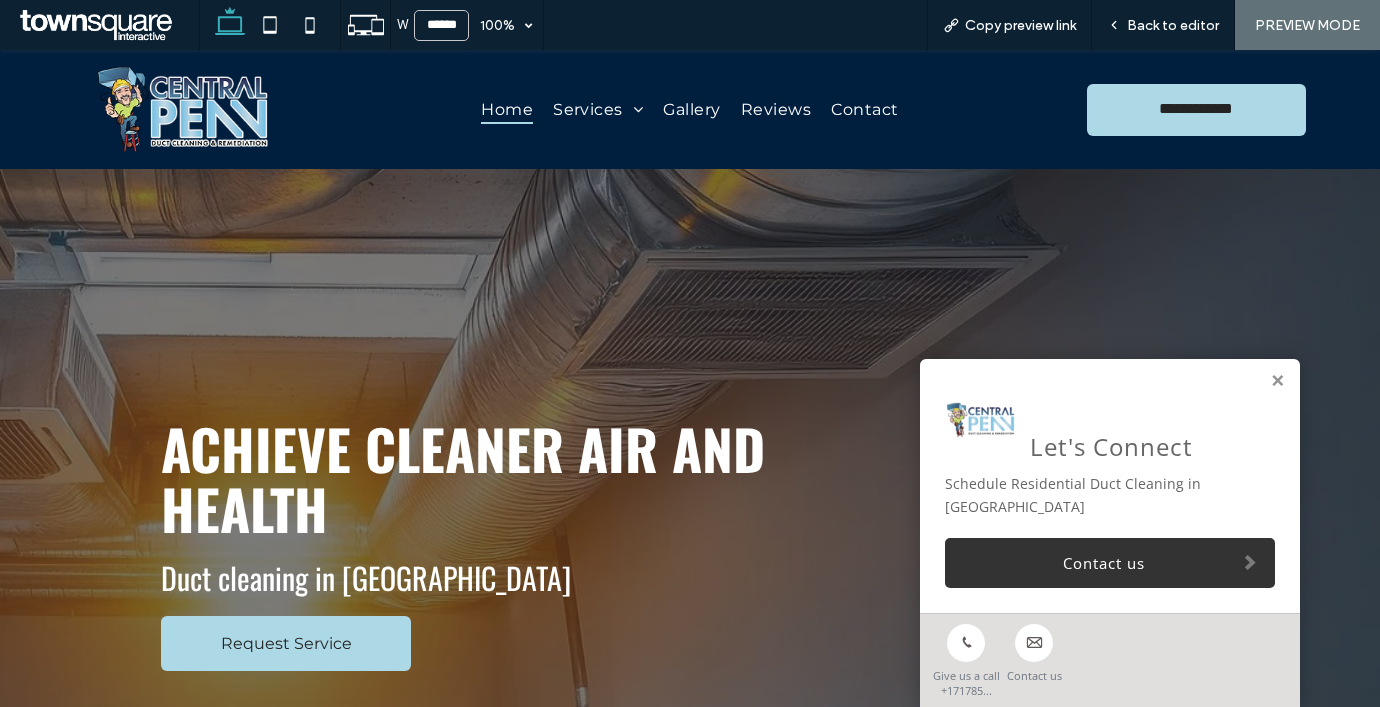 scroll, scrollTop: 0, scrollLeft: 0, axis: both 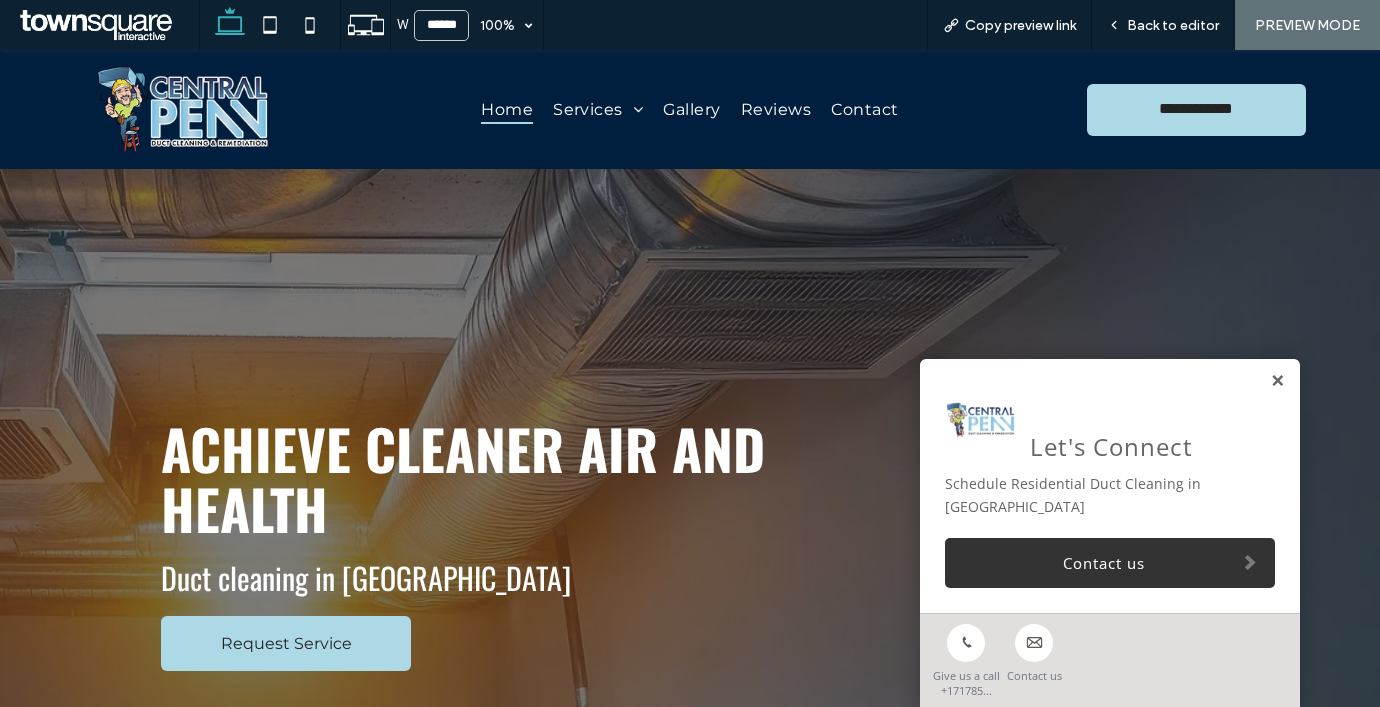 click at bounding box center (1277, 381) 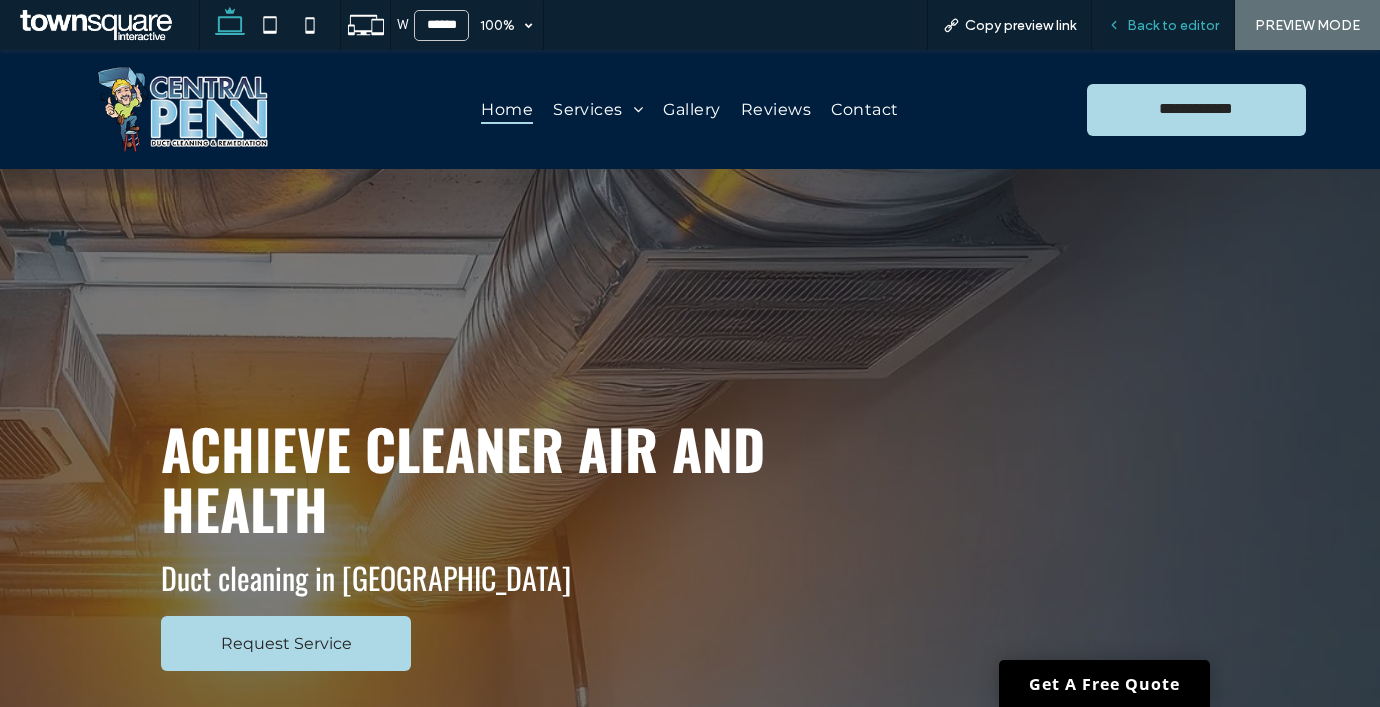 click on "Back to editor" at bounding box center (1173, 25) 